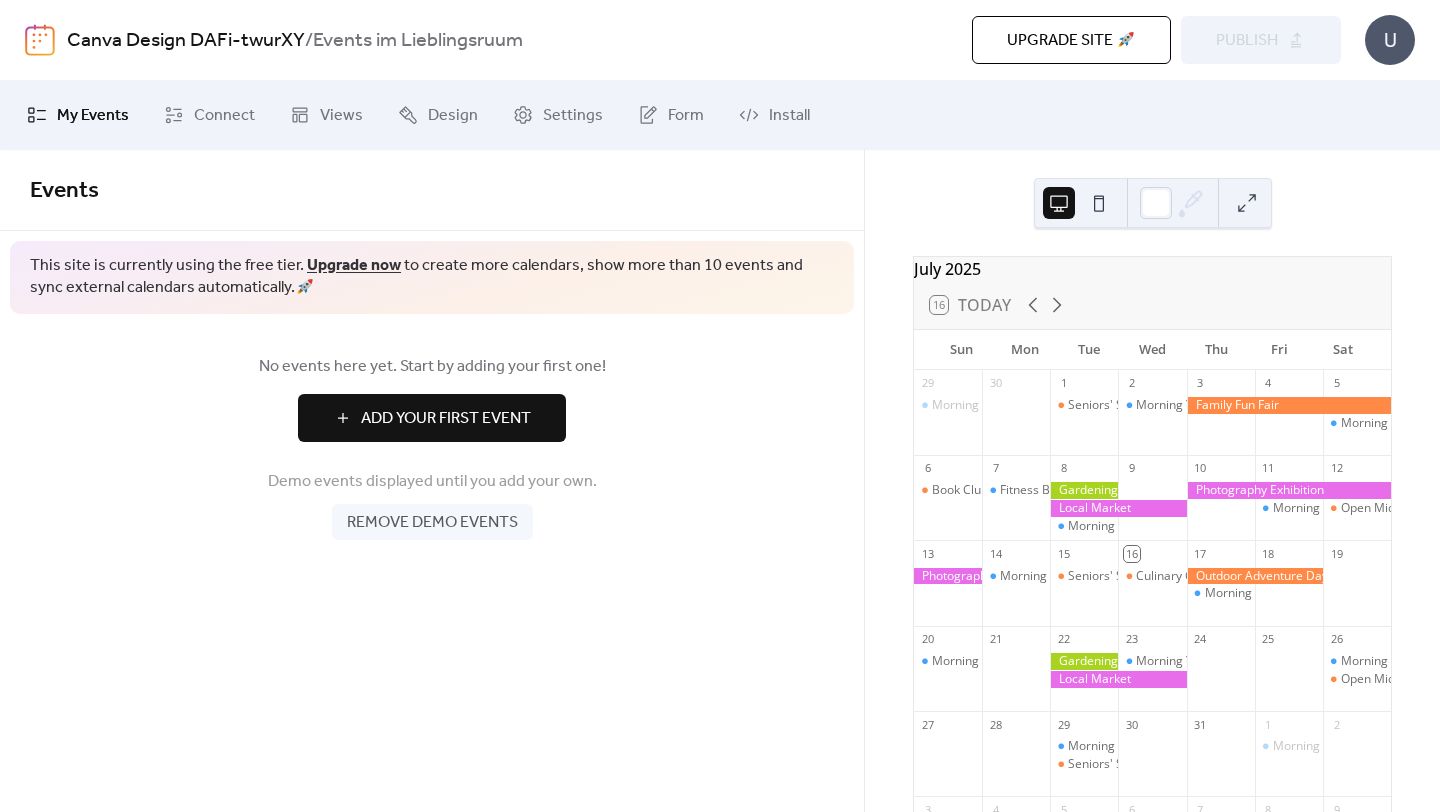 scroll, scrollTop: 0, scrollLeft: 0, axis: both 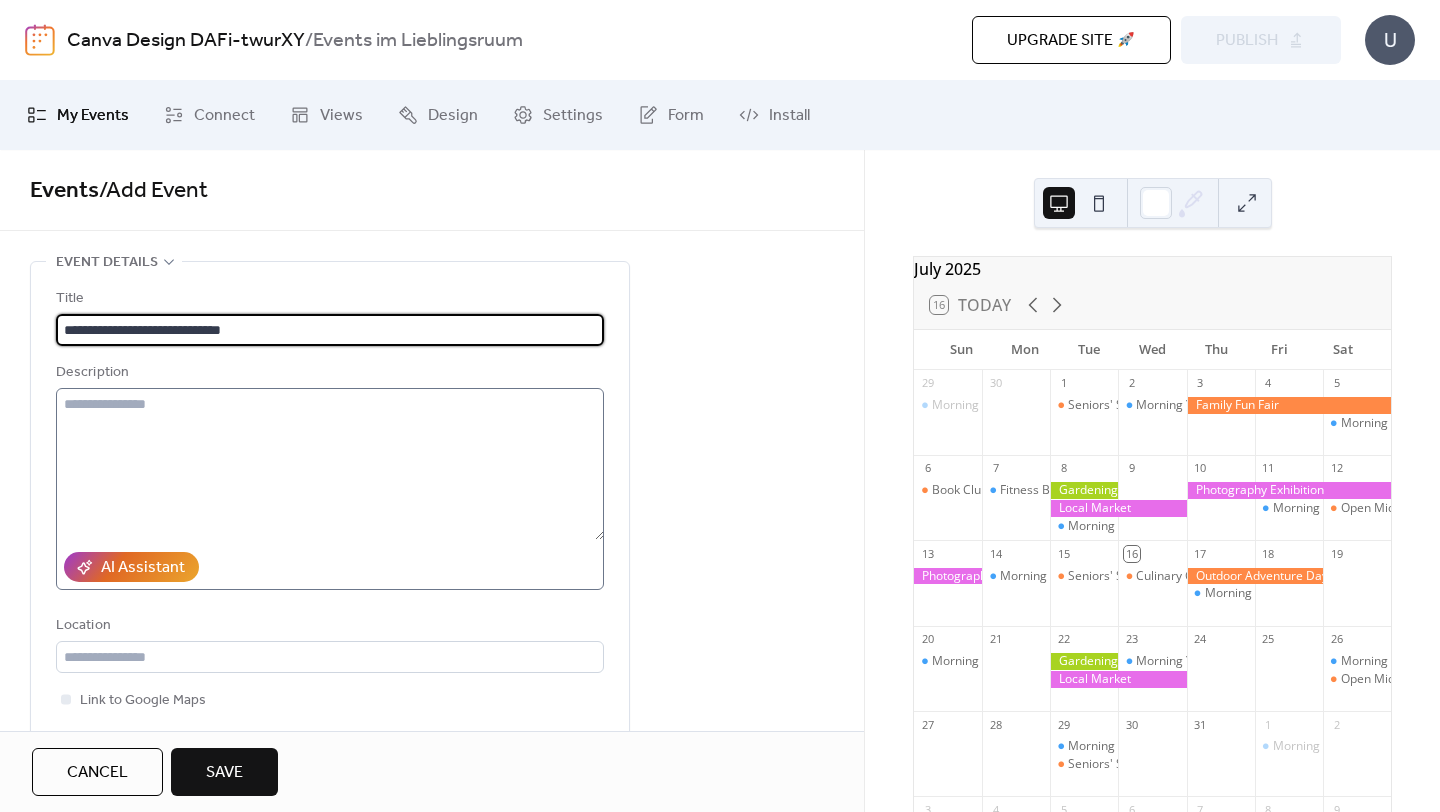 type on "**********" 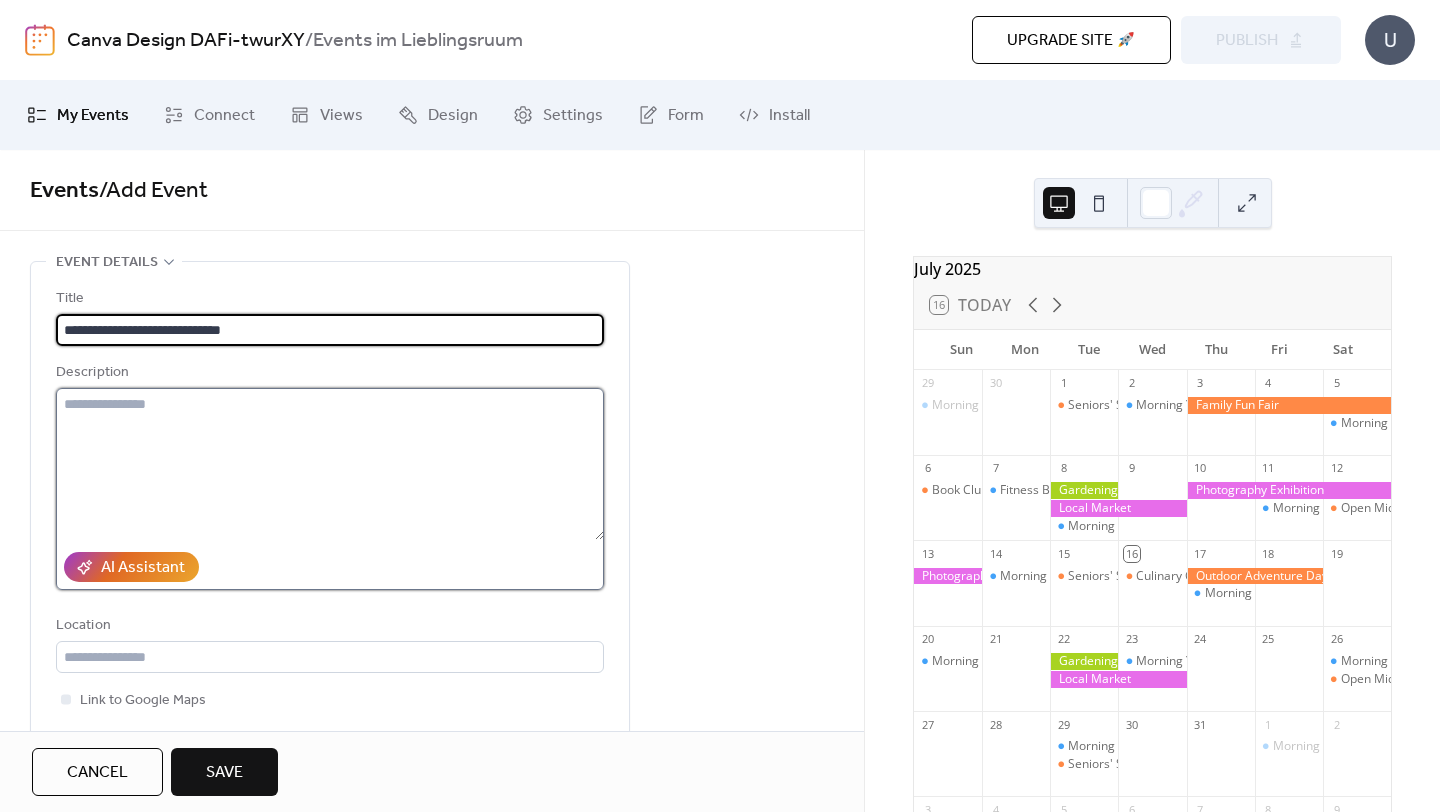 click at bounding box center (330, 464) 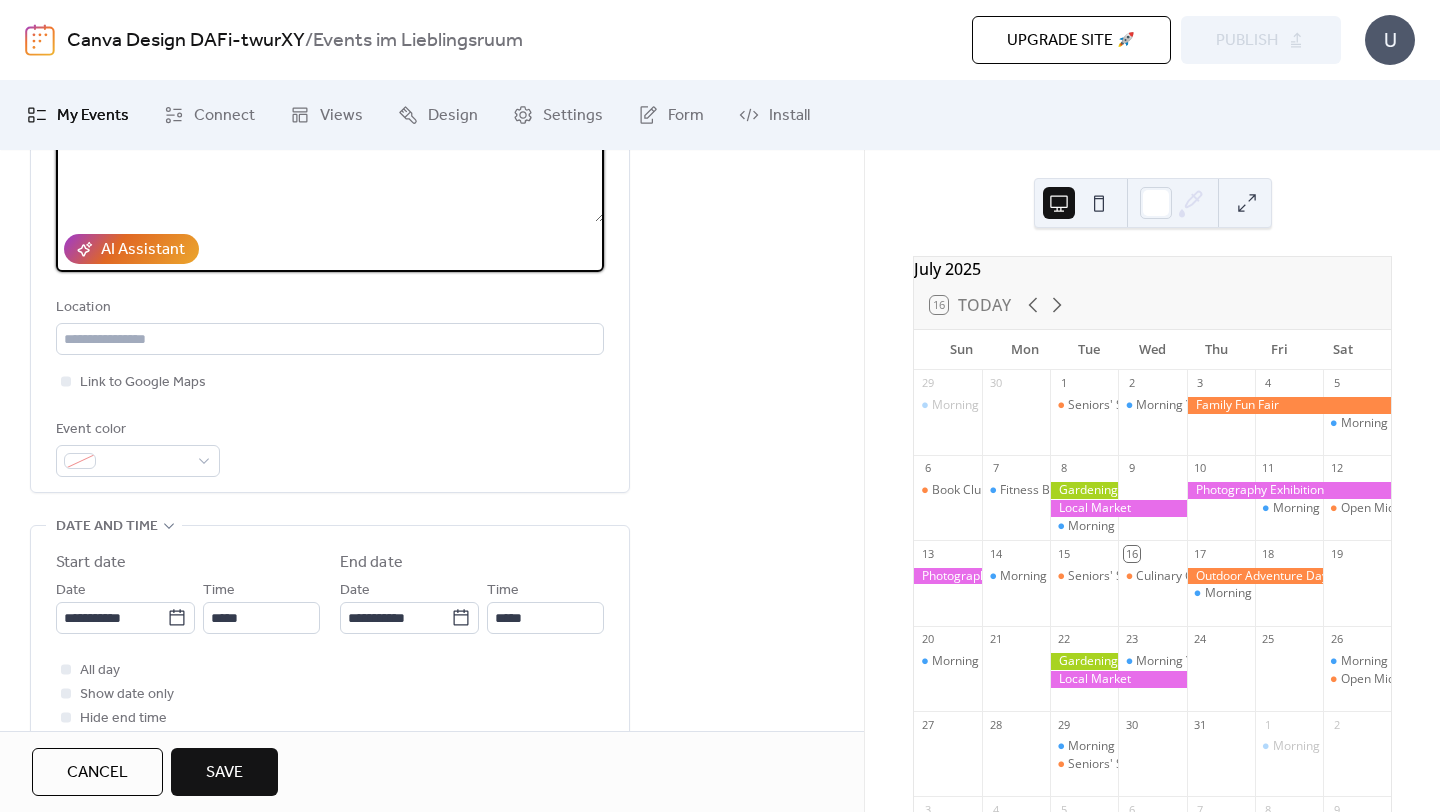 scroll, scrollTop: 351, scrollLeft: 0, axis: vertical 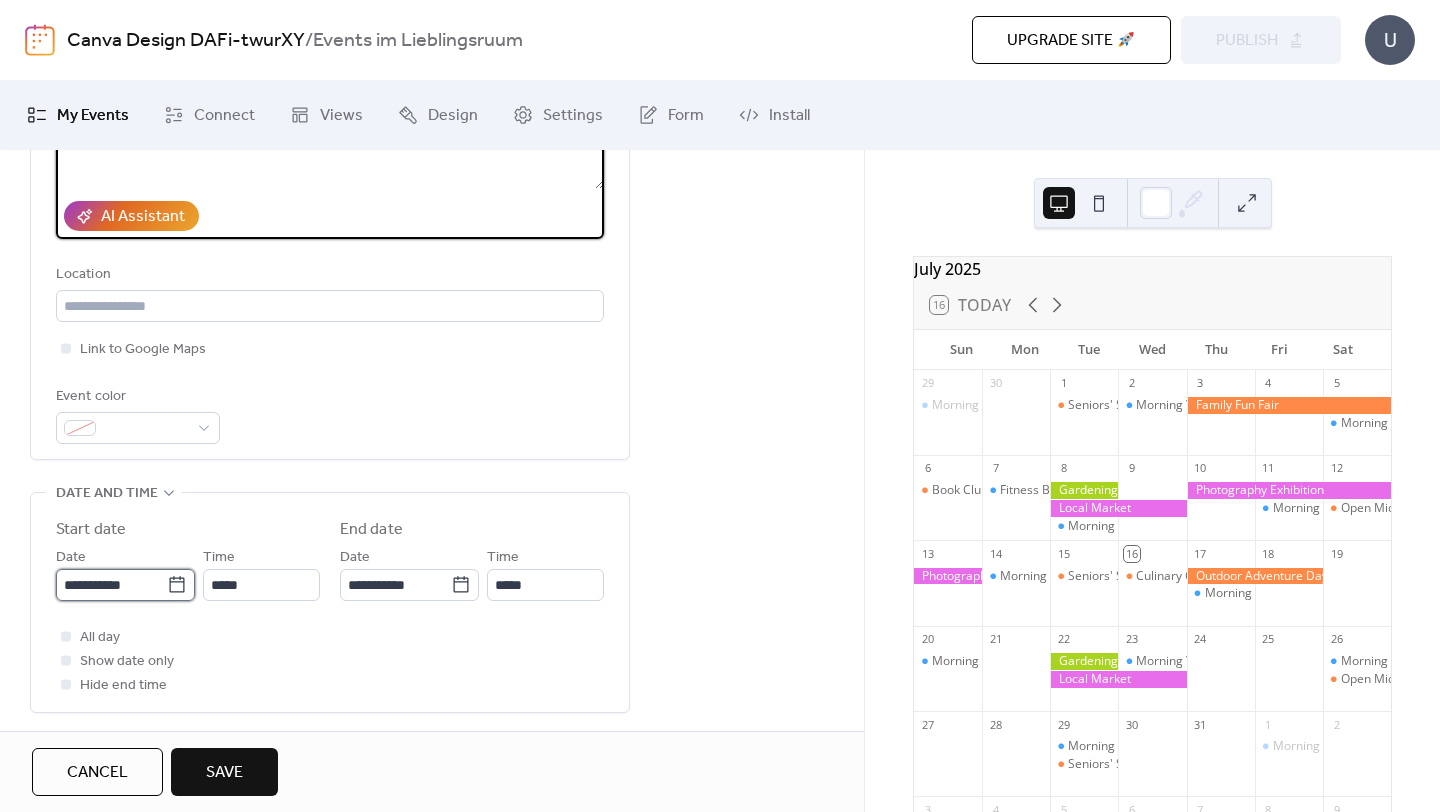 click on "**********" at bounding box center (111, 585) 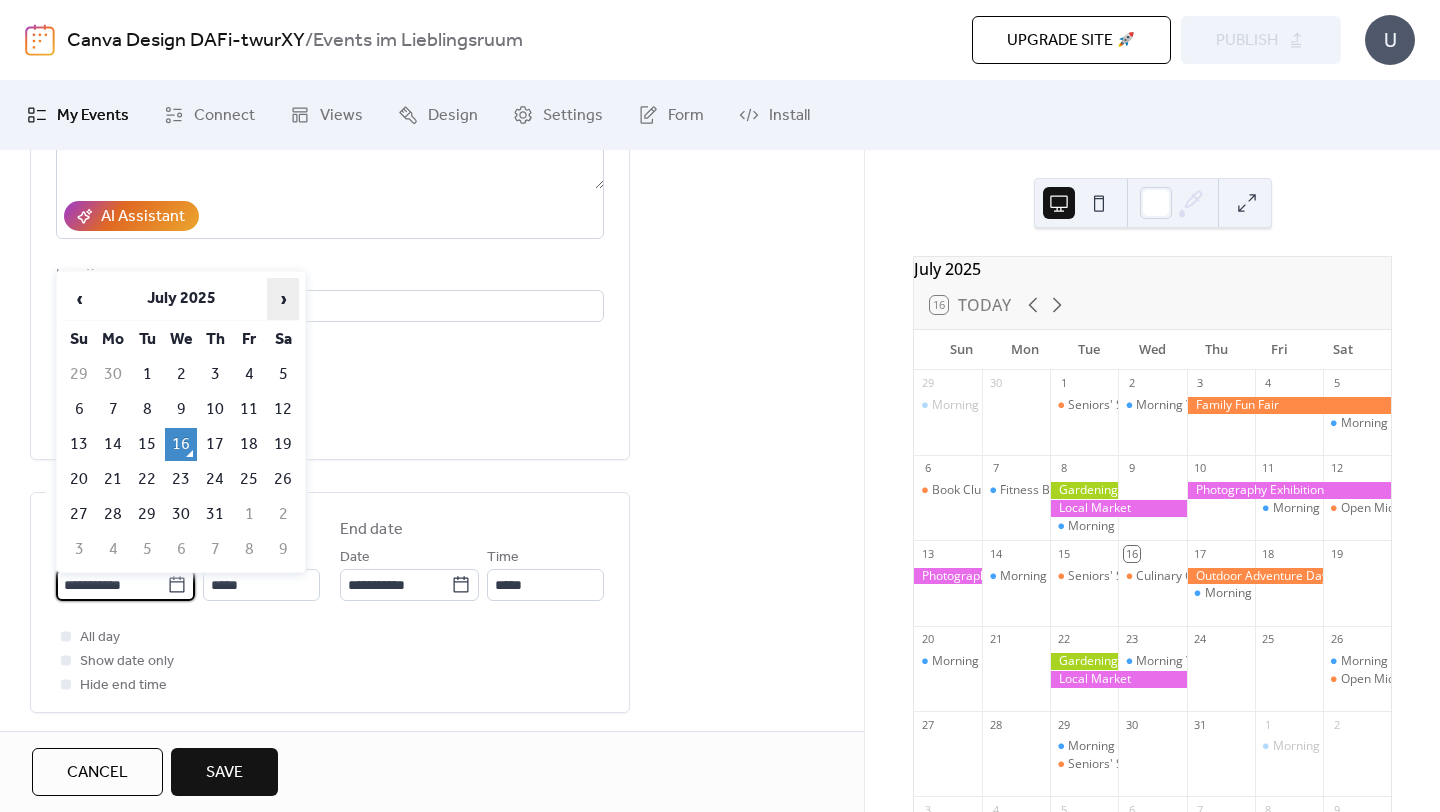 click on "›" at bounding box center [283, 299] 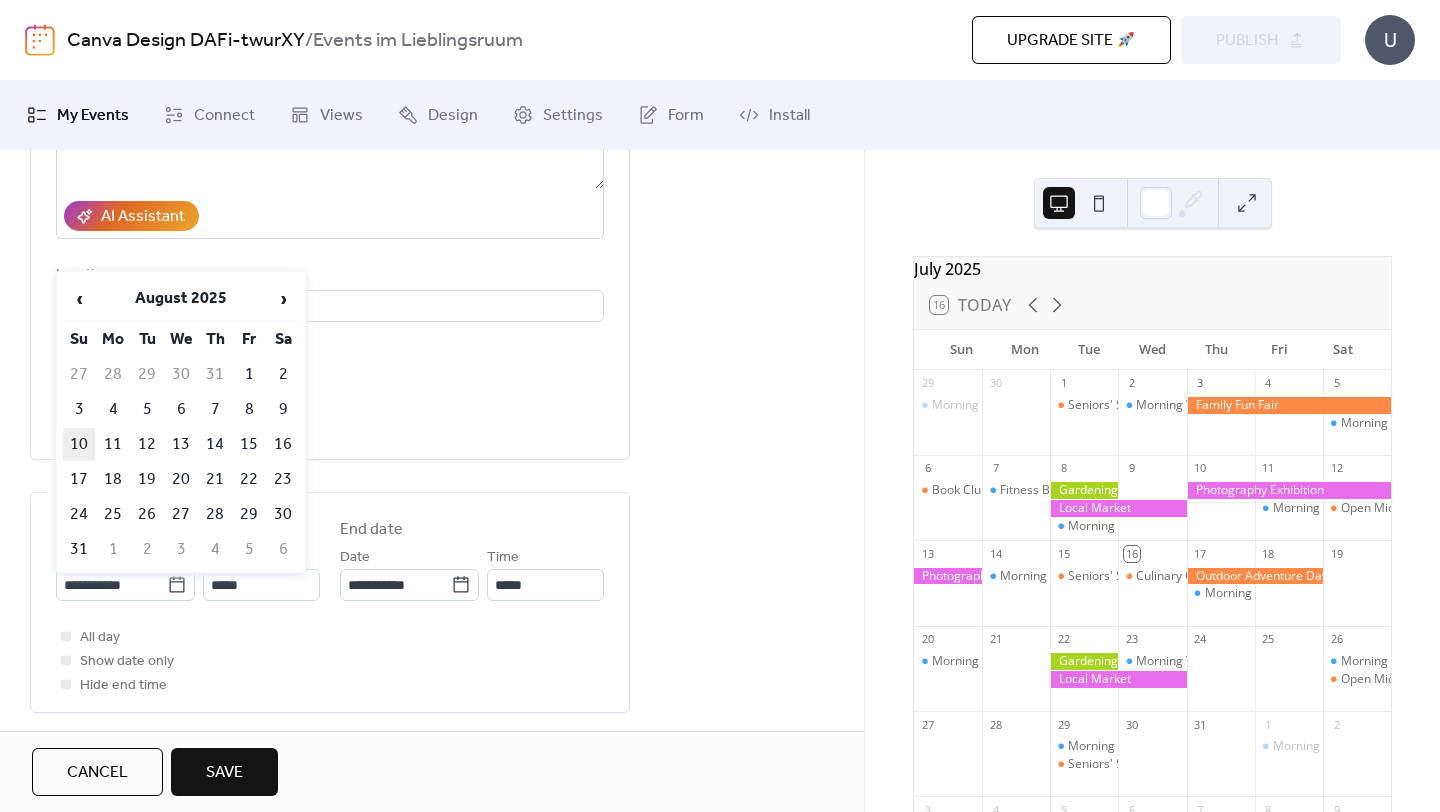 click on "10" at bounding box center [79, 444] 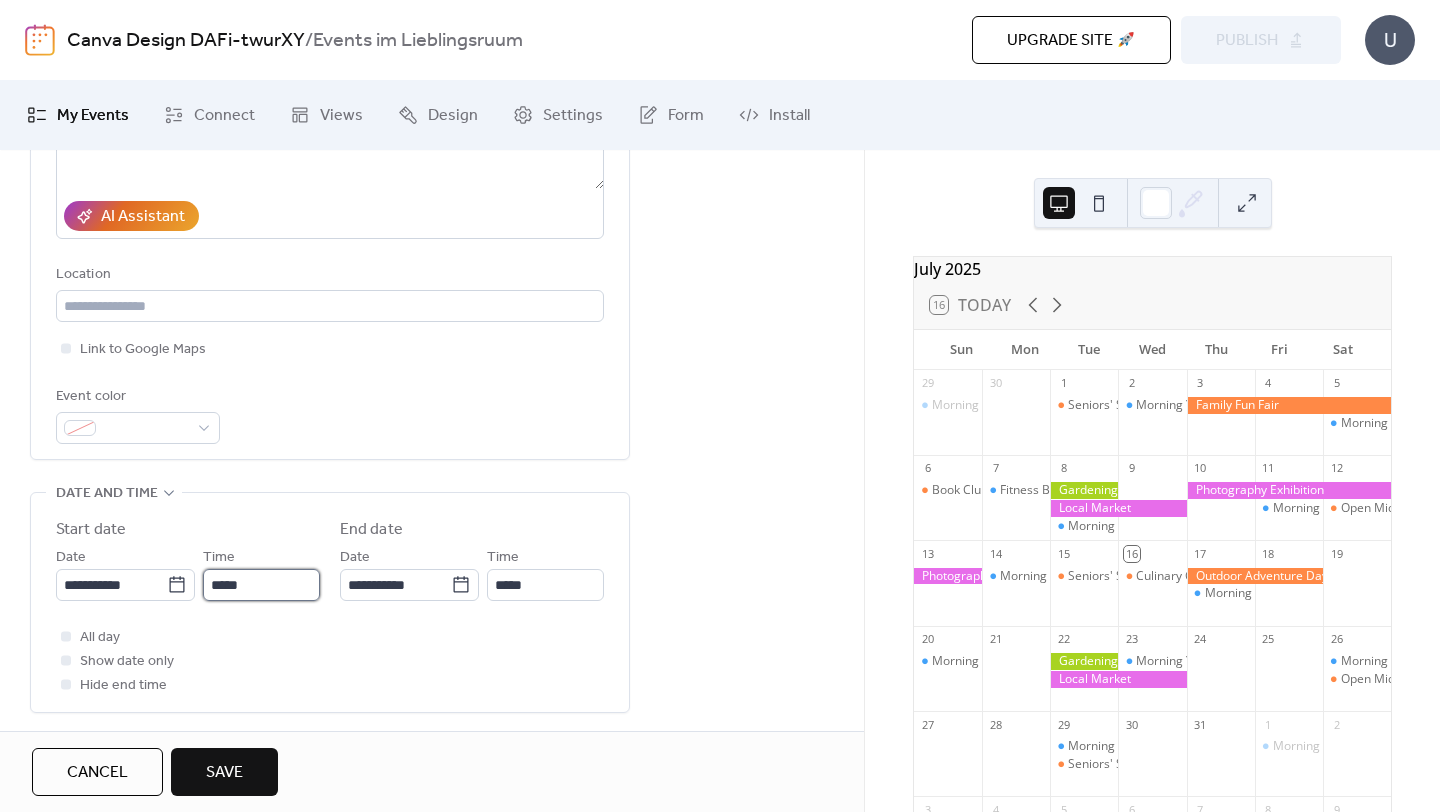 click on "*****" at bounding box center [261, 585] 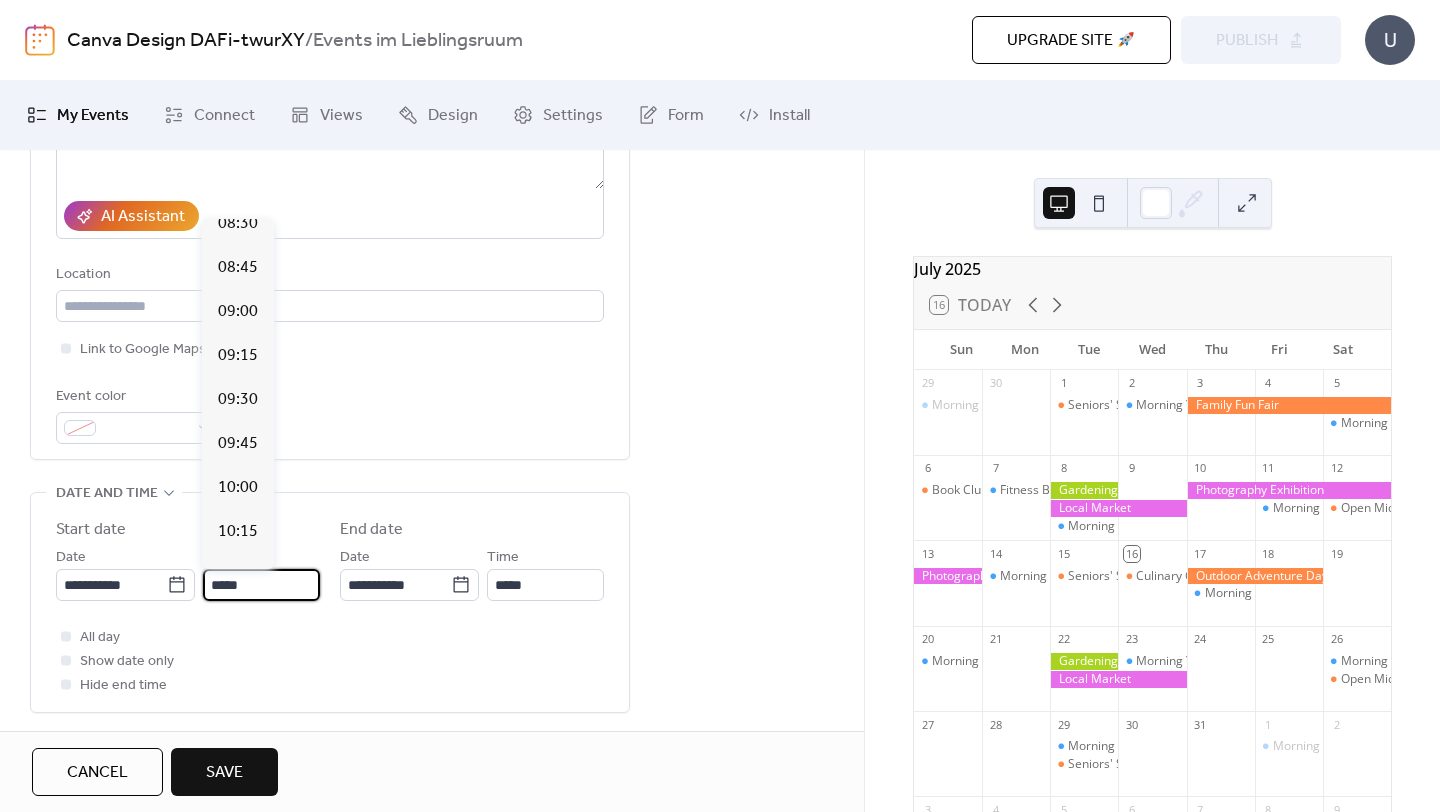 scroll, scrollTop: 1470, scrollLeft: 0, axis: vertical 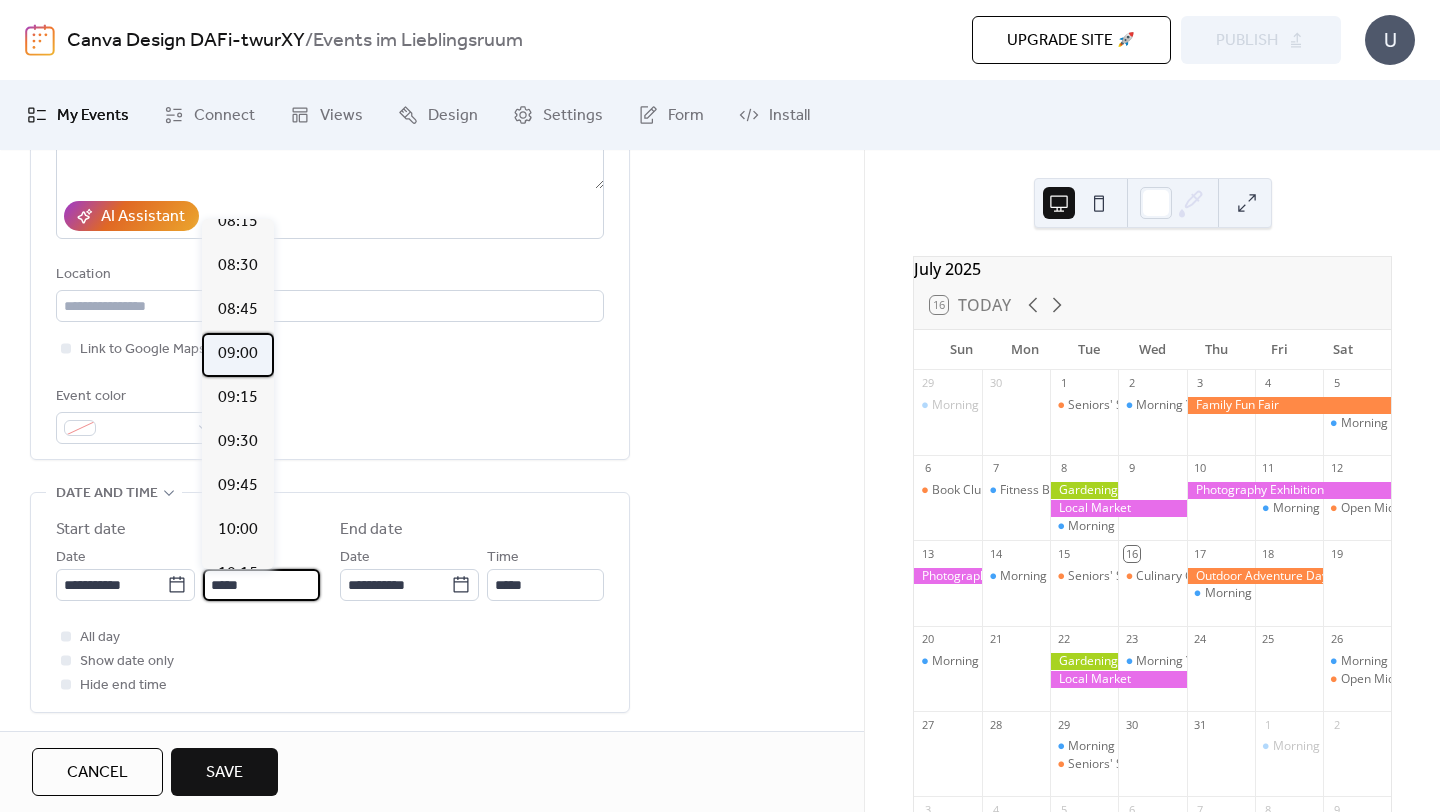 click on "09:00" at bounding box center (238, 354) 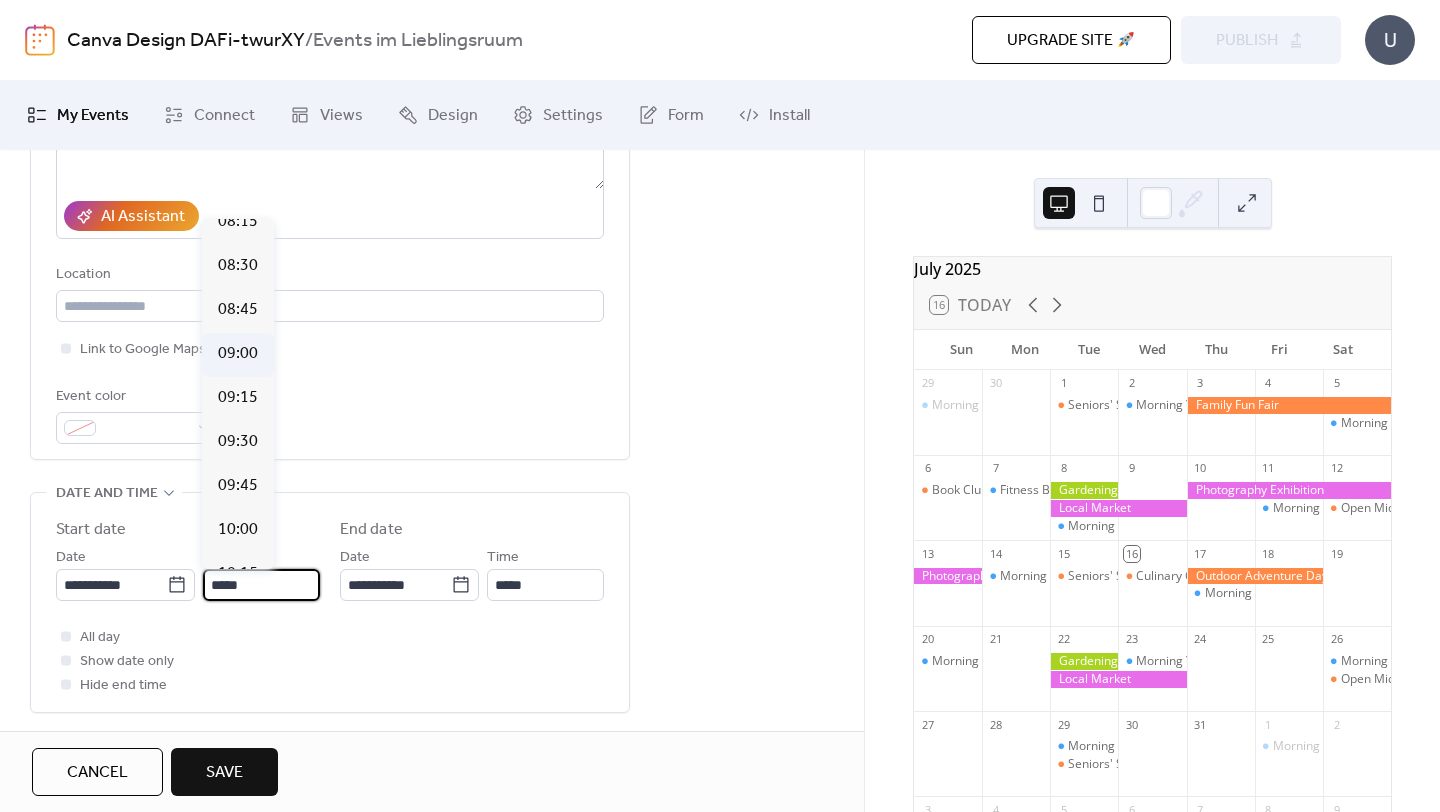 type on "*****" 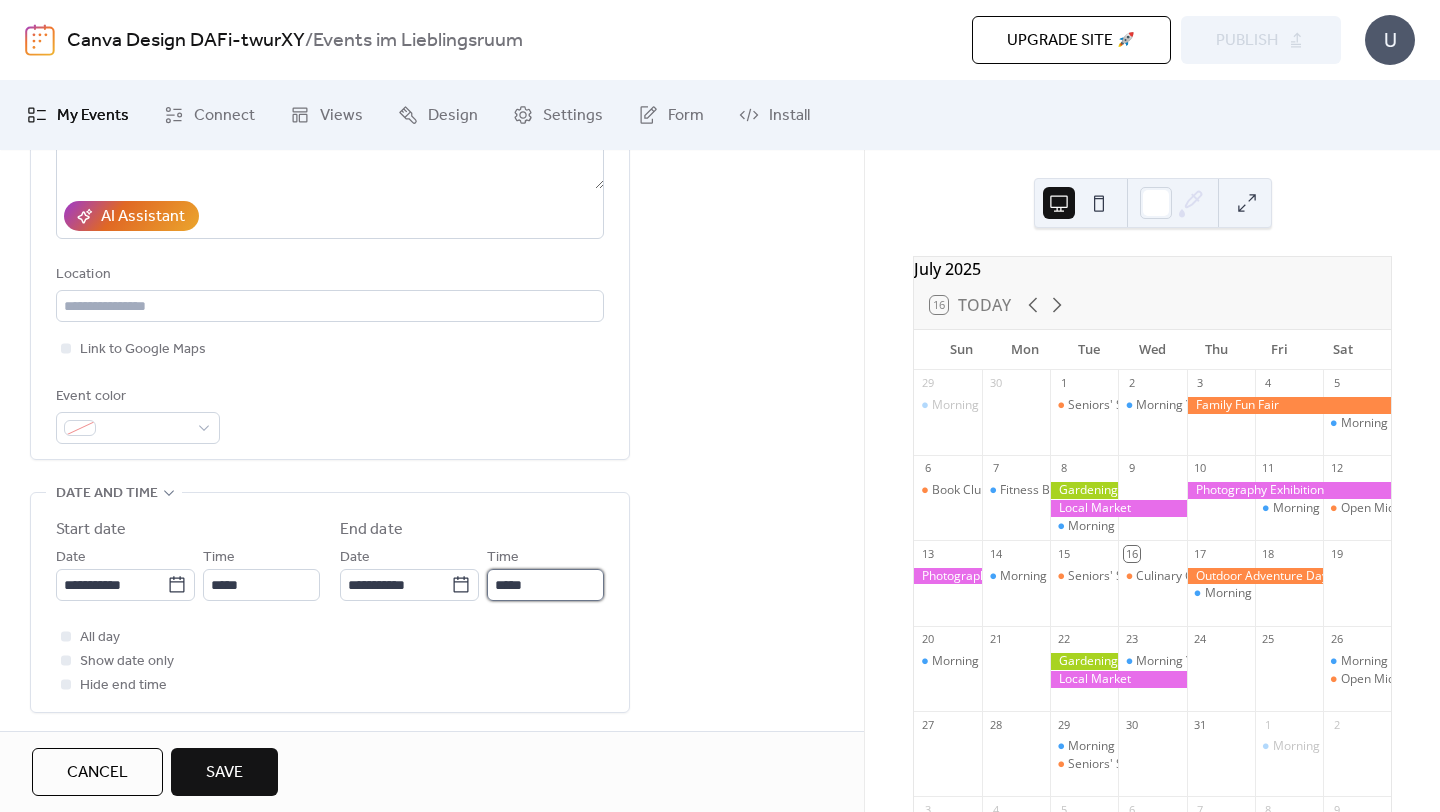 click on "*****" at bounding box center [545, 585] 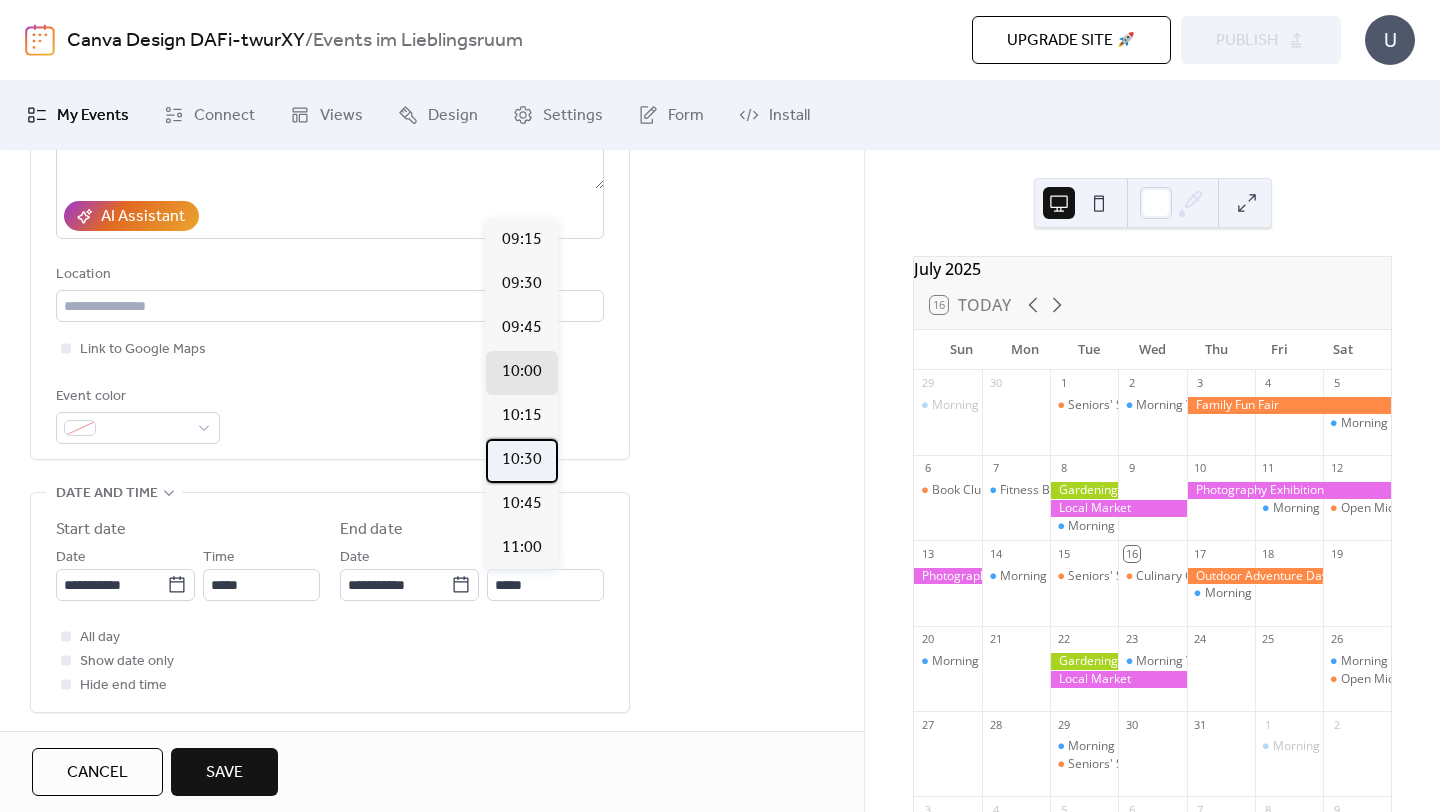 click on "10:30" at bounding box center [522, 460] 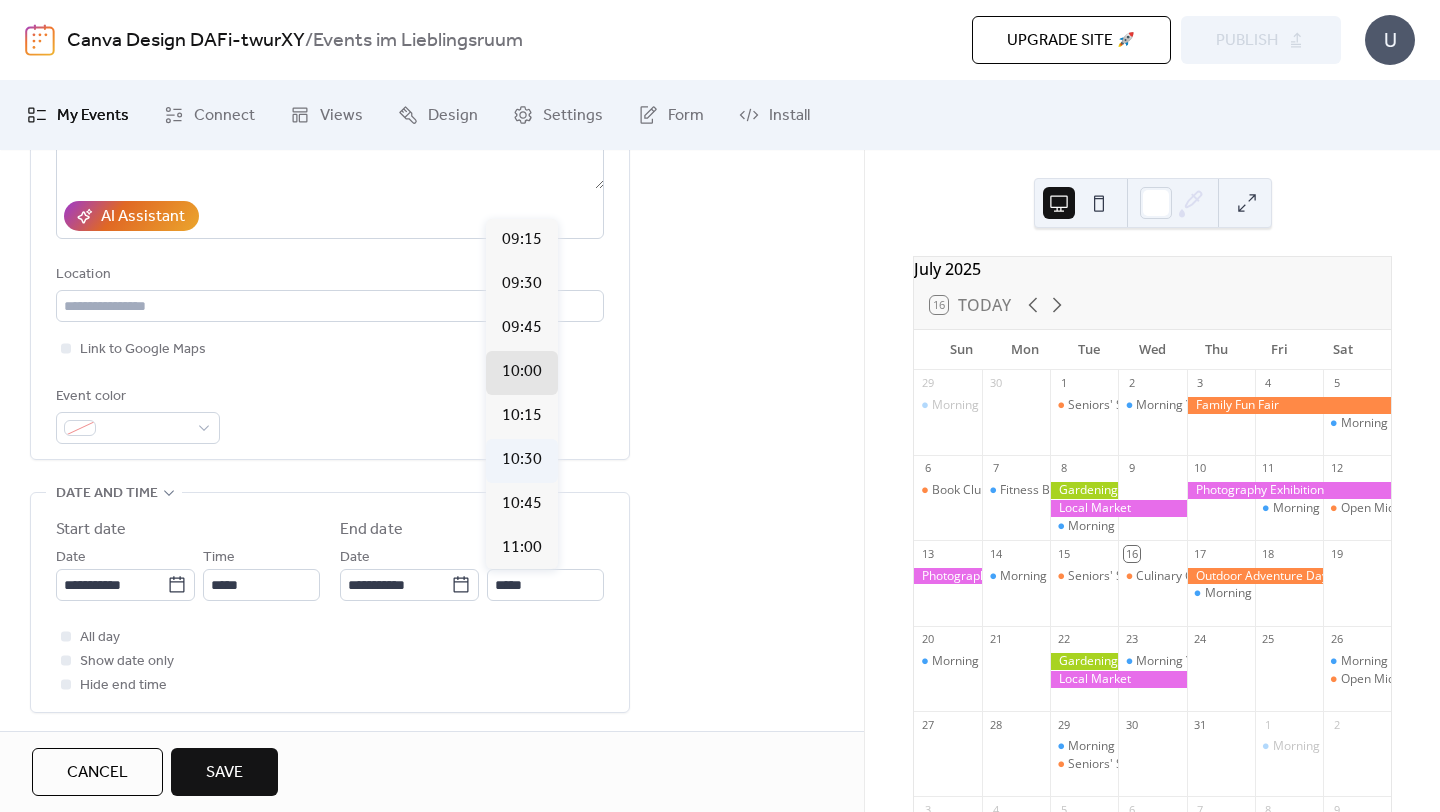 type on "*****" 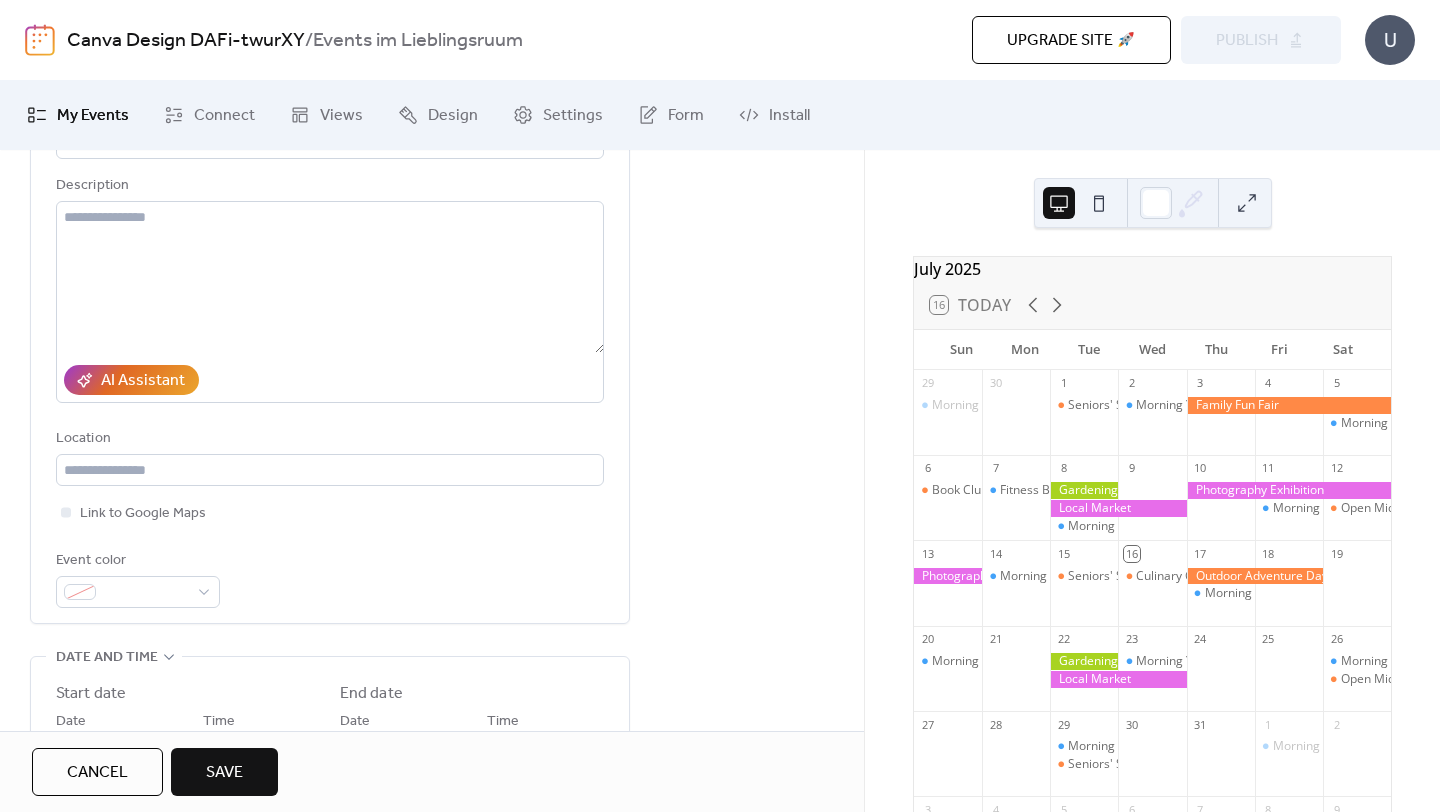 scroll, scrollTop: 86, scrollLeft: 0, axis: vertical 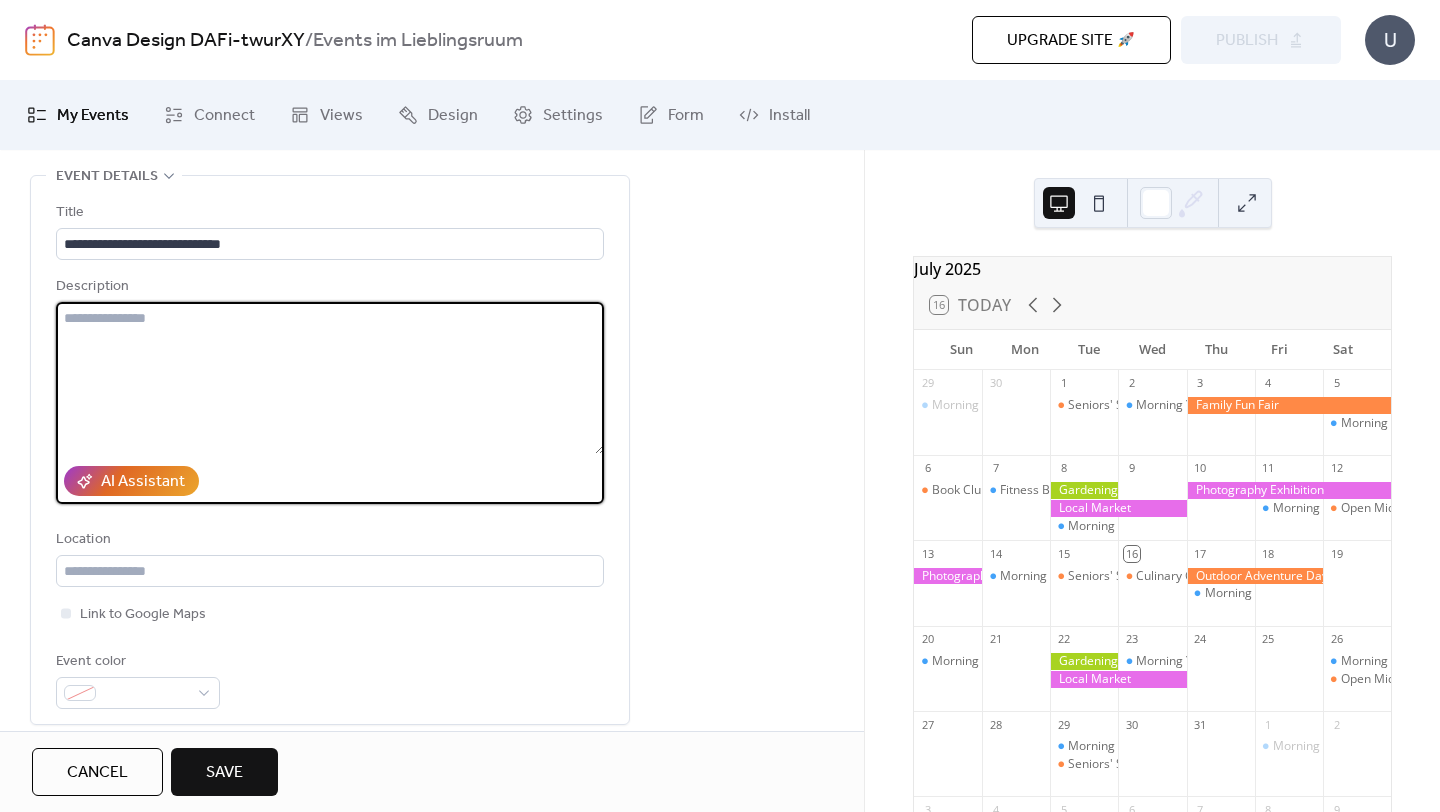 click at bounding box center (330, 378) 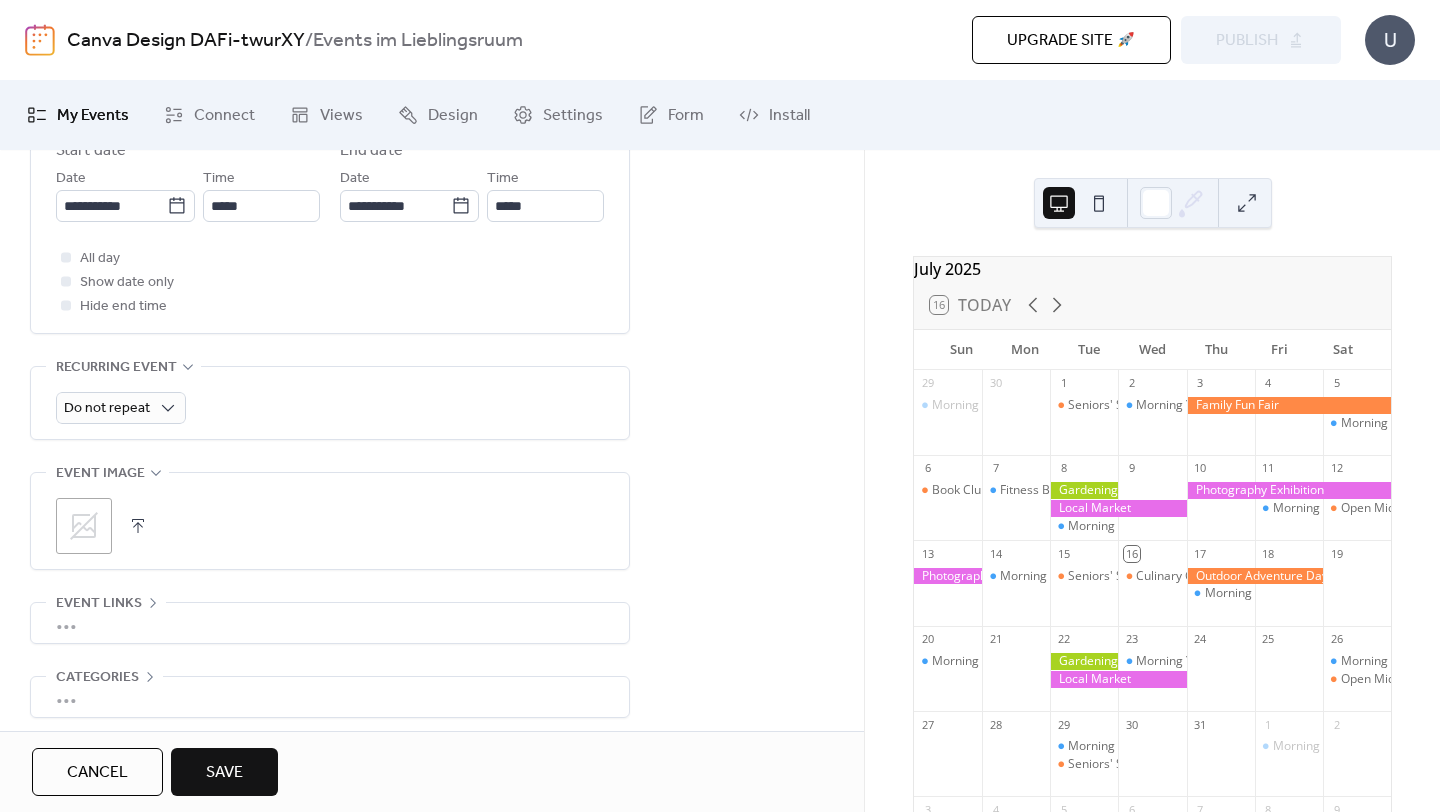 scroll, scrollTop: 800, scrollLeft: 0, axis: vertical 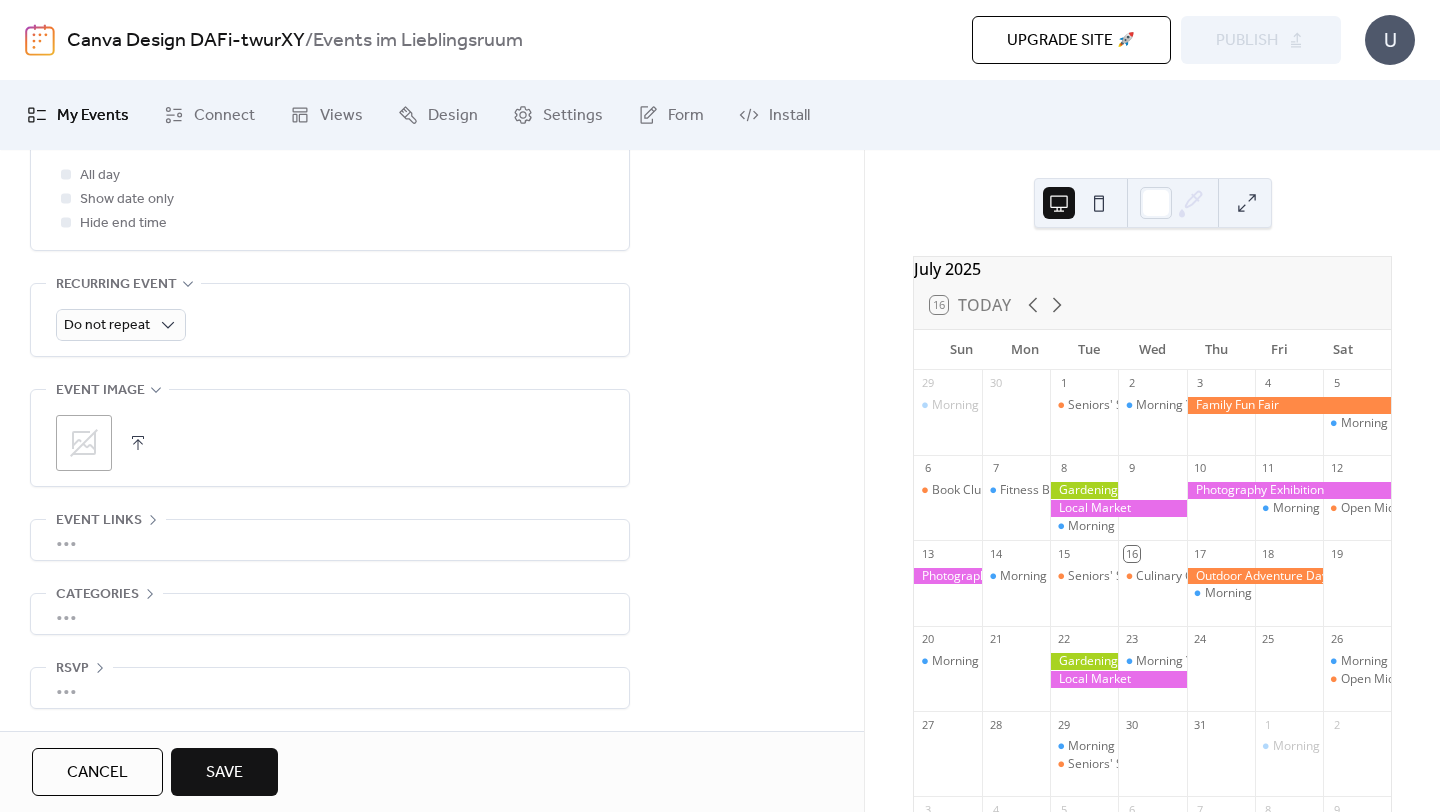 click on "•••" at bounding box center (330, 540) 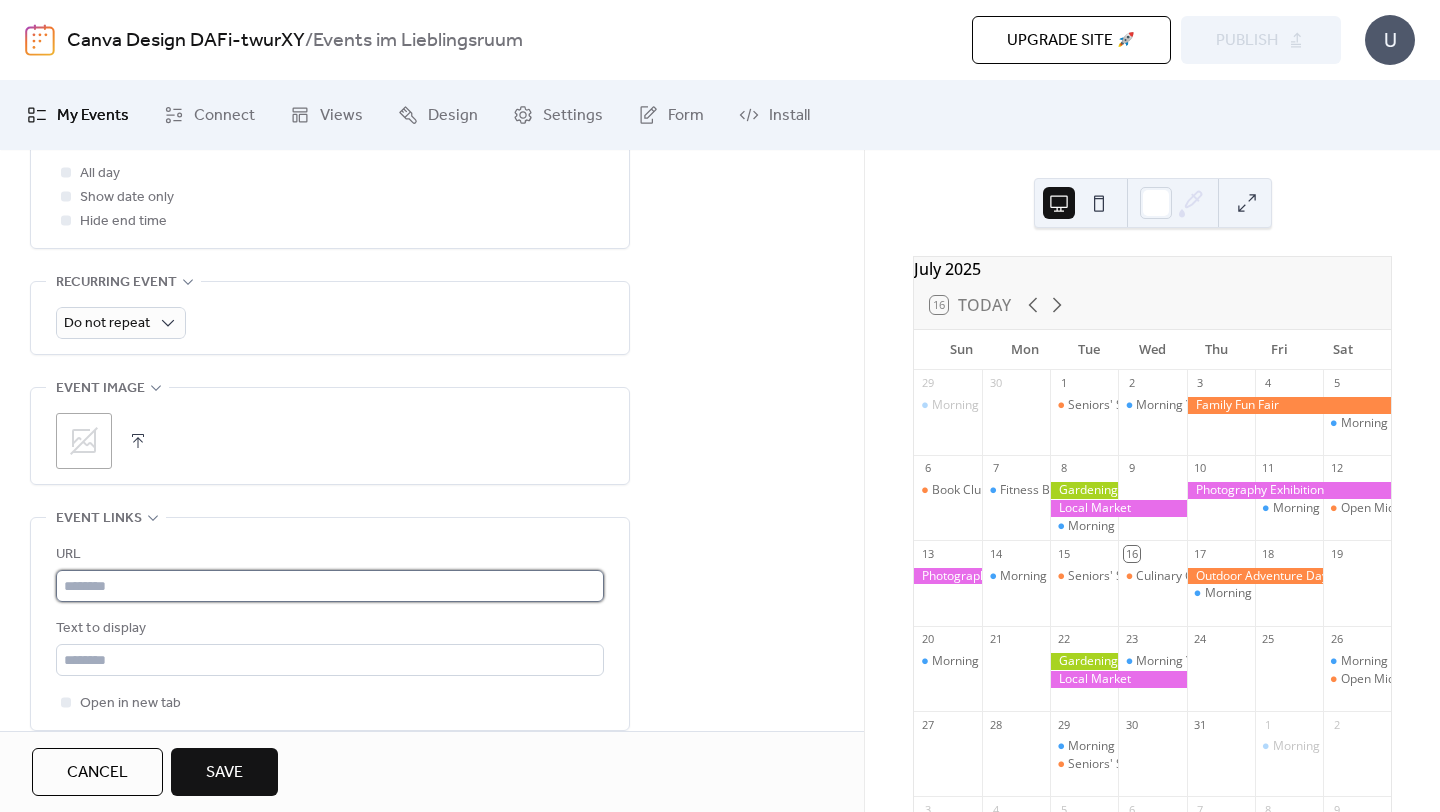 click at bounding box center (330, 586) 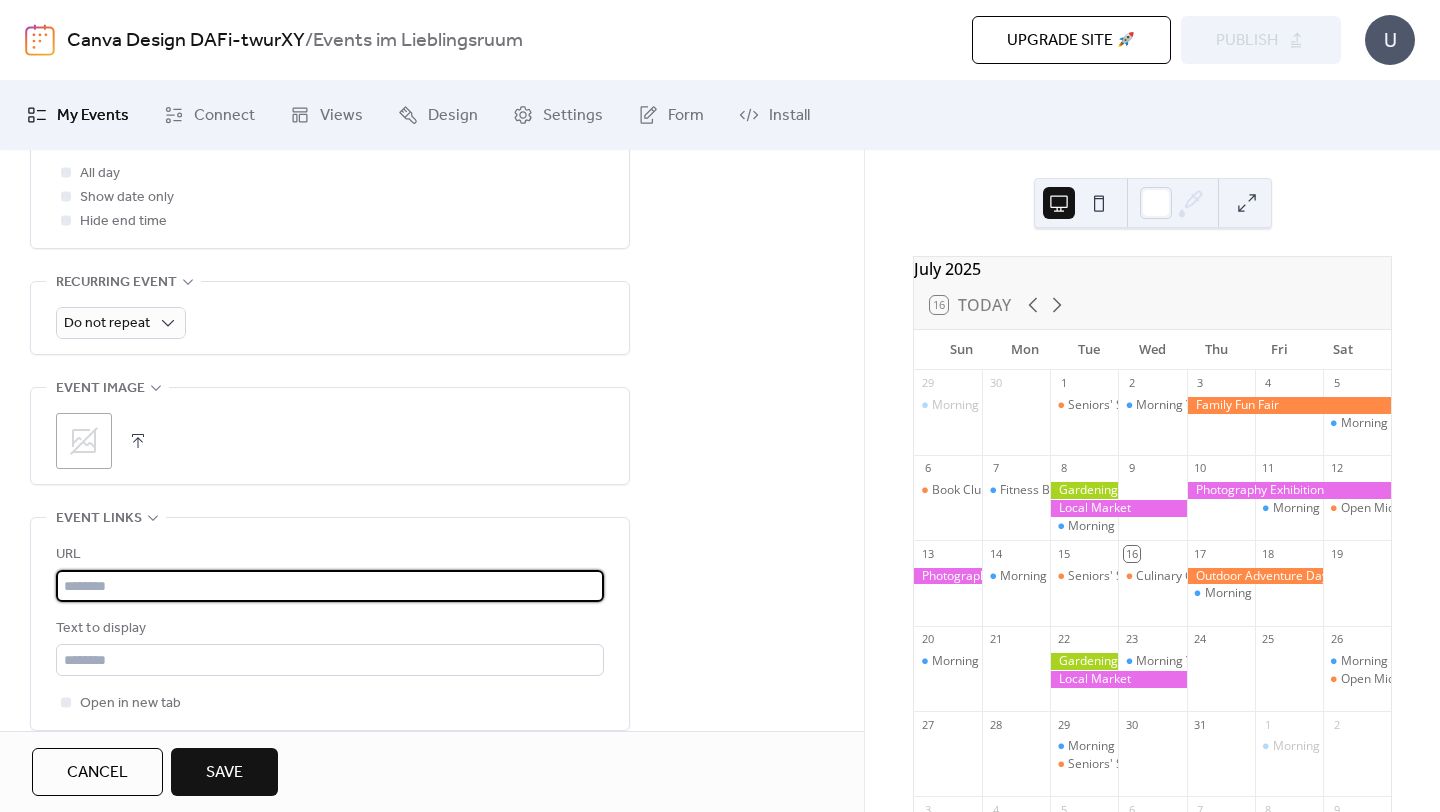 paste on "**********" 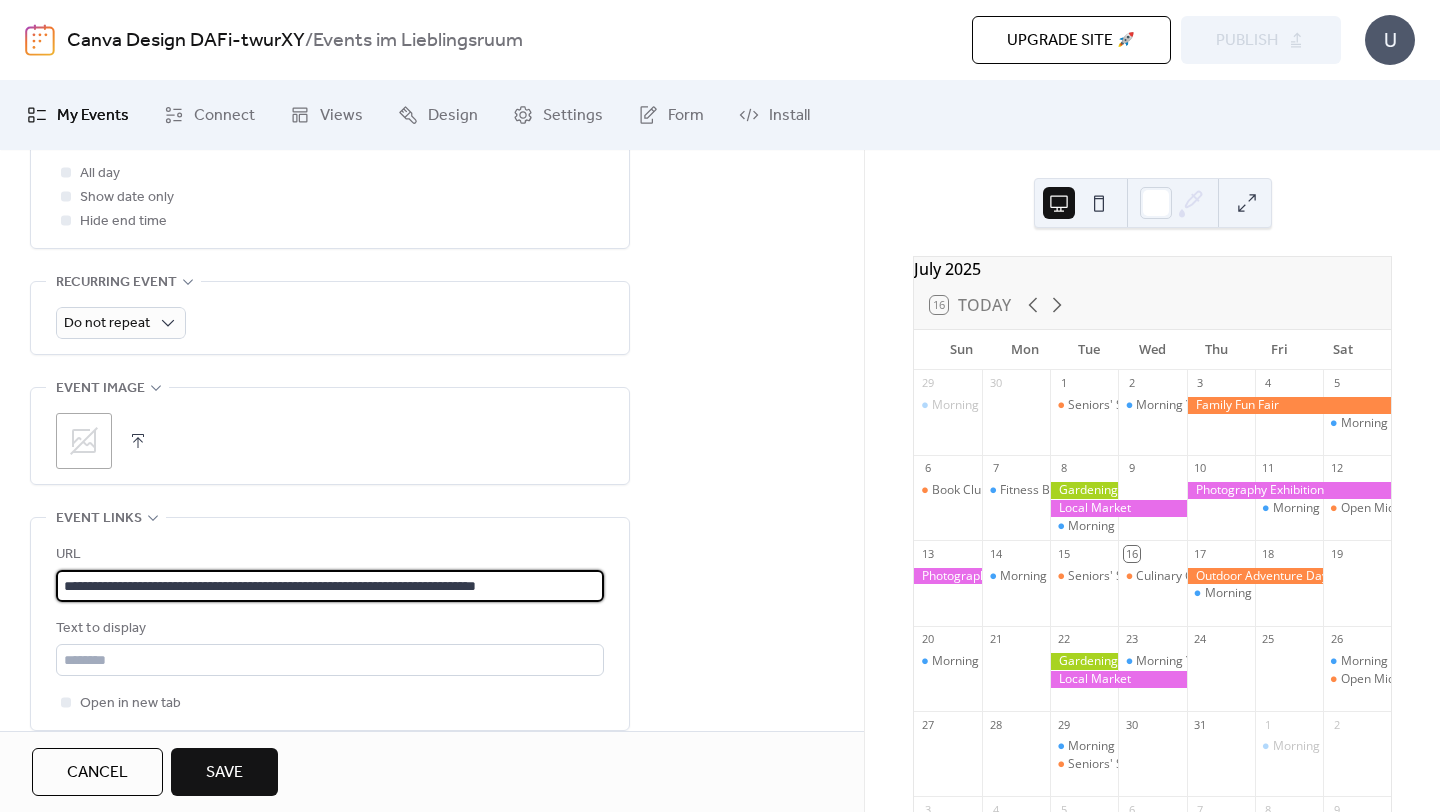 scroll, scrollTop: 0, scrollLeft: 49, axis: horizontal 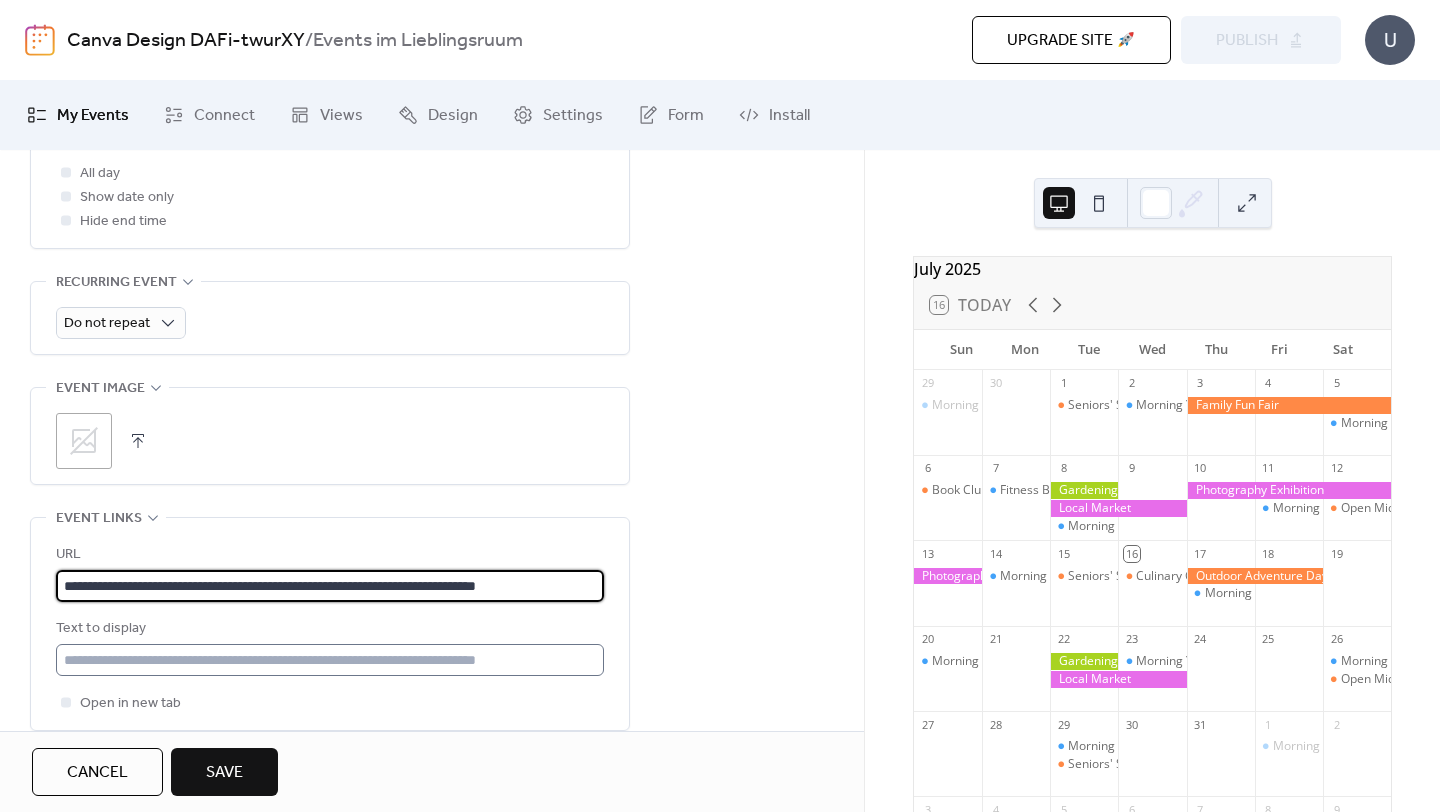 type on "**********" 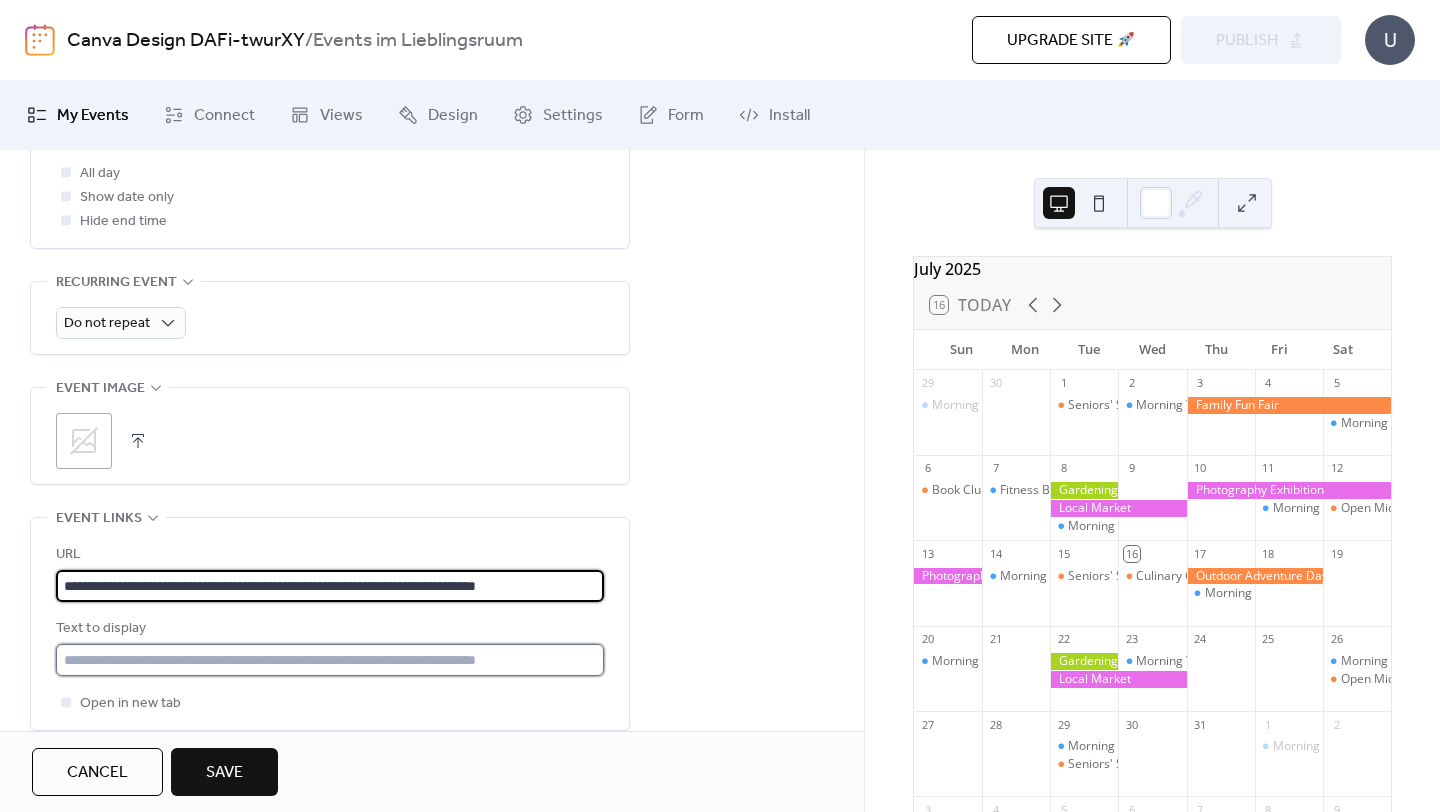 click at bounding box center (330, 660) 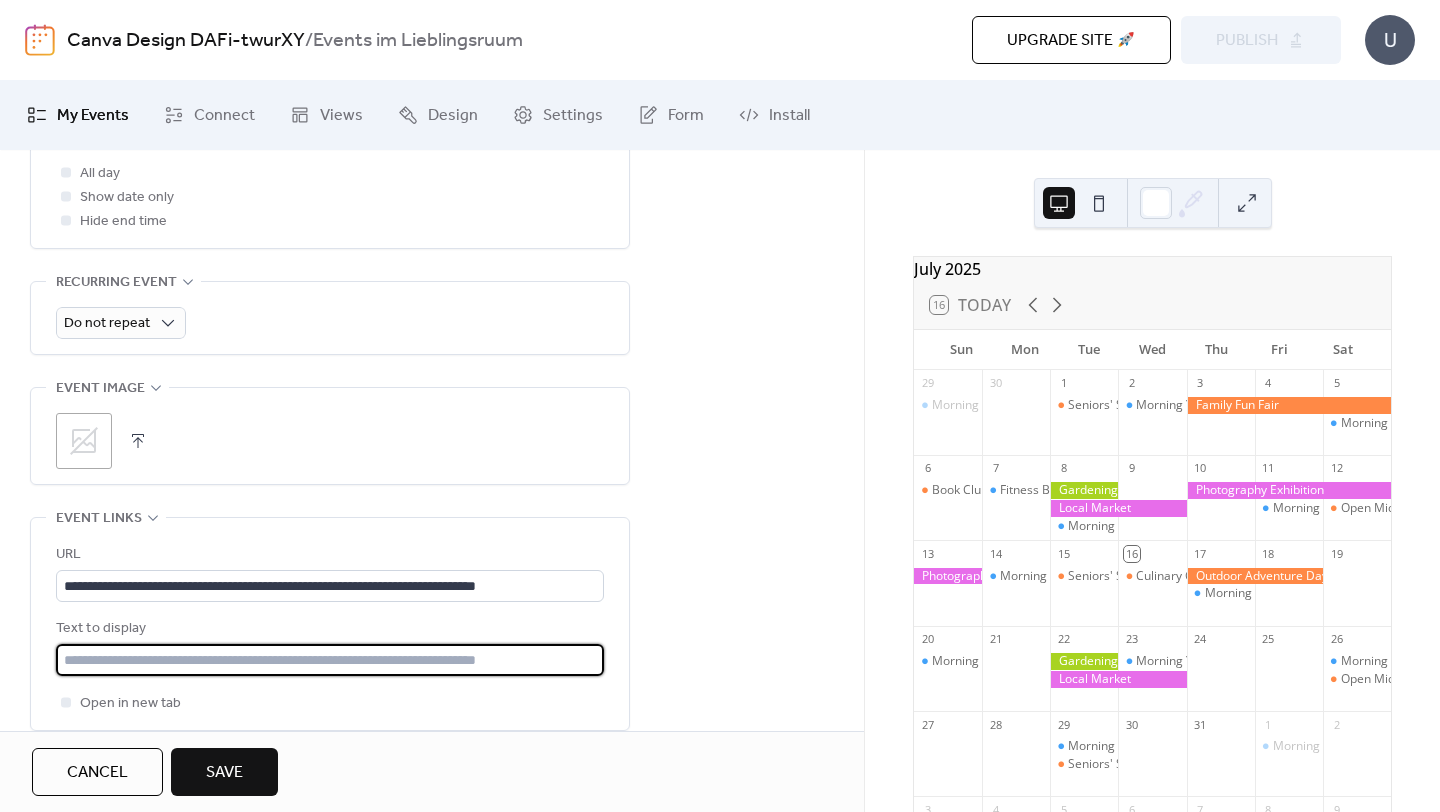 type on "*" 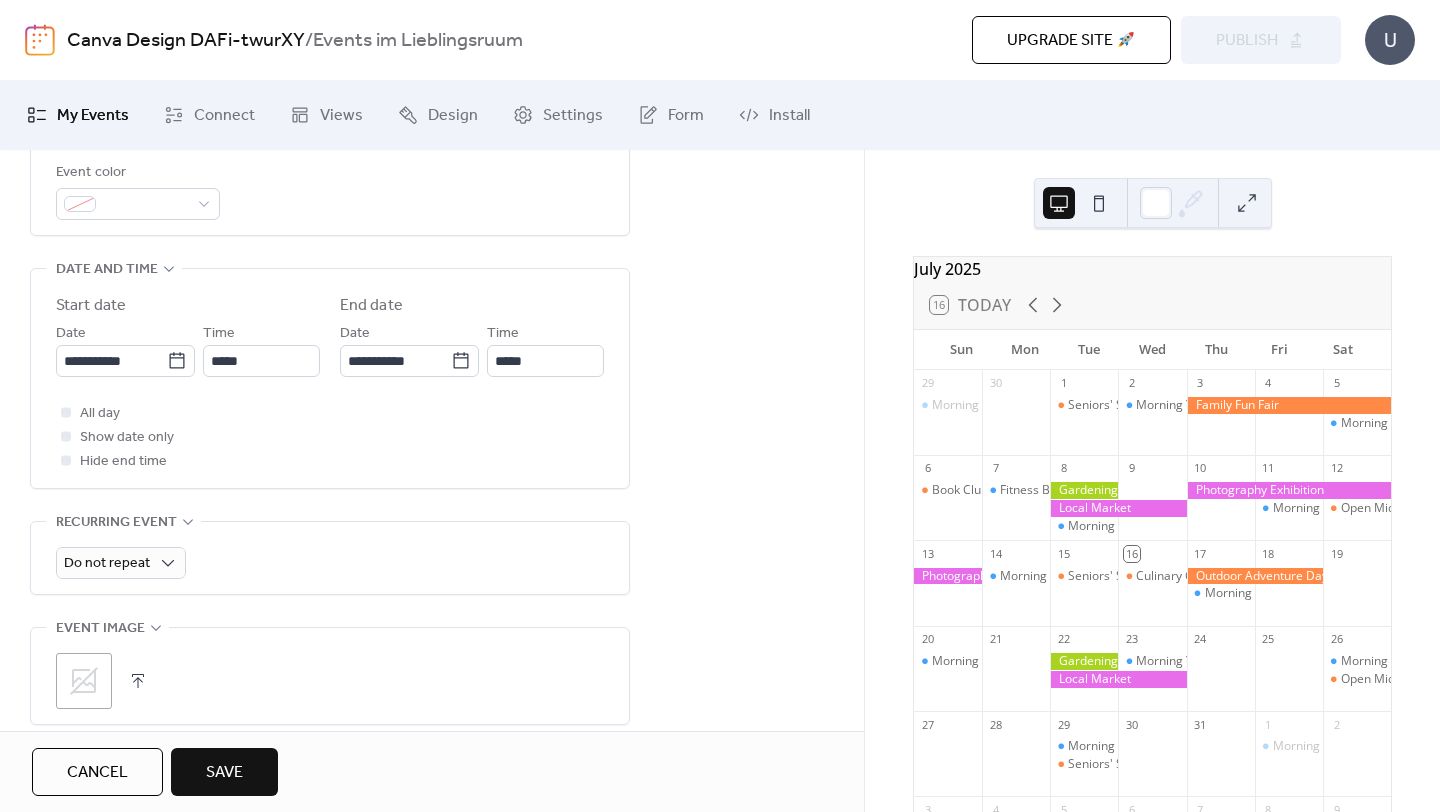 scroll, scrollTop: 576, scrollLeft: 0, axis: vertical 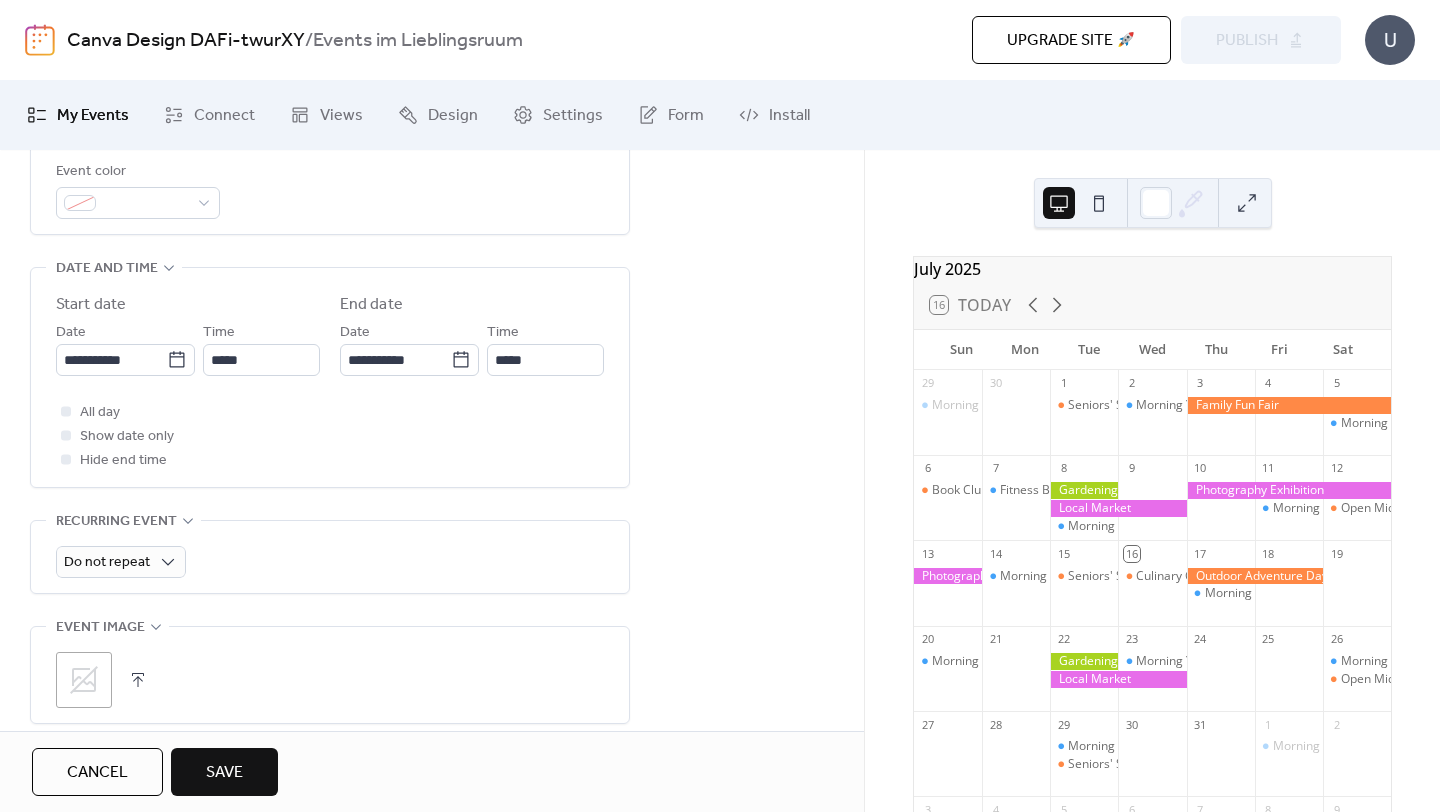 type on "**********" 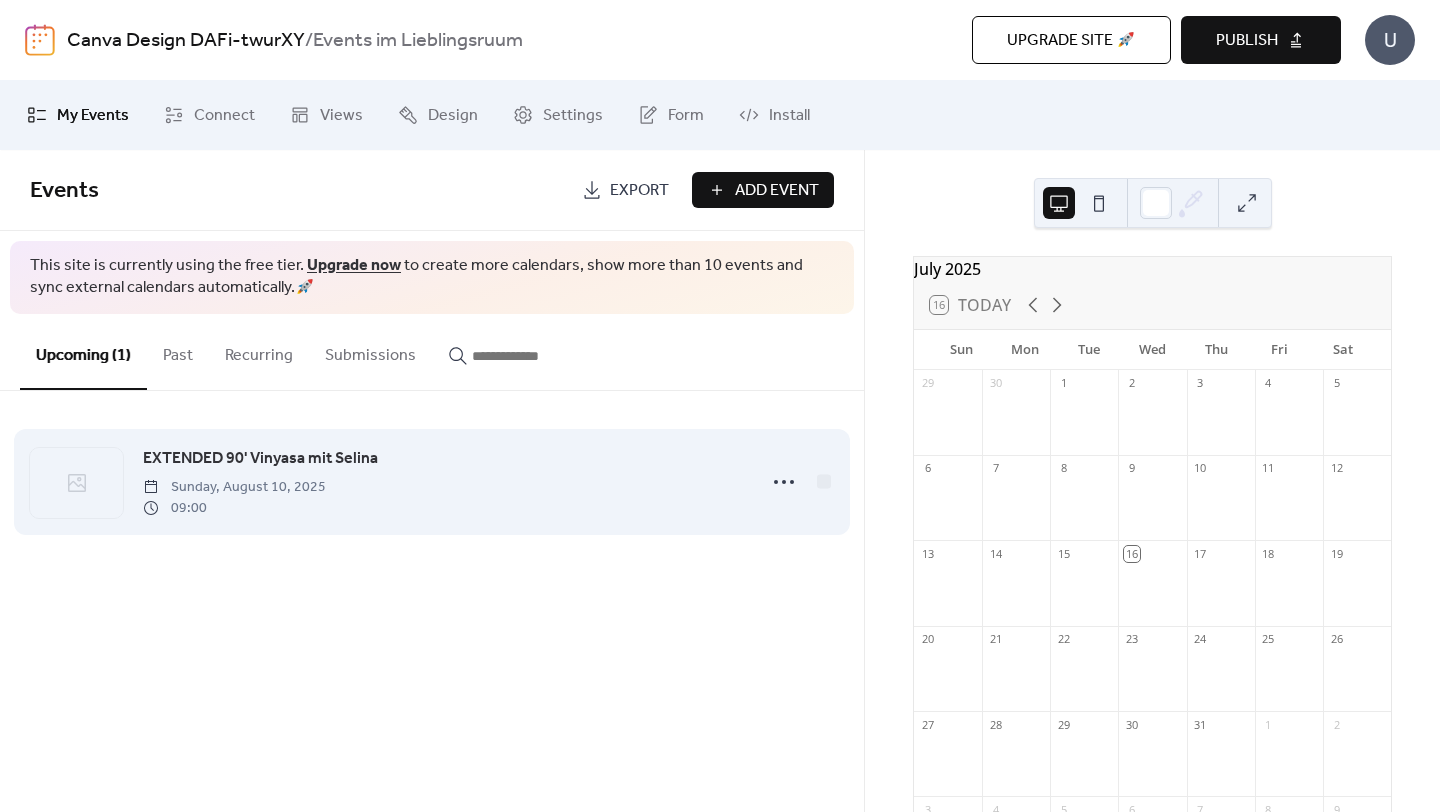 click 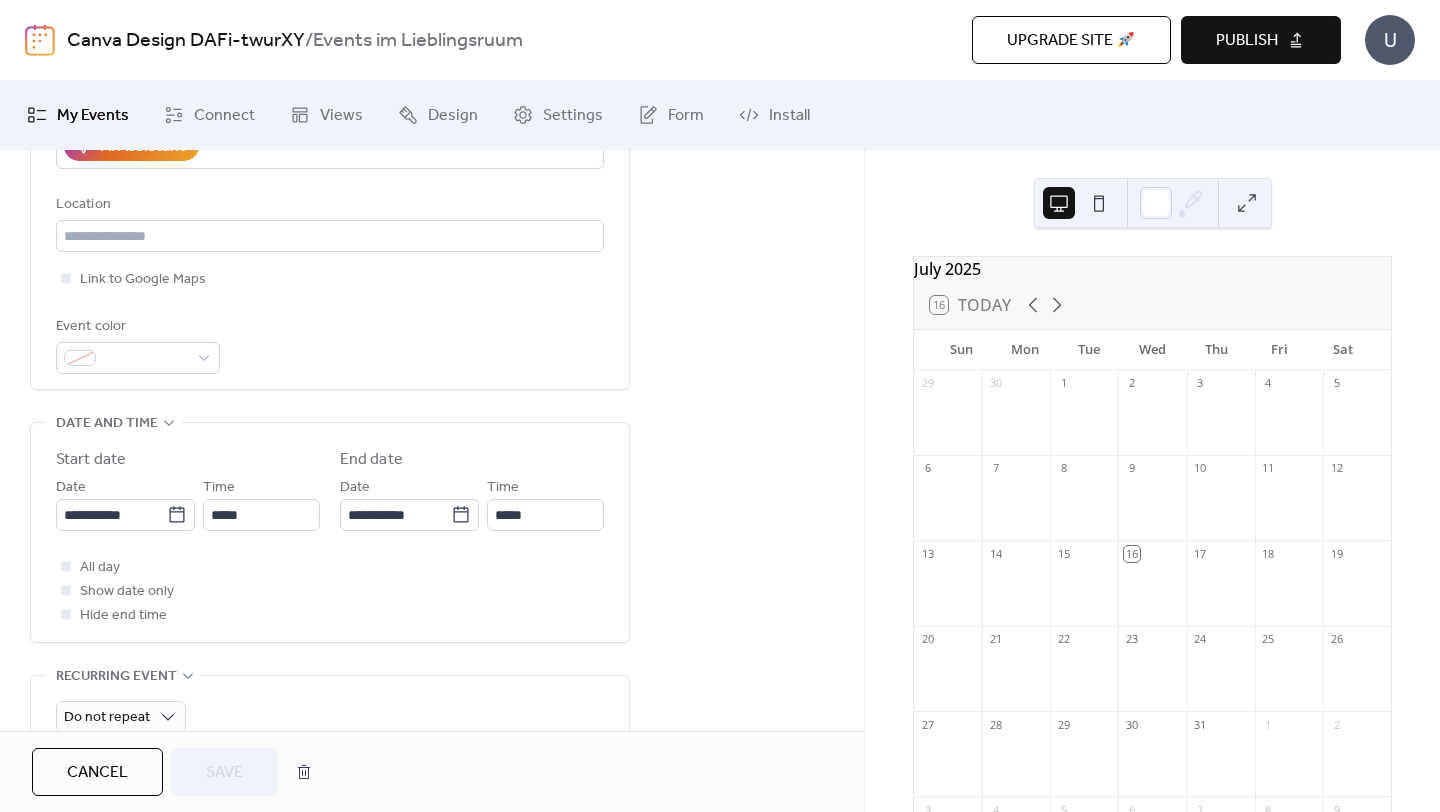 scroll, scrollTop: 467, scrollLeft: 0, axis: vertical 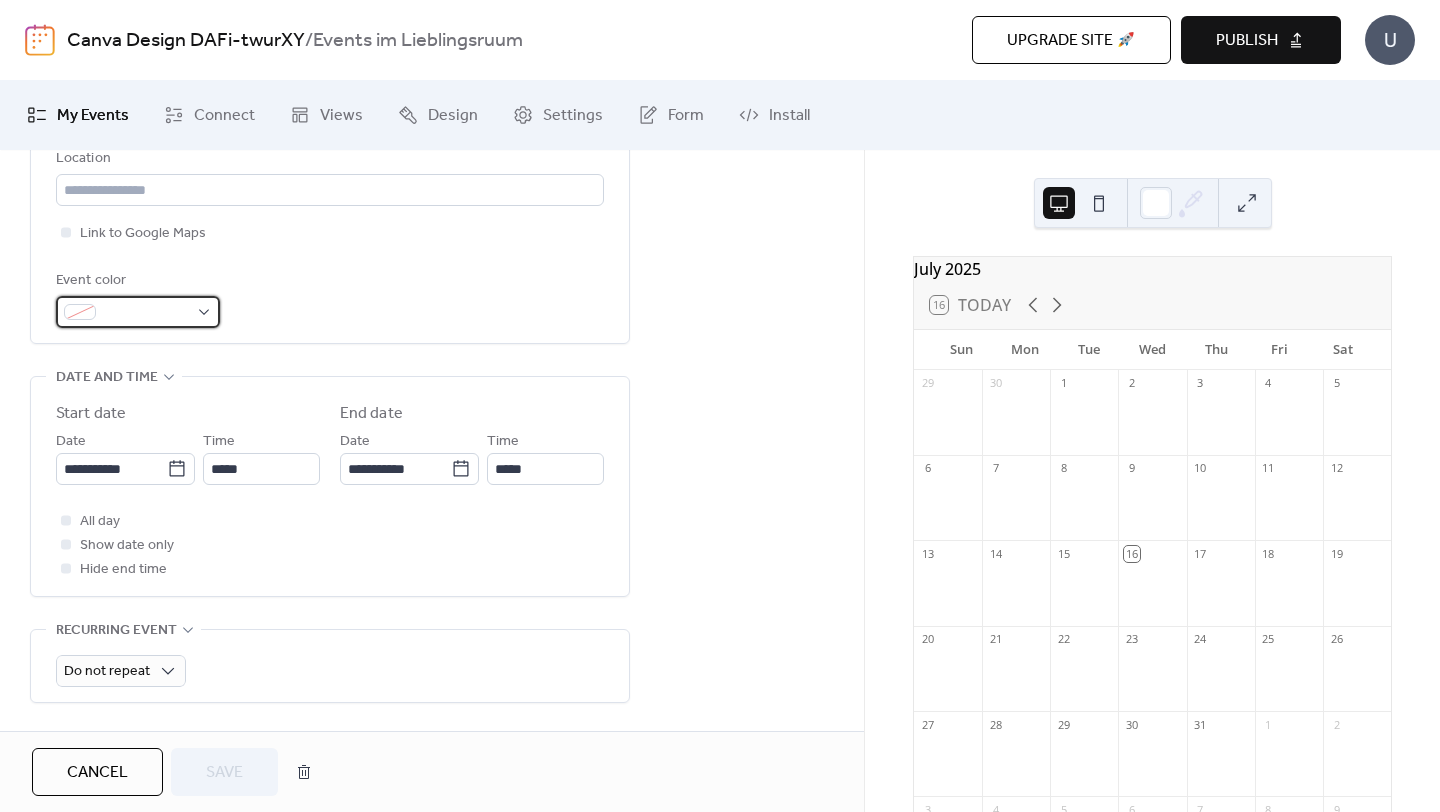 click at bounding box center (138, 312) 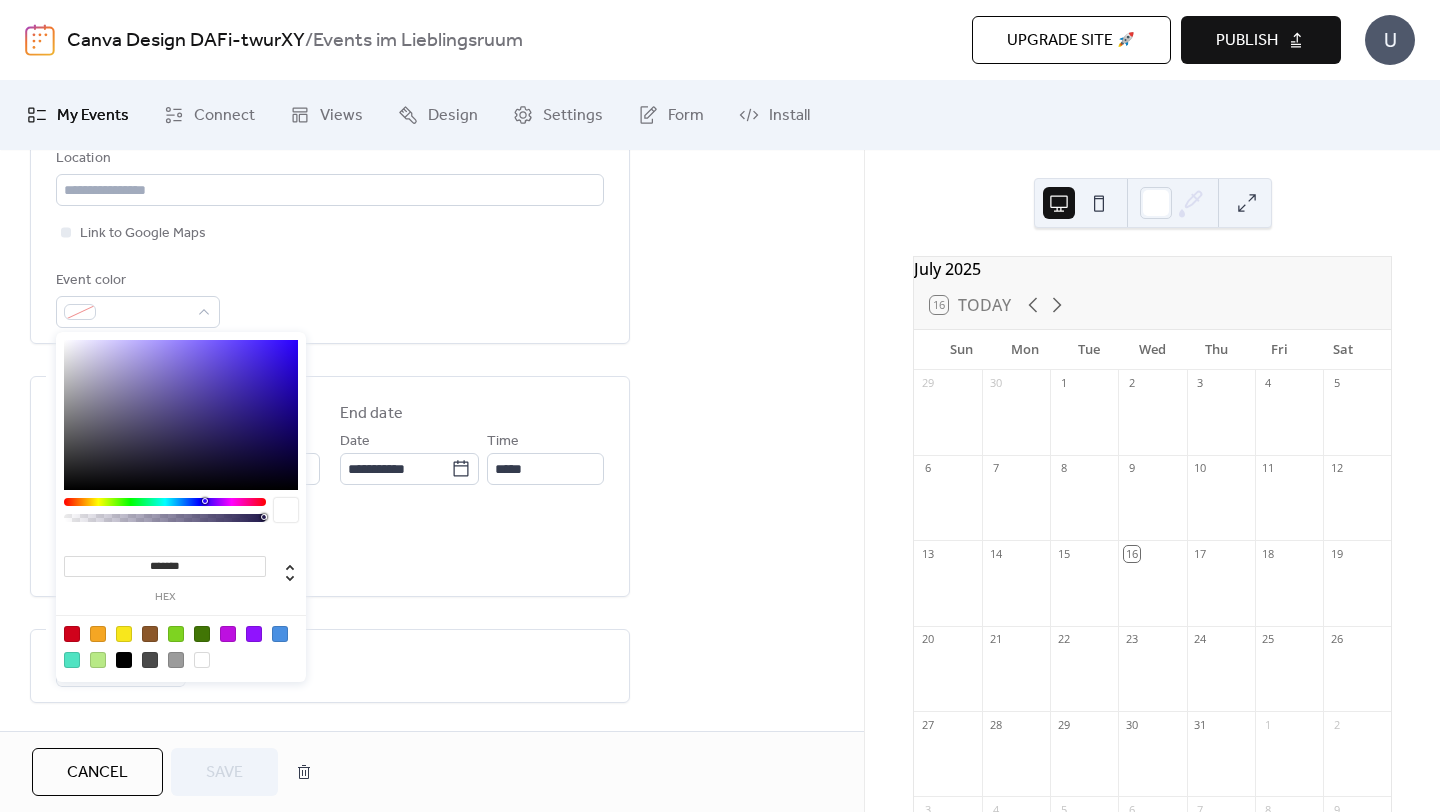 click at bounding box center (254, 634) 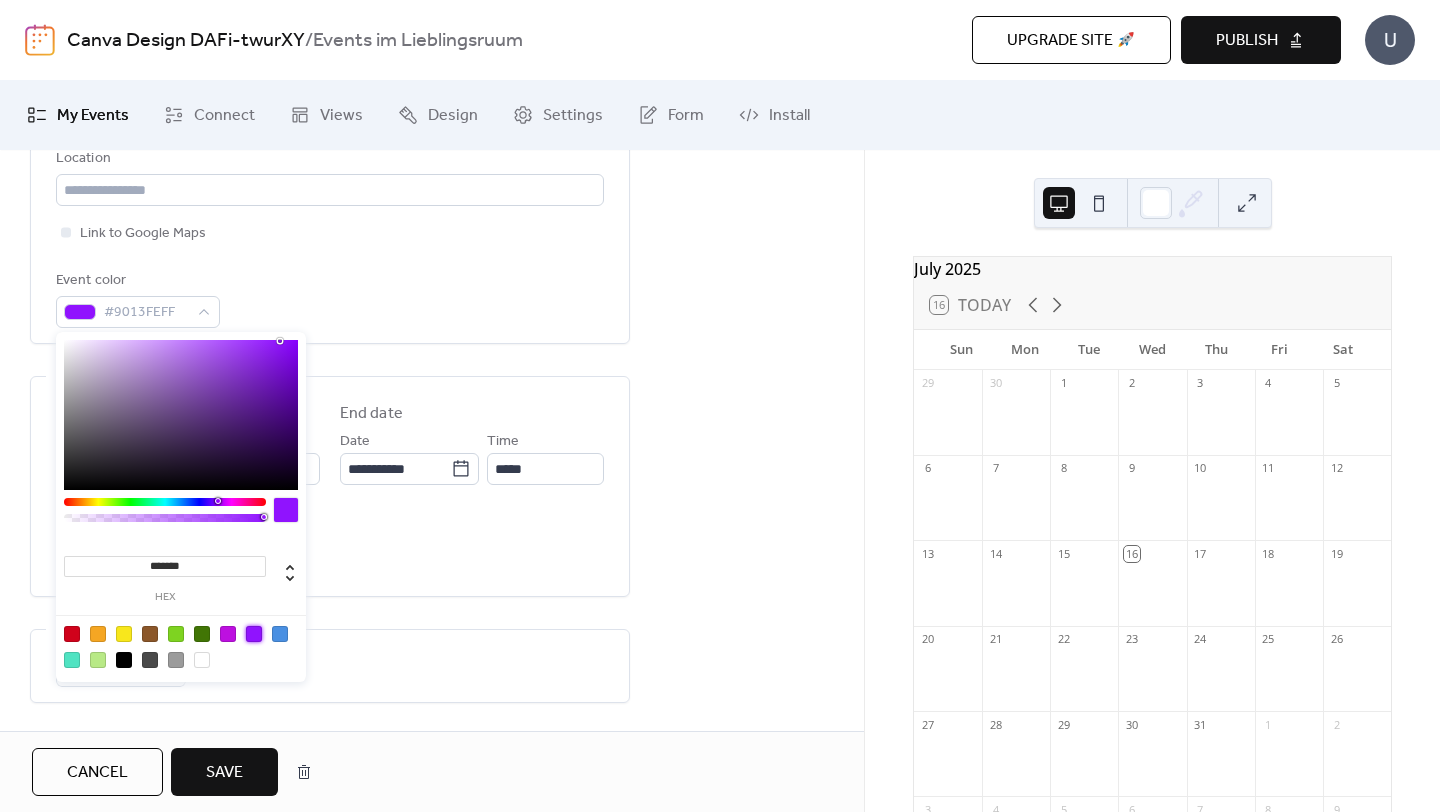click on "Save" at bounding box center [224, 772] 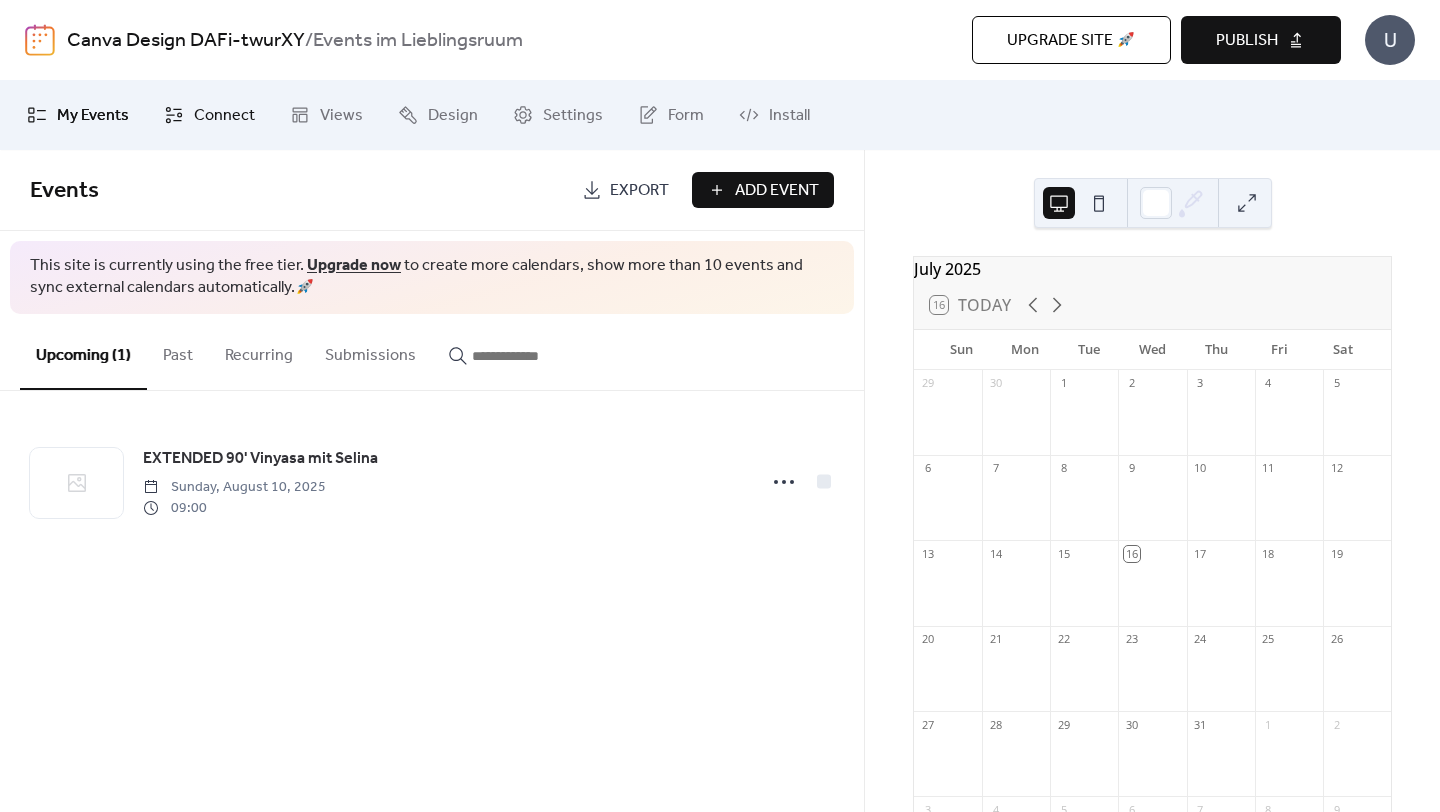 click on "Connect" at bounding box center [224, 116] 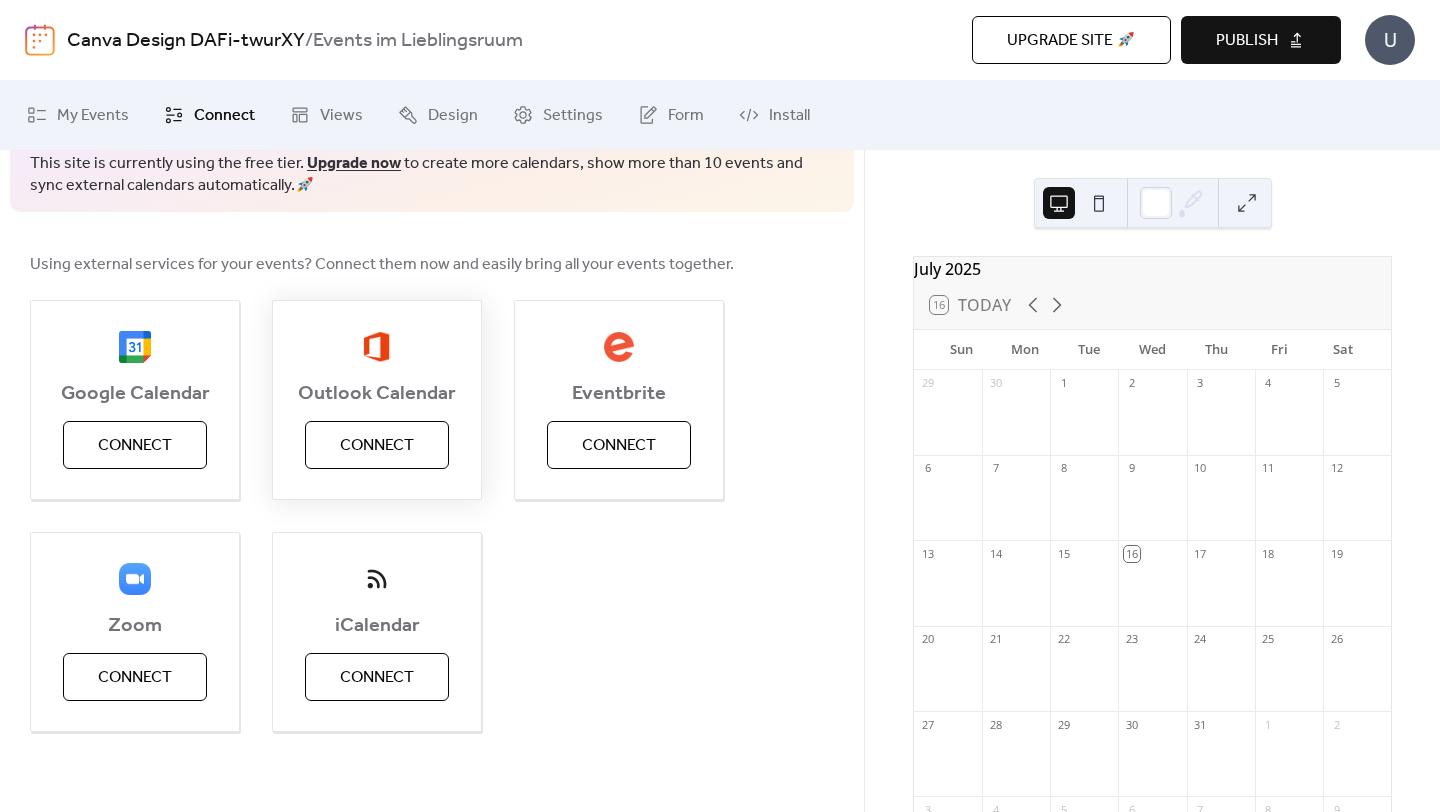 scroll, scrollTop: 0, scrollLeft: 0, axis: both 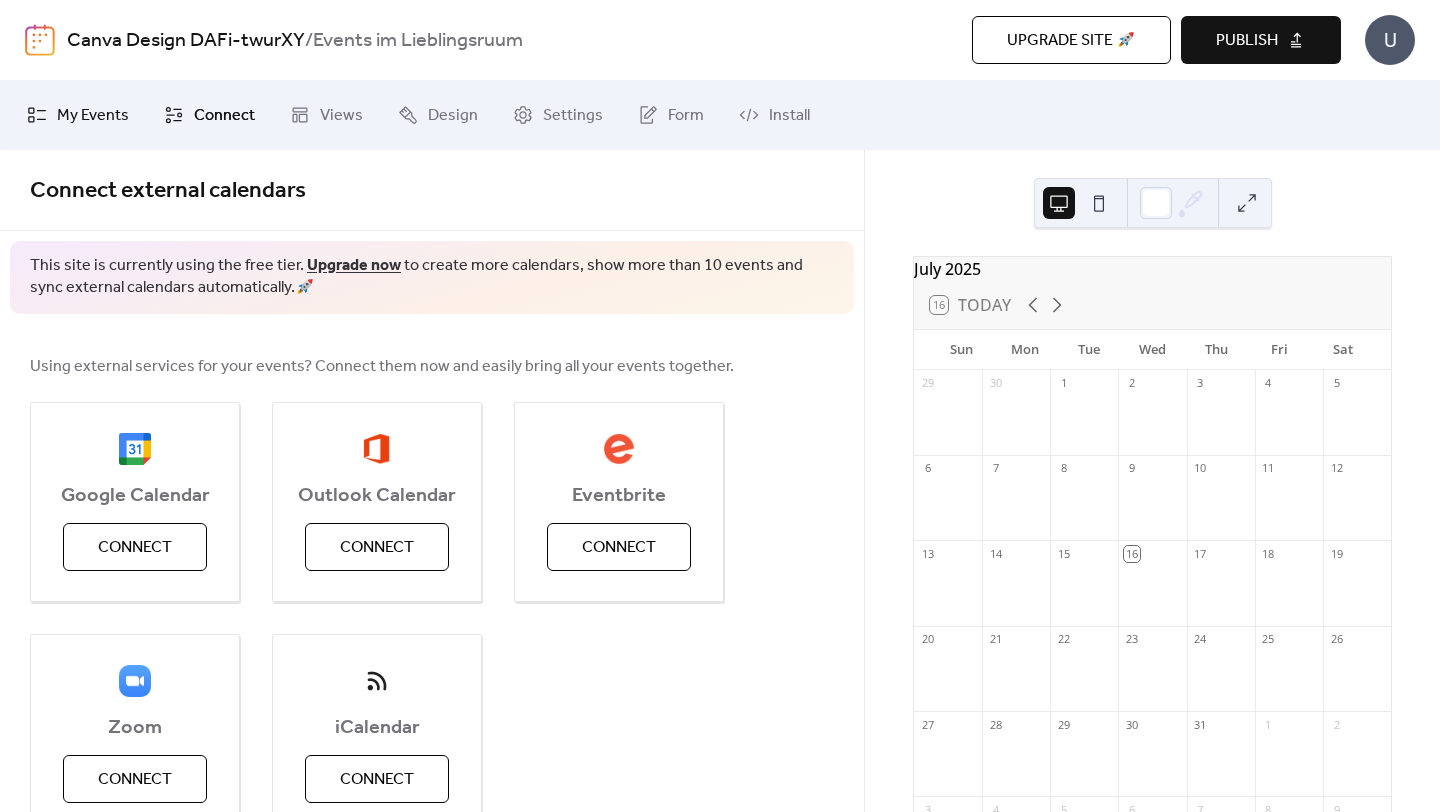 click on "My Events" at bounding box center [93, 116] 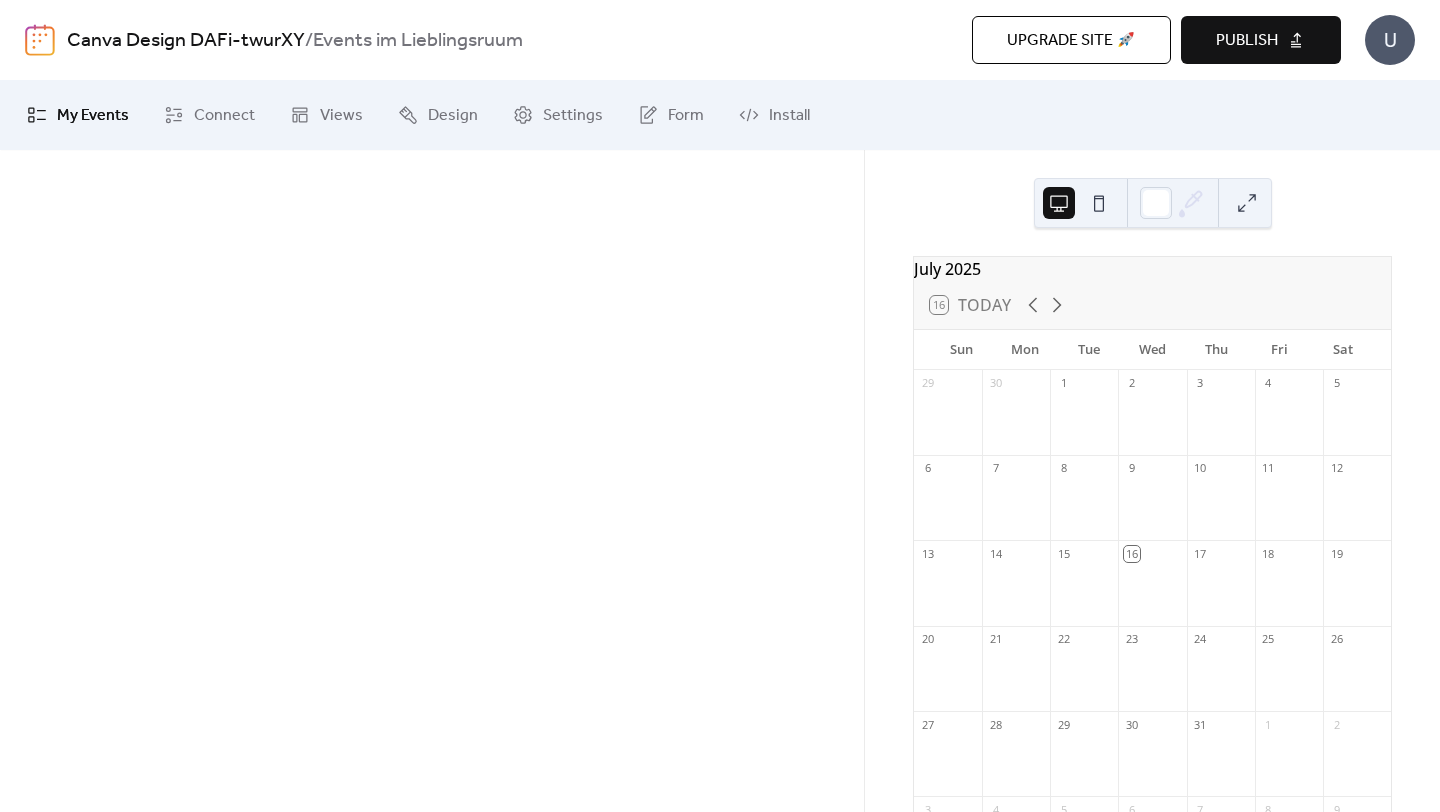 click on "My Events" at bounding box center (93, 116) 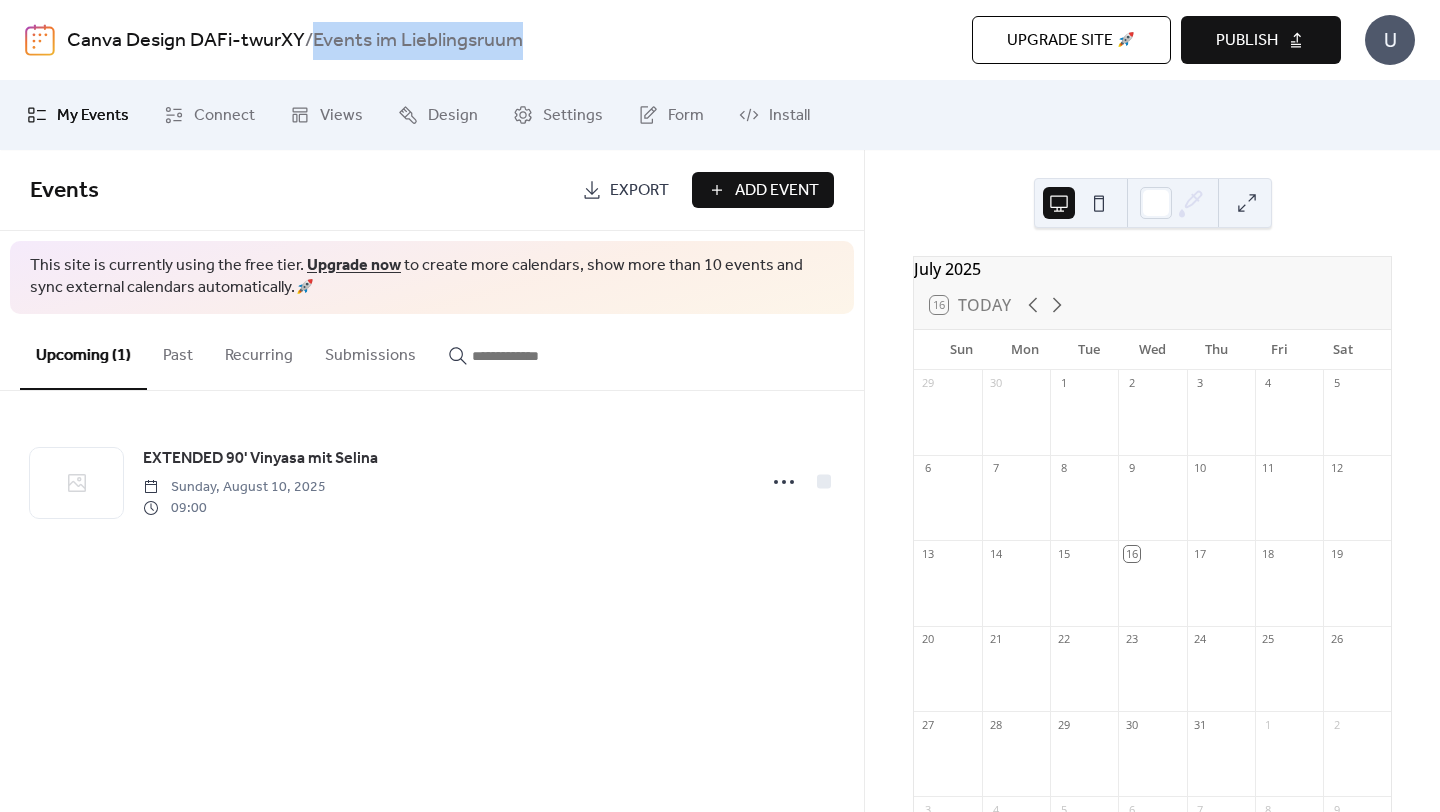 drag, startPoint x: 530, startPoint y: 40, endPoint x: 322, endPoint y: 34, distance: 208.08652 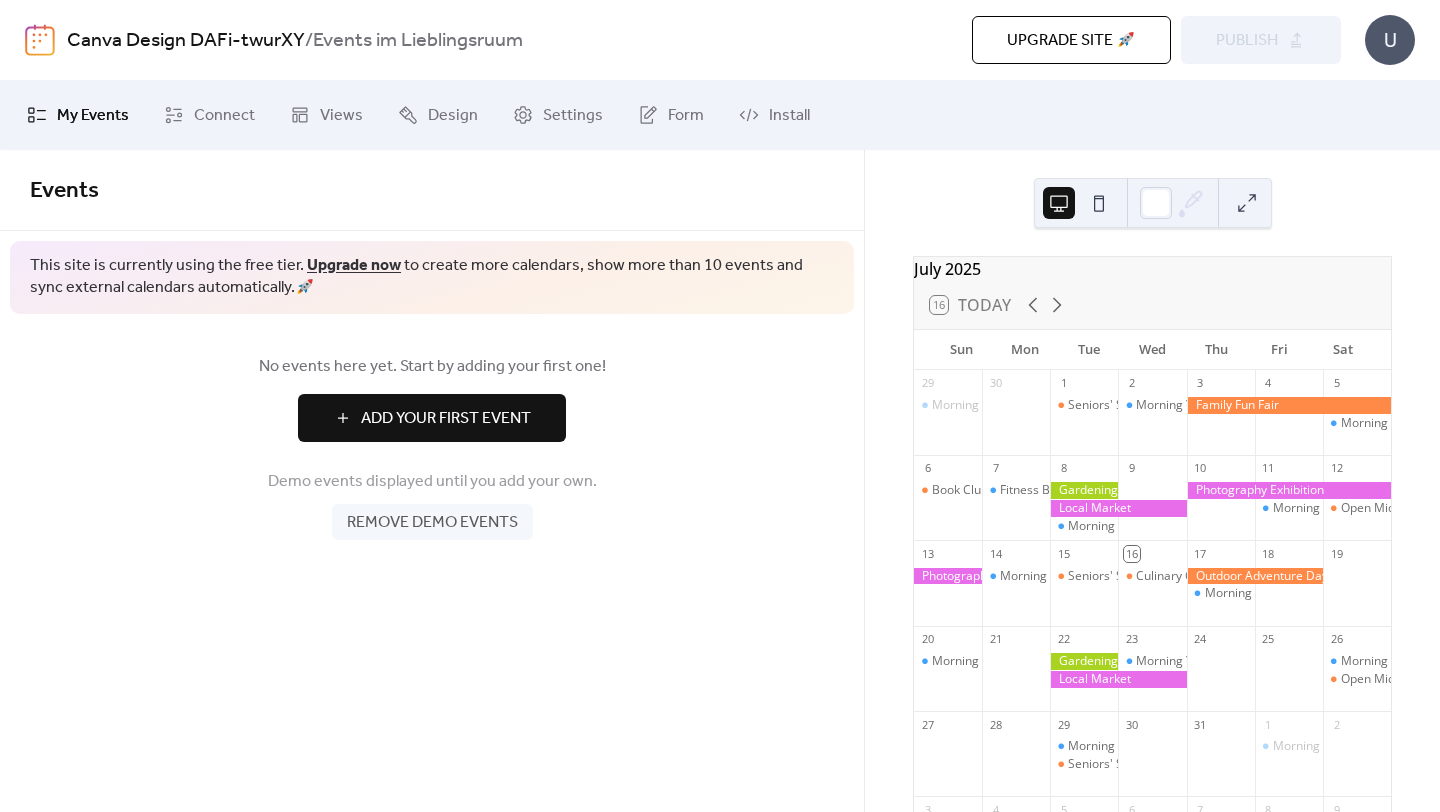 scroll, scrollTop: 0, scrollLeft: 0, axis: both 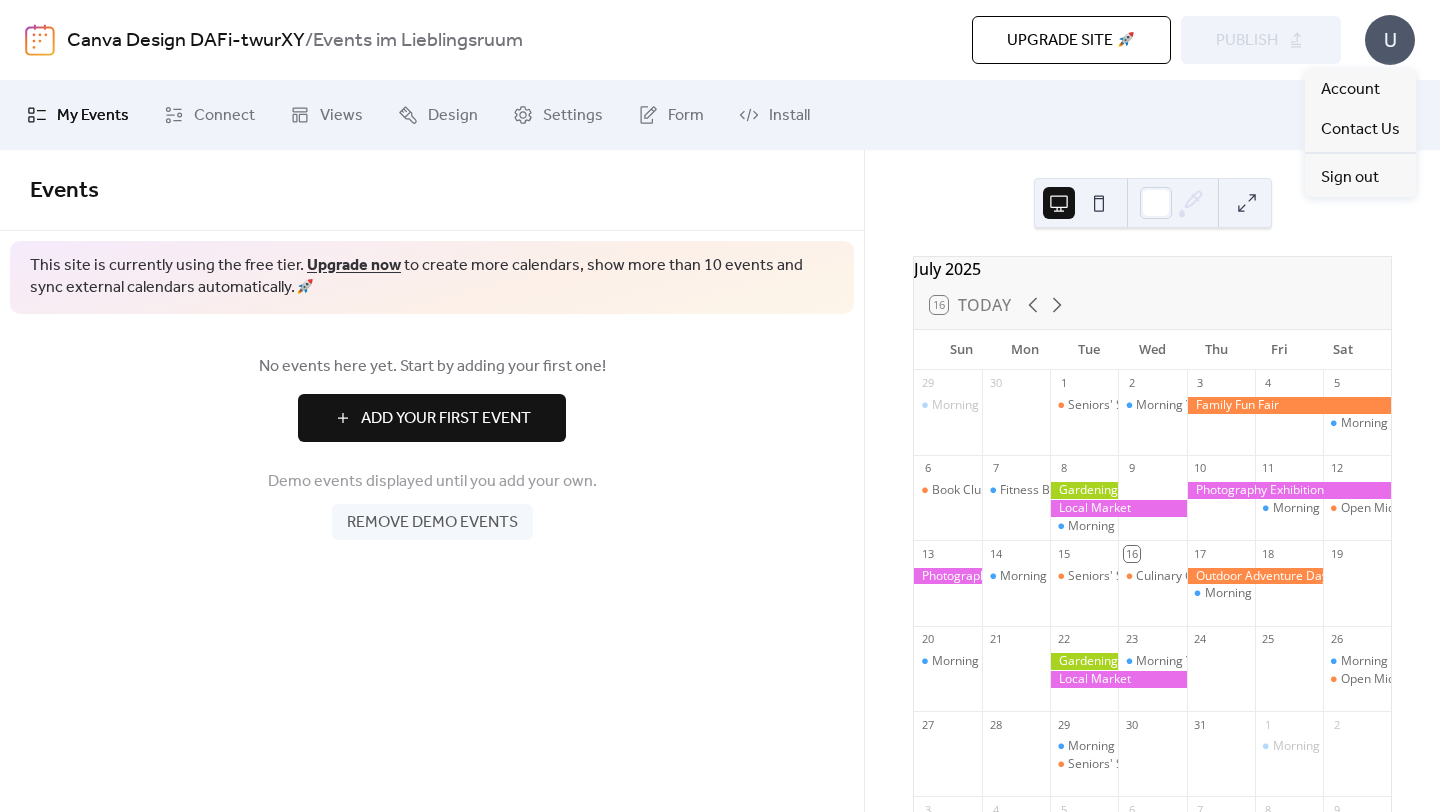 click on "Events" at bounding box center [432, 191] 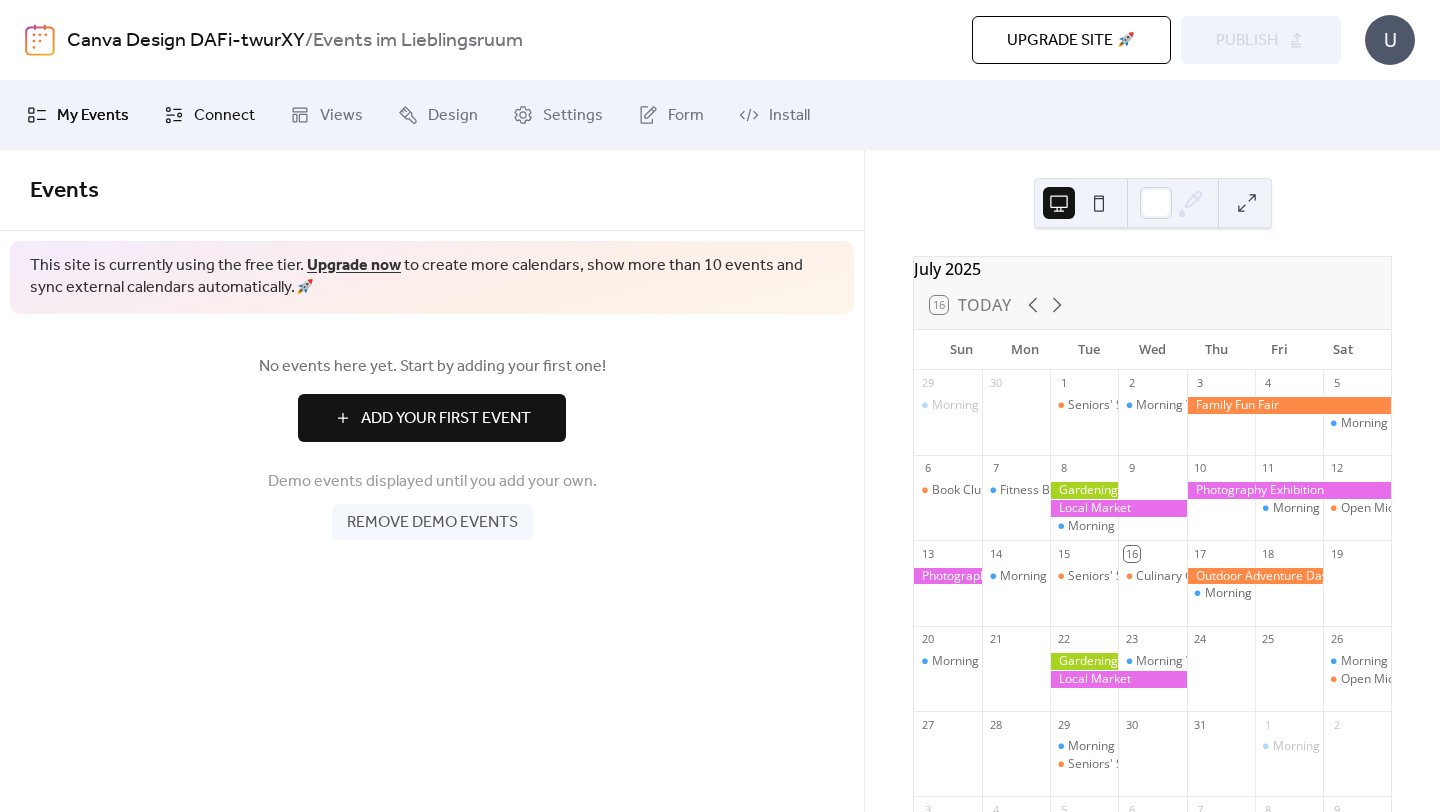 click on "Connect" at bounding box center [224, 116] 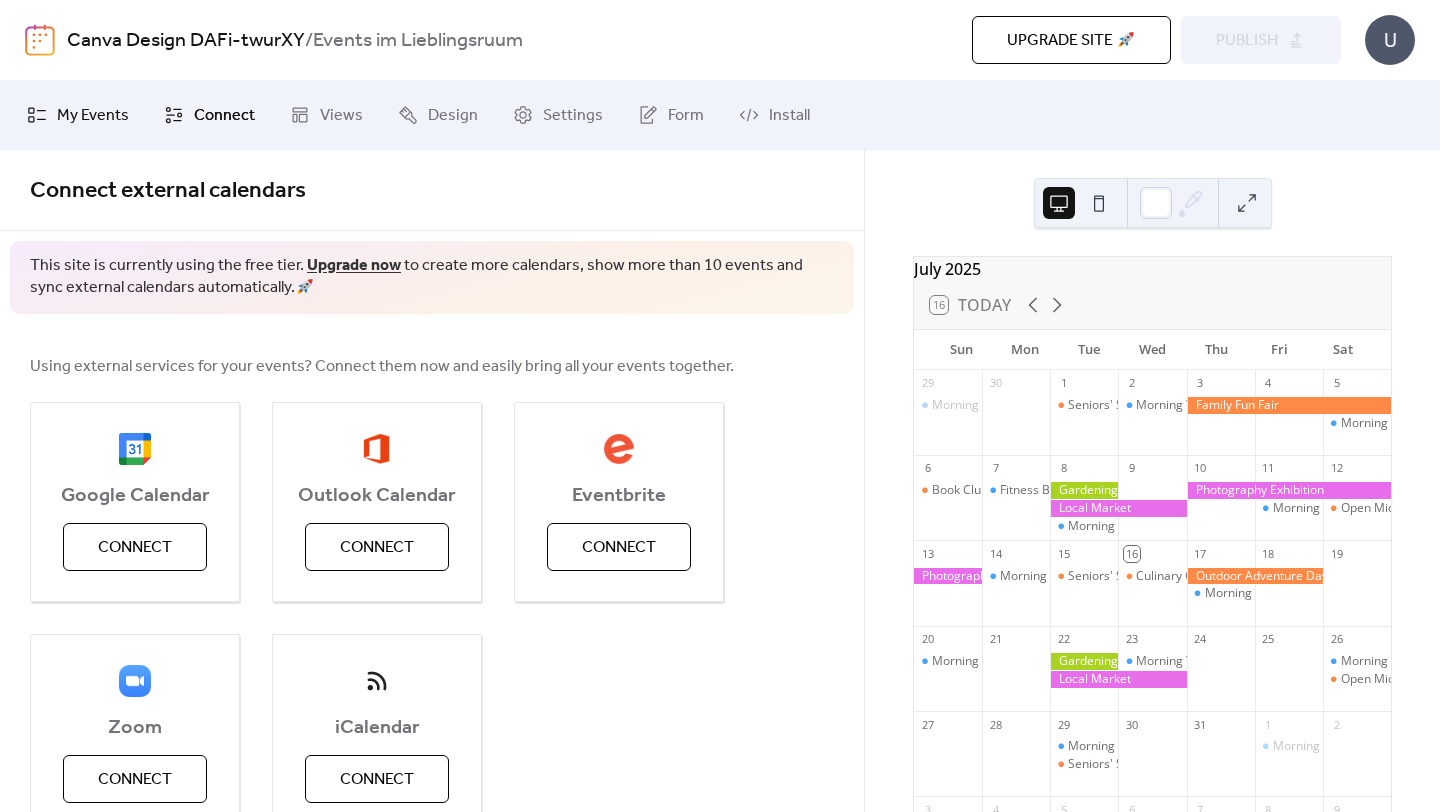 click on "My Events" at bounding box center [93, 116] 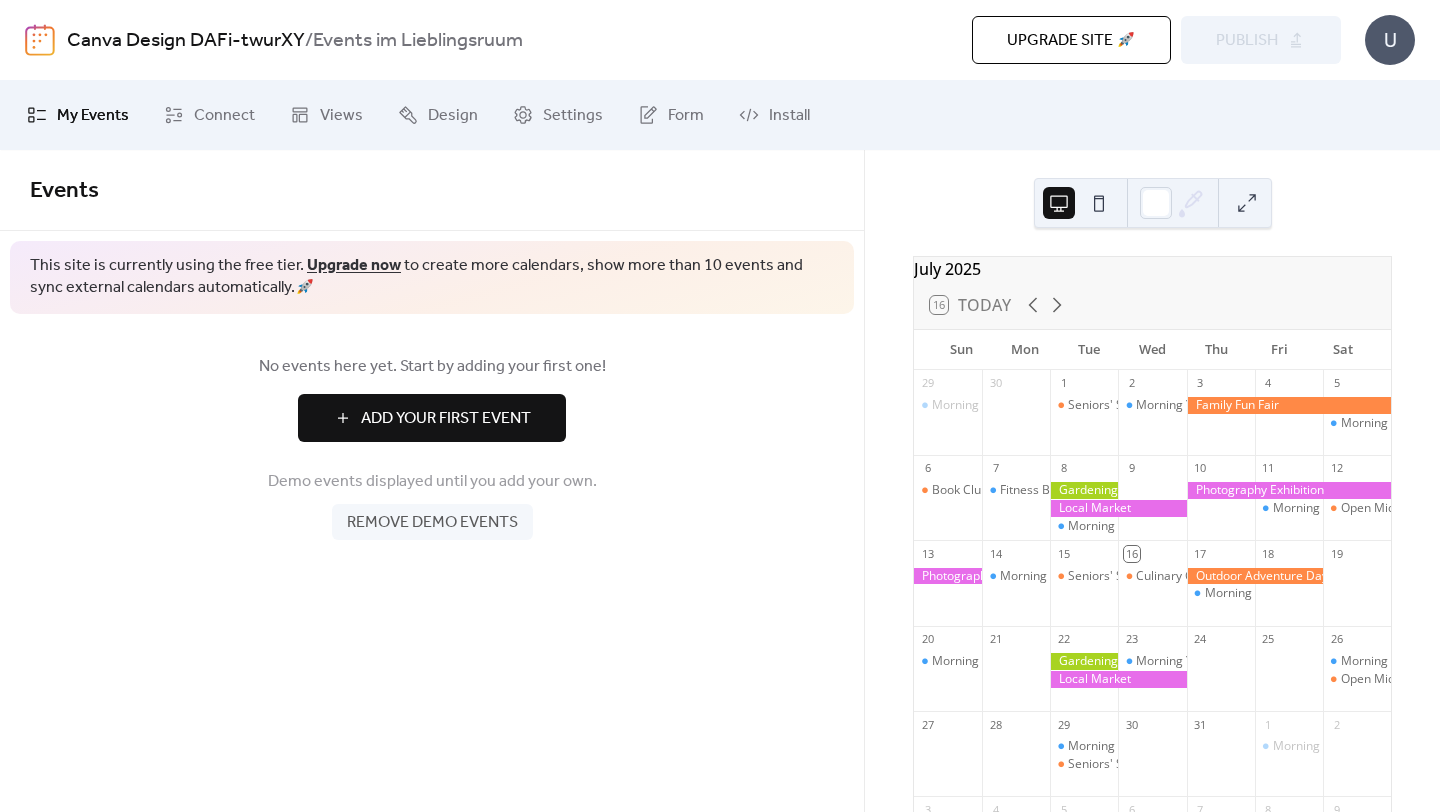 click on "Add Your First Event" at bounding box center (446, 419) 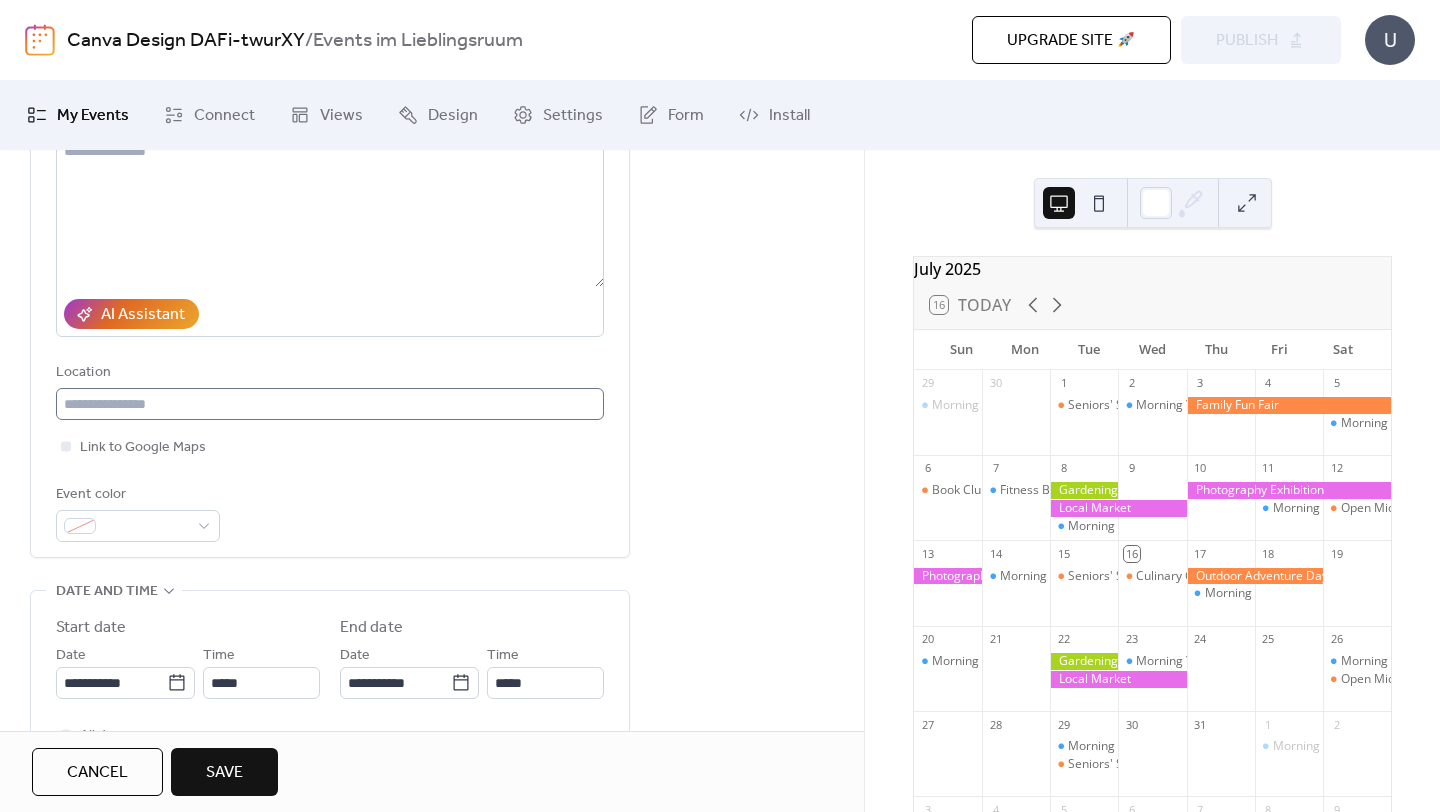 scroll, scrollTop: 254, scrollLeft: 0, axis: vertical 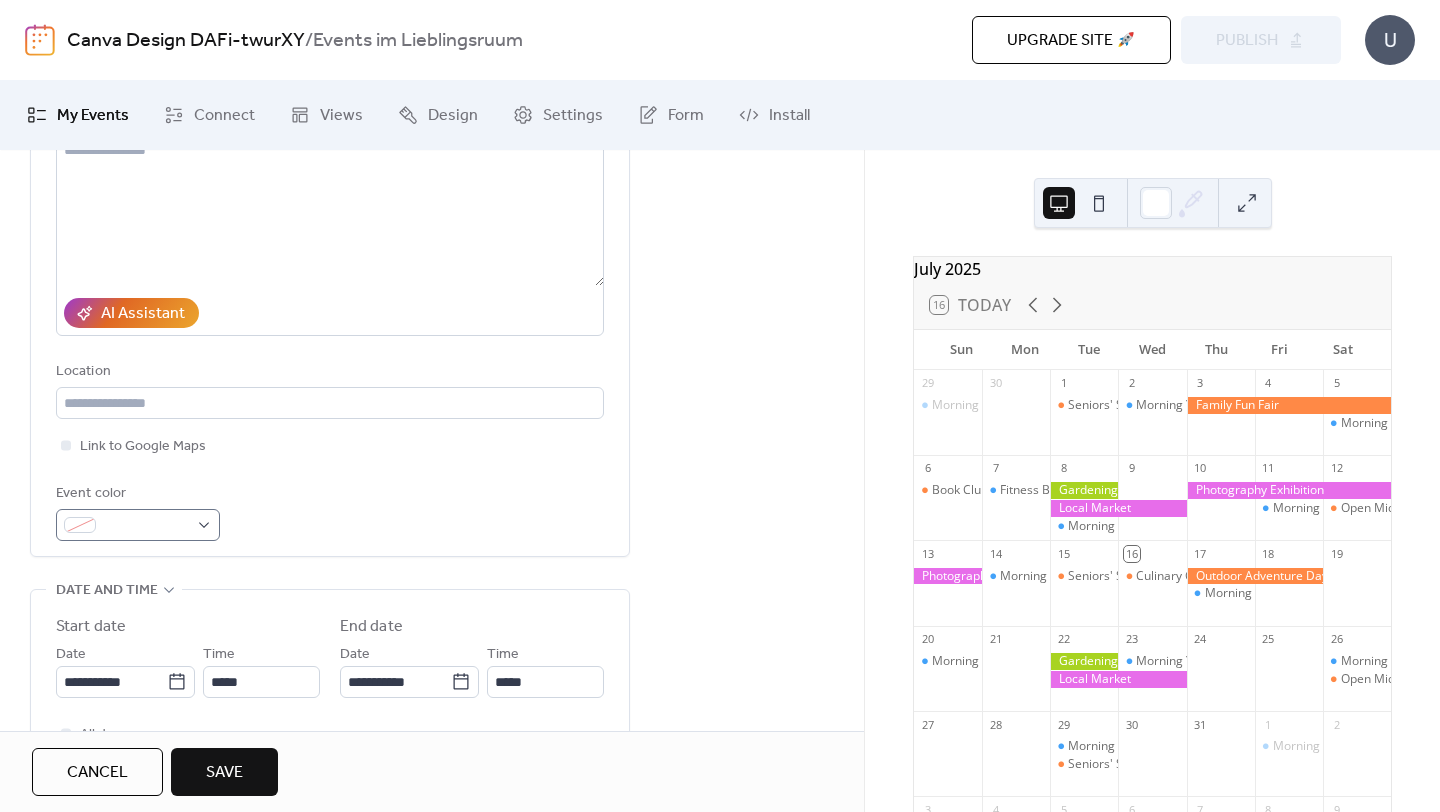 type on "**********" 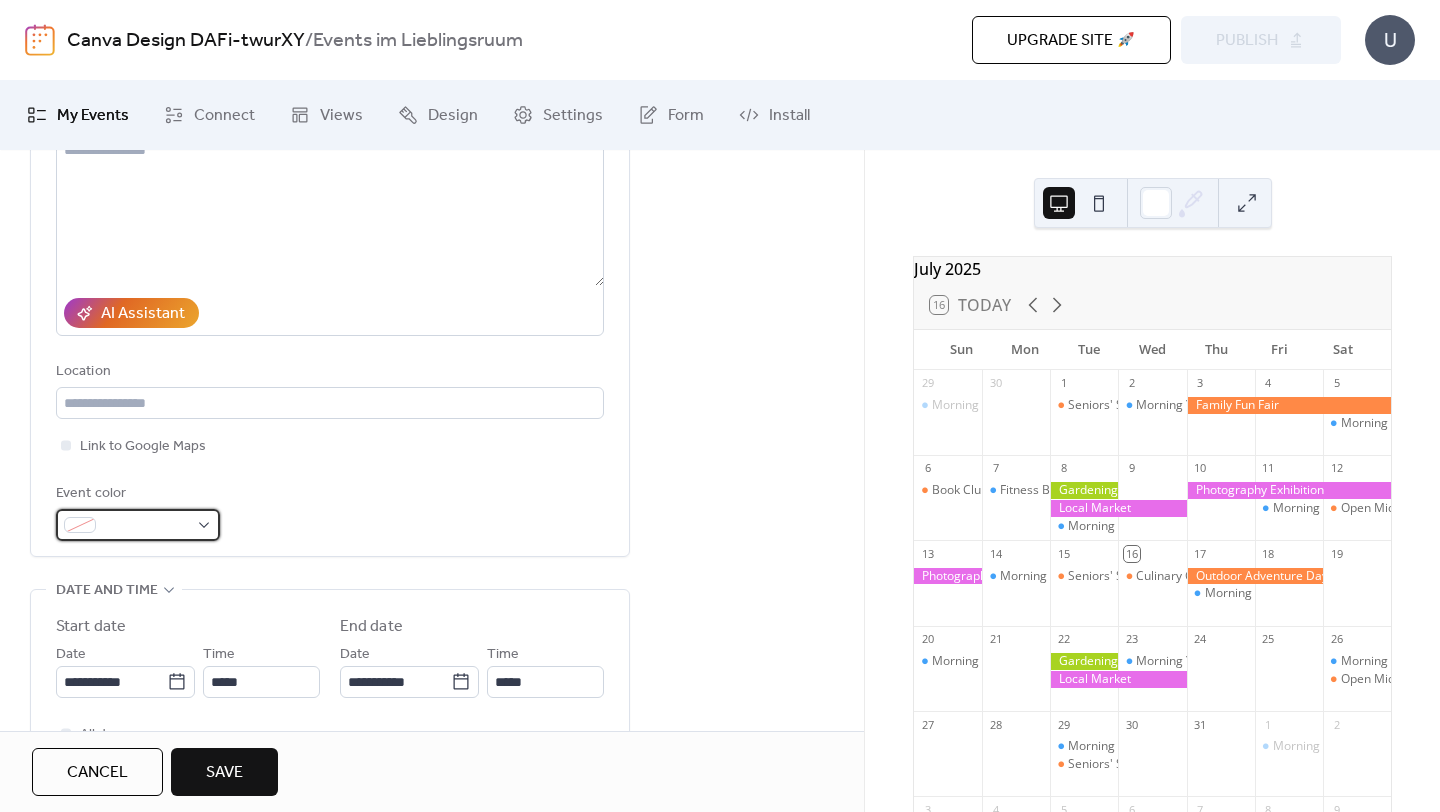 click at bounding box center (138, 525) 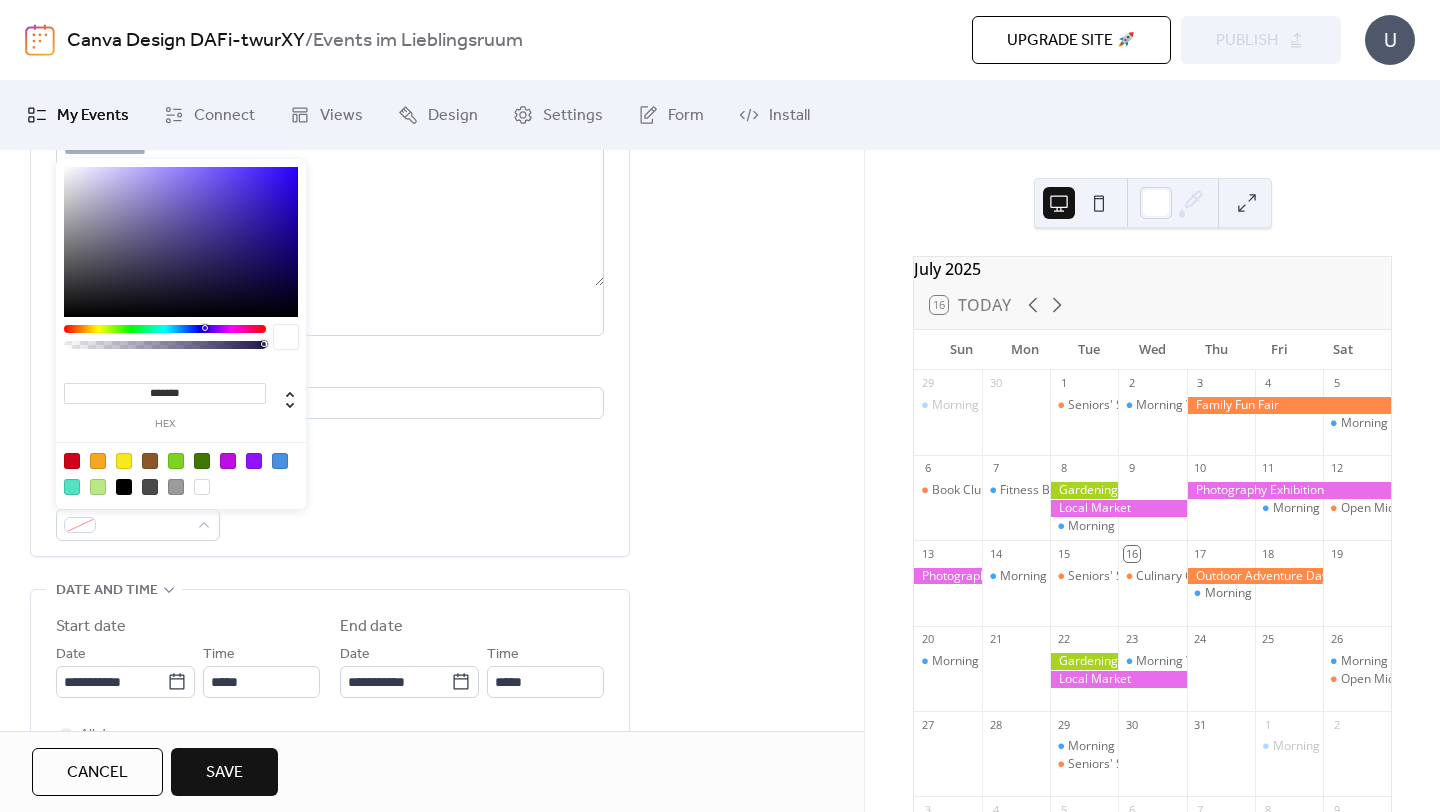 click at bounding box center [254, 461] 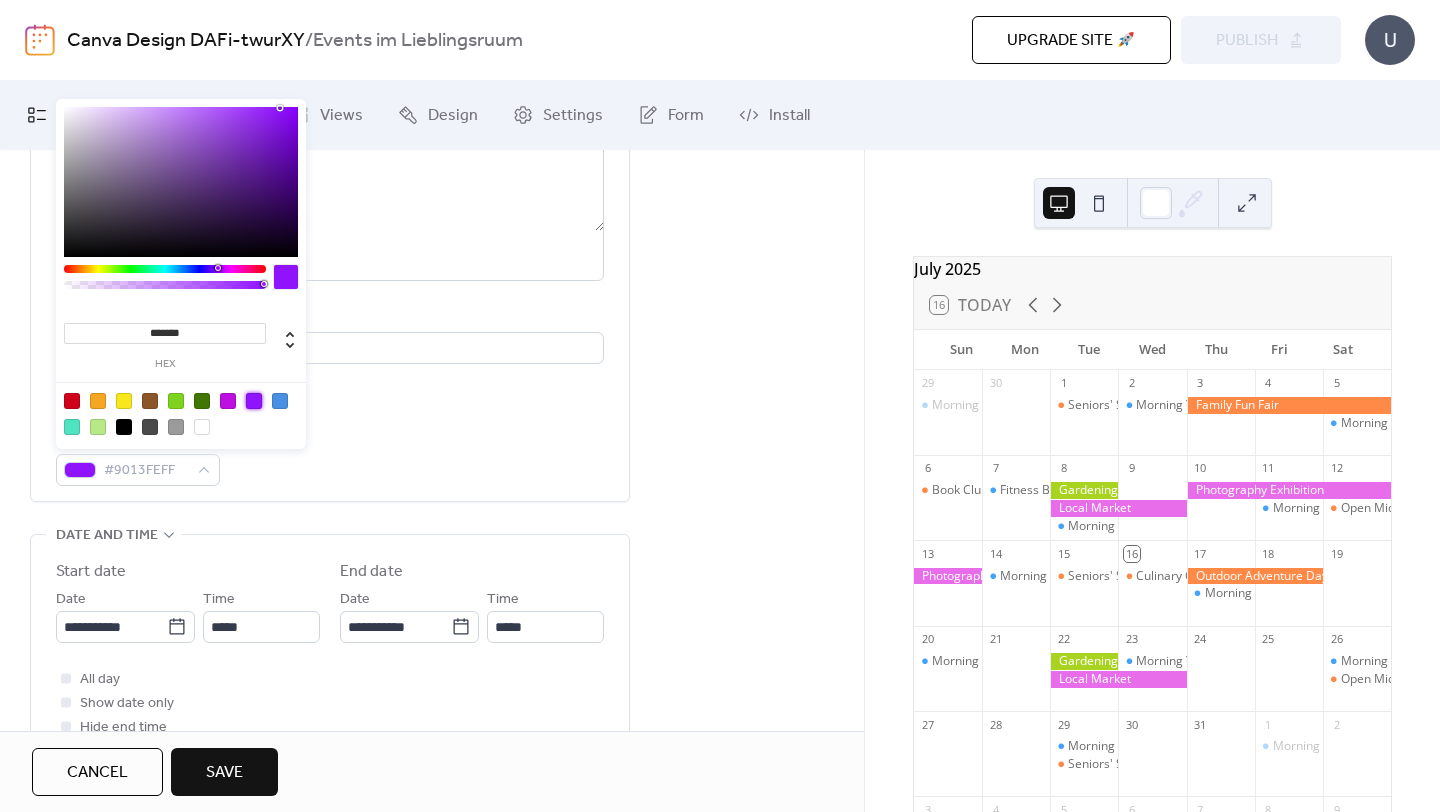 scroll, scrollTop: 314, scrollLeft: 0, axis: vertical 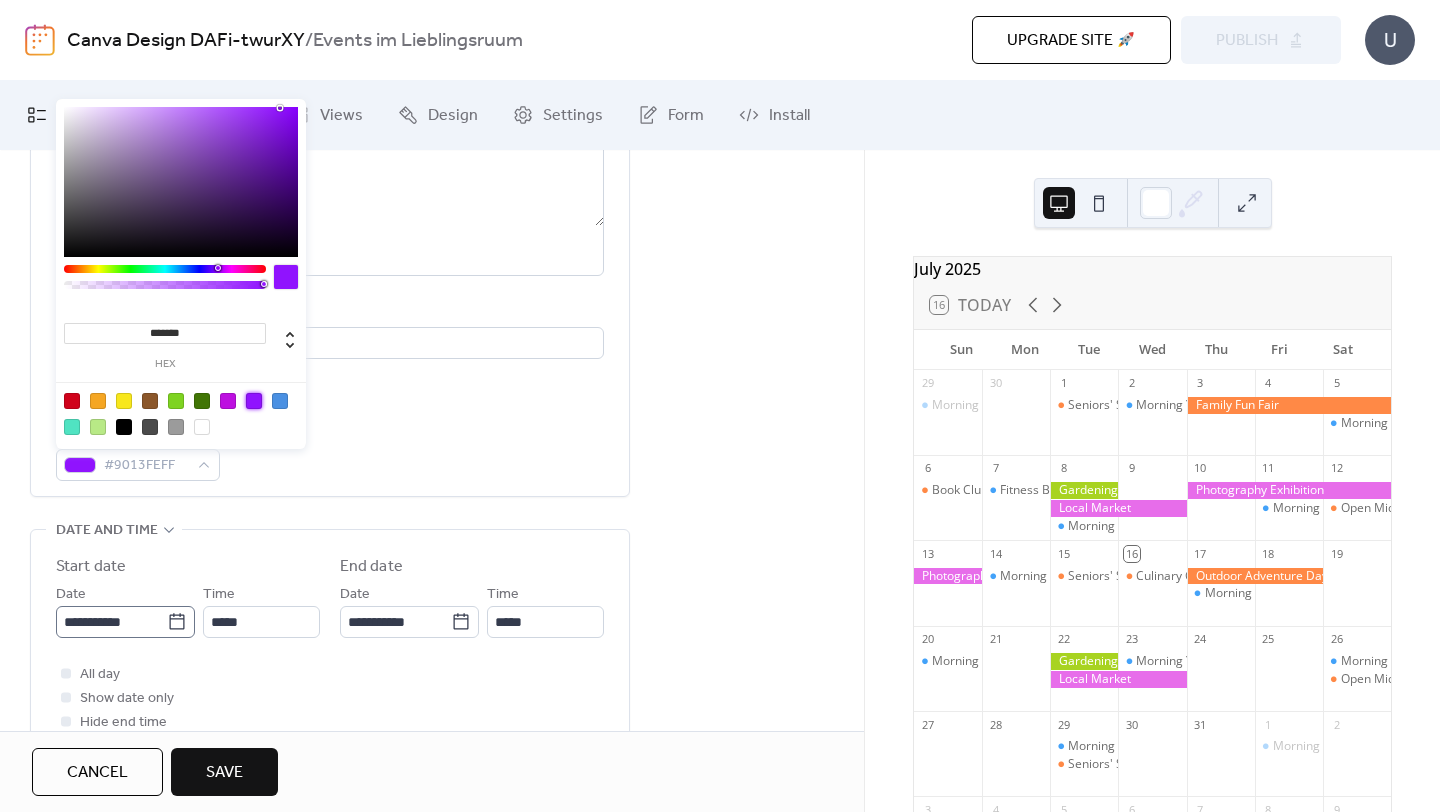 click 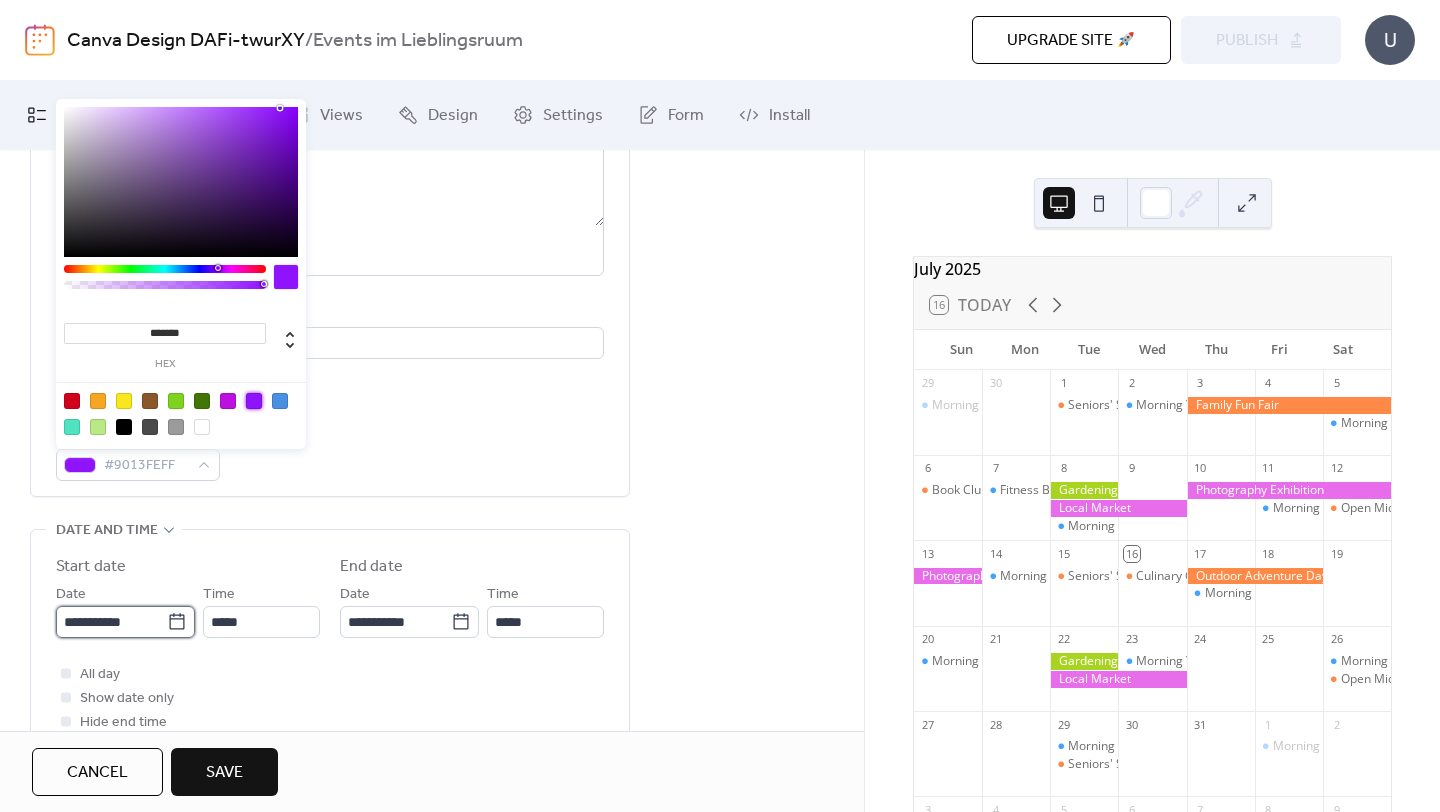 click on "**********" at bounding box center [111, 622] 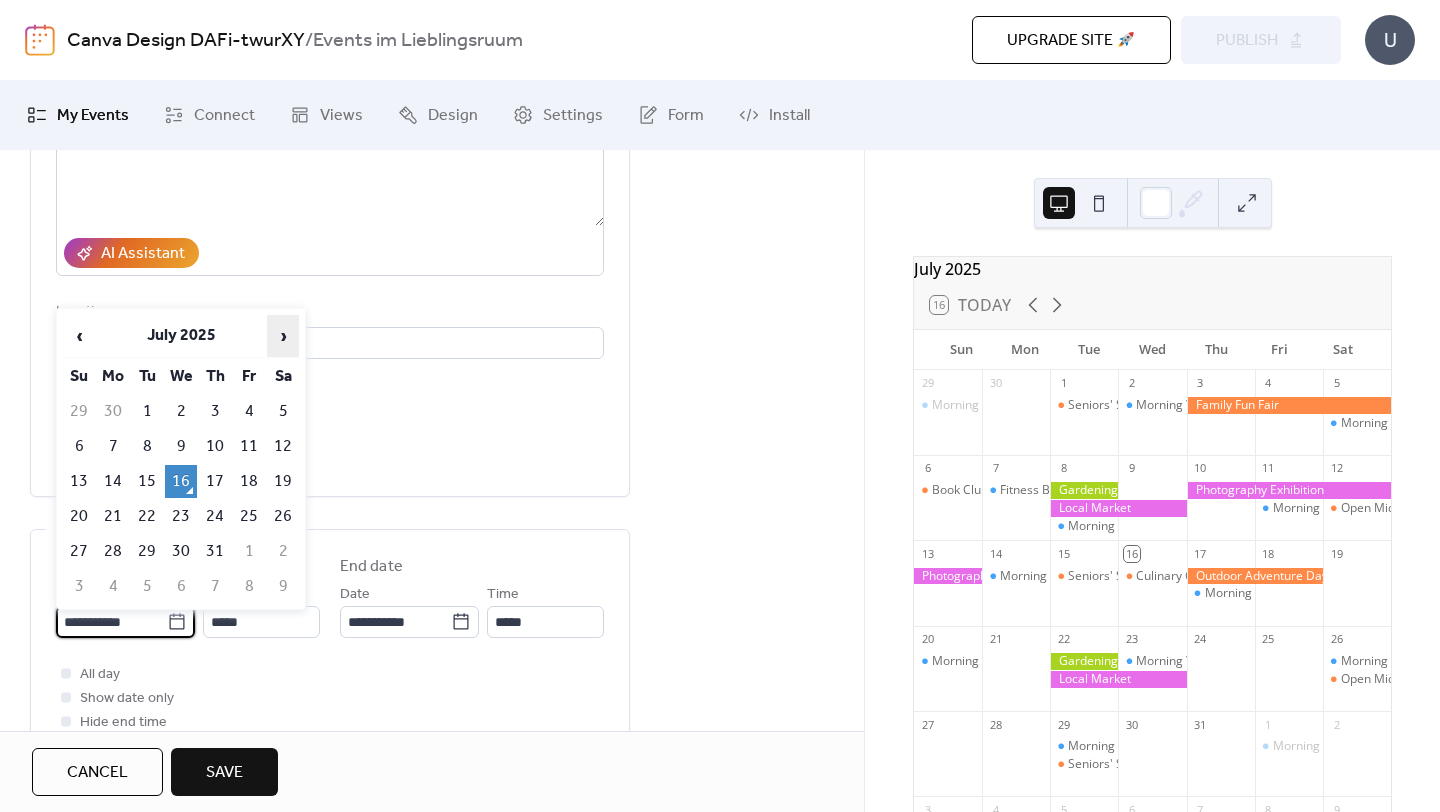 click on "›" at bounding box center [283, 336] 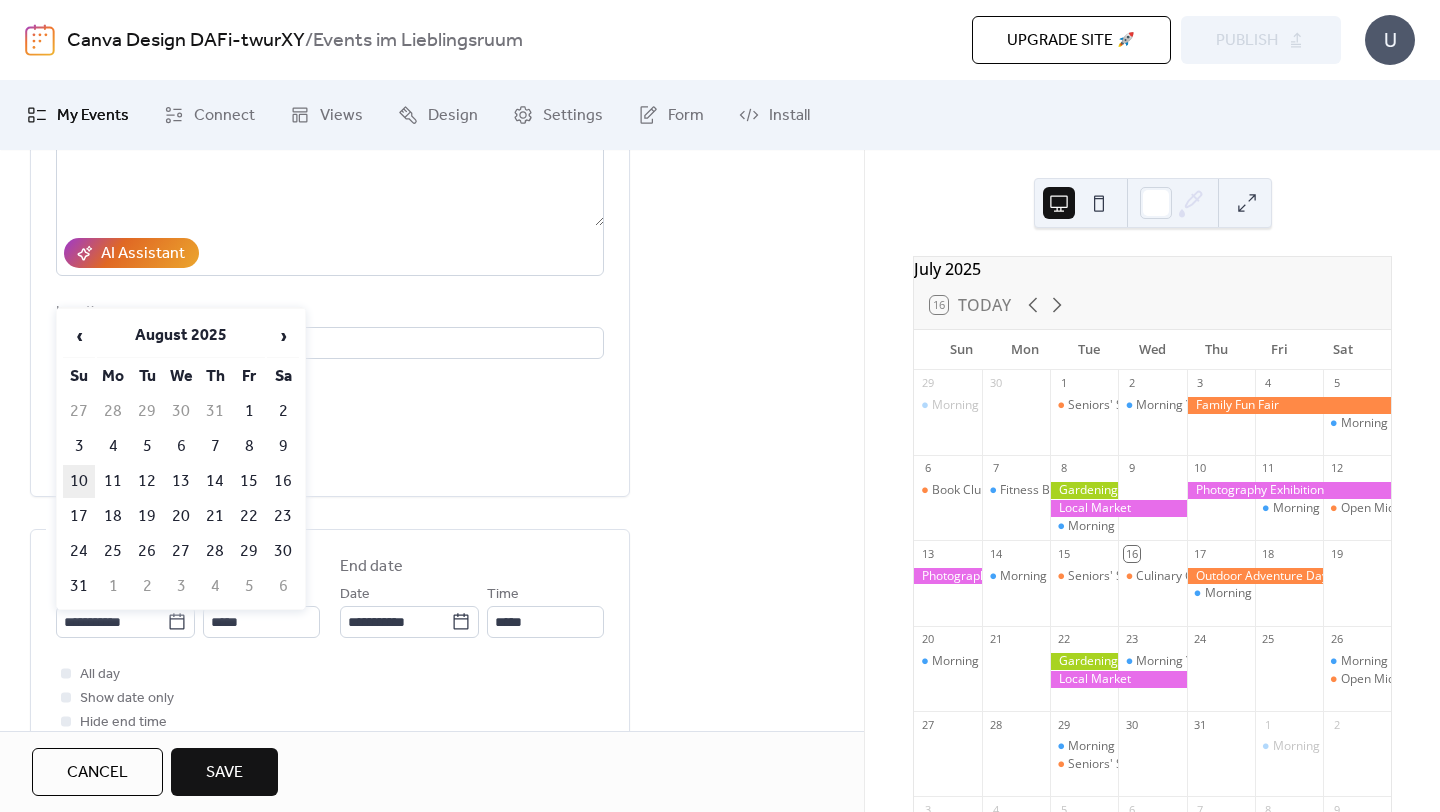 click on "10" at bounding box center (79, 481) 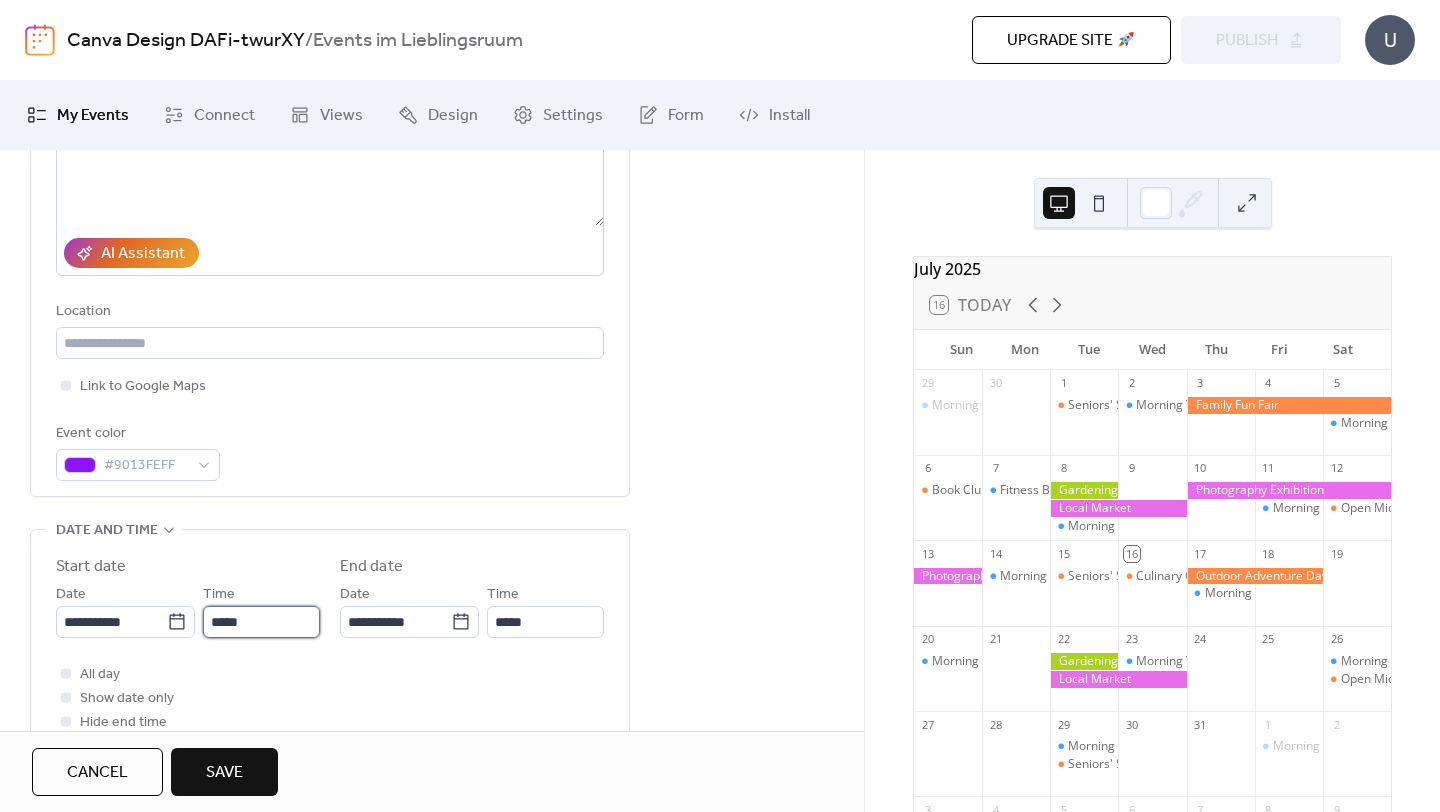 click on "*****" at bounding box center (261, 622) 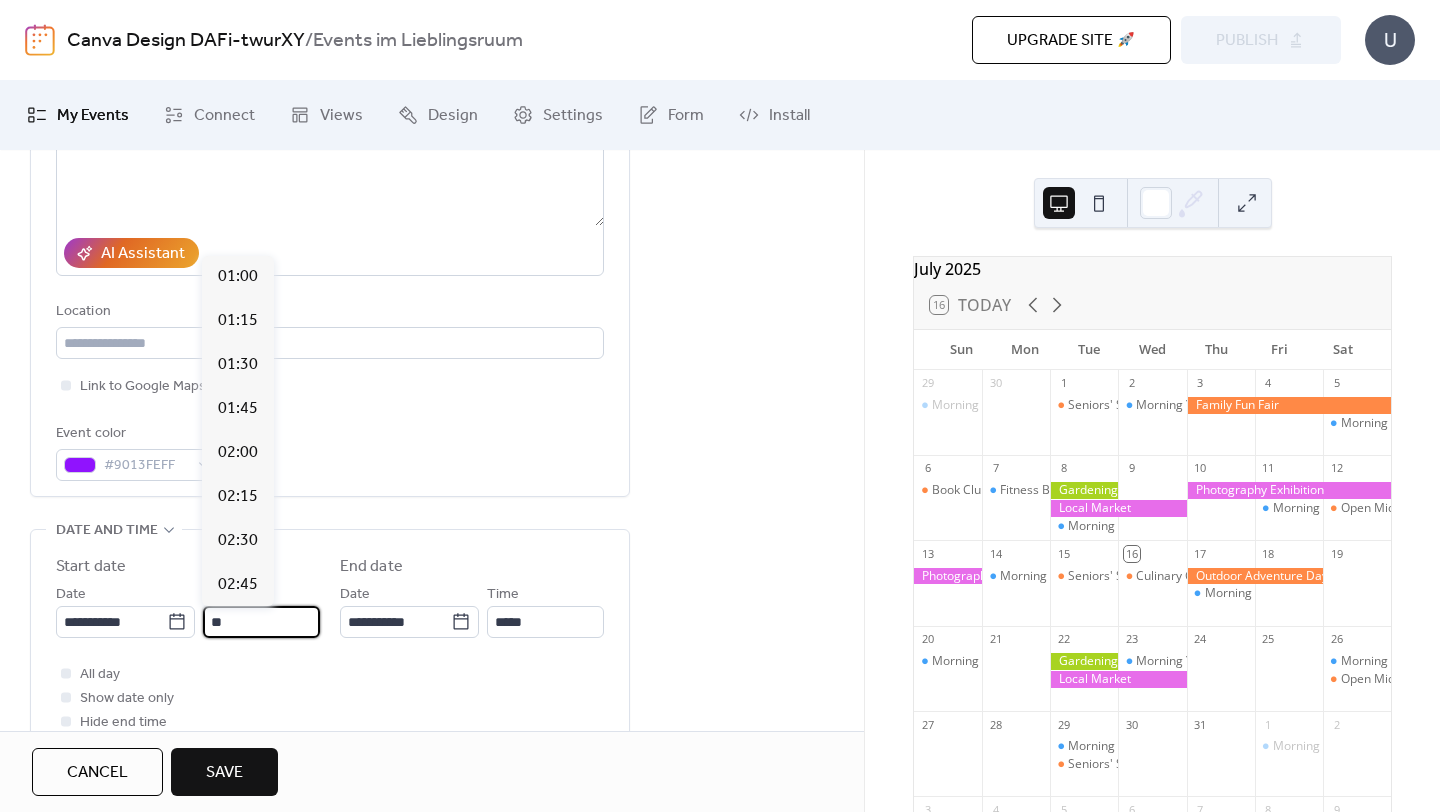 scroll, scrollTop: 3344, scrollLeft: 0, axis: vertical 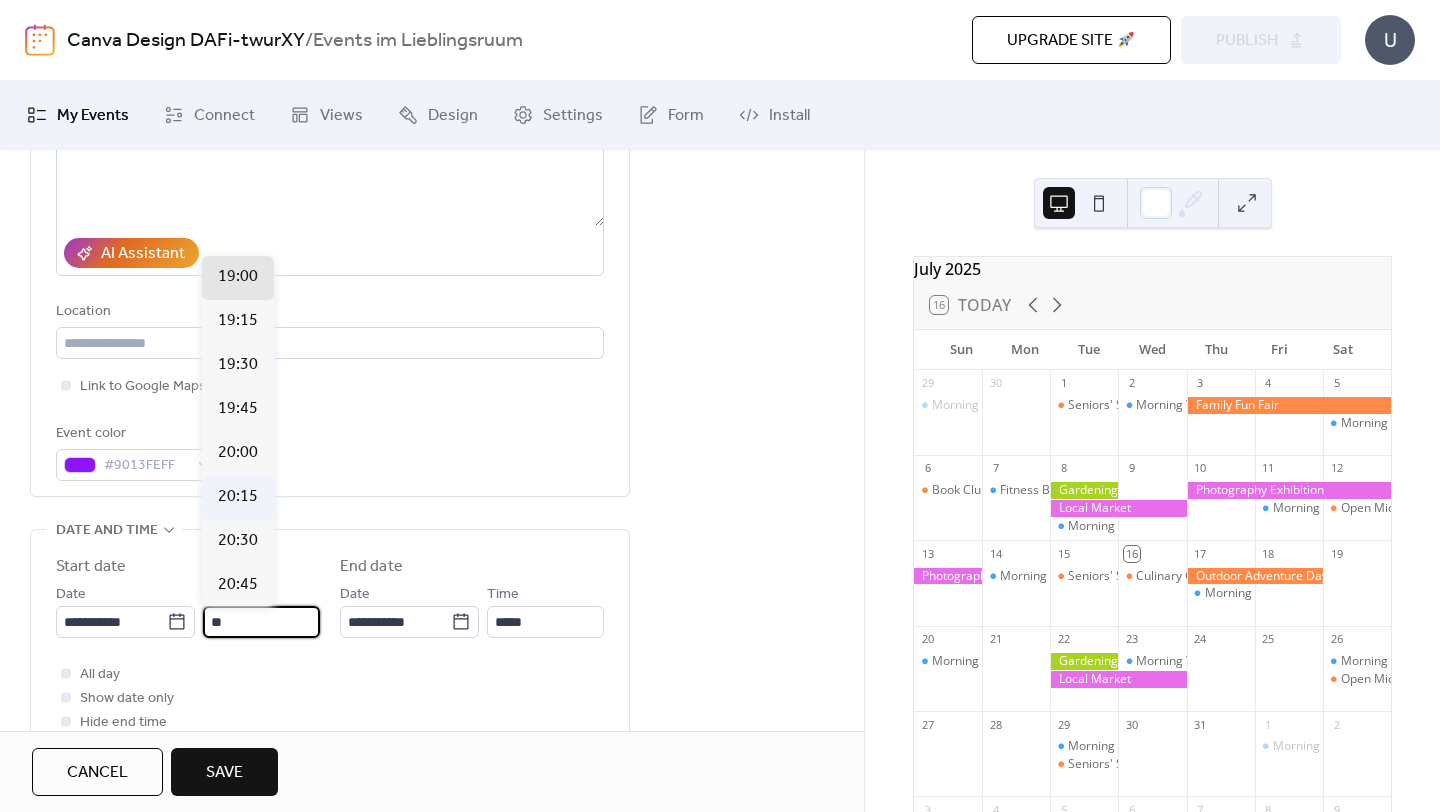 type on "*" 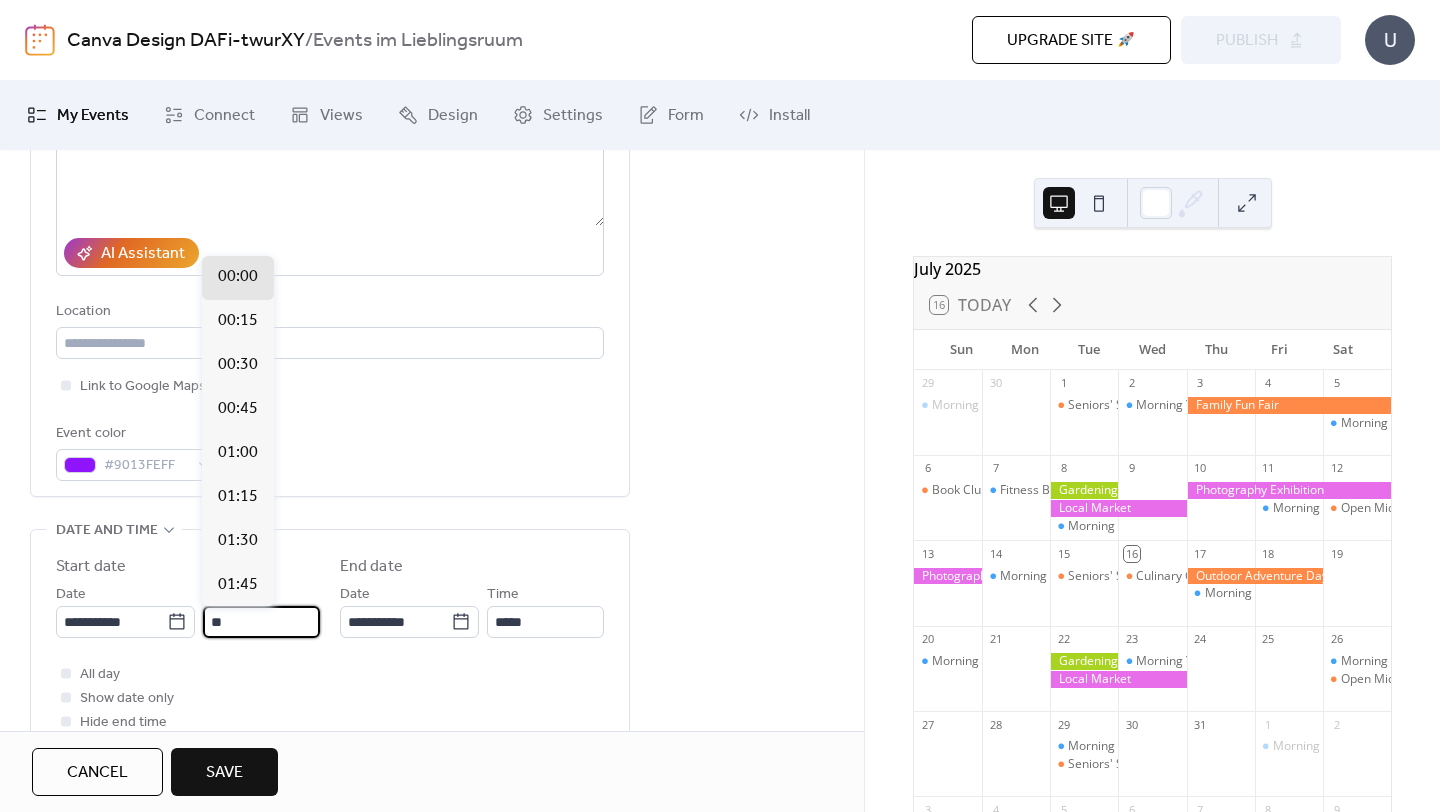 scroll, scrollTop: 1584, scrollLeft: 0, axis: vertical 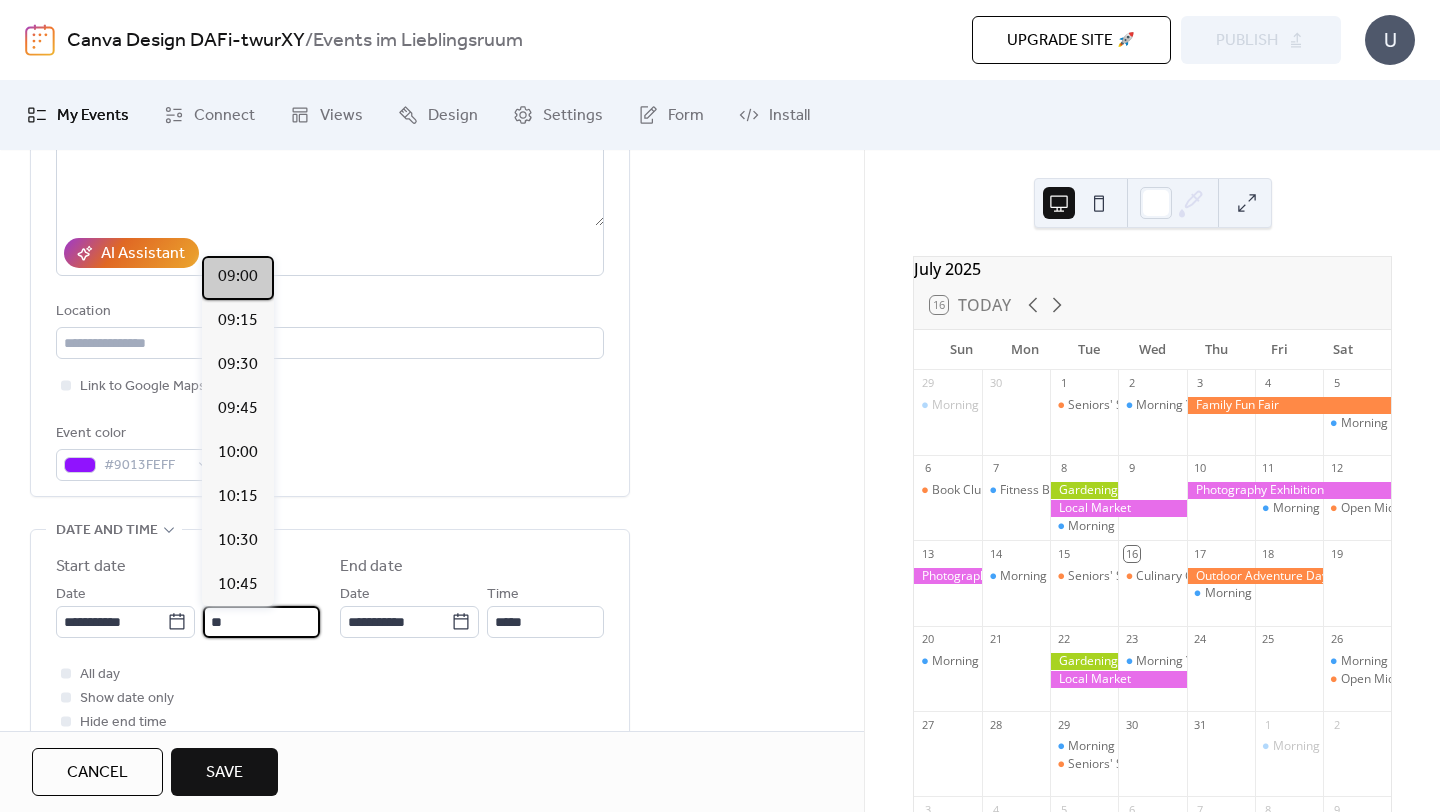 click on "09:00" at bounding box center [238, 278] 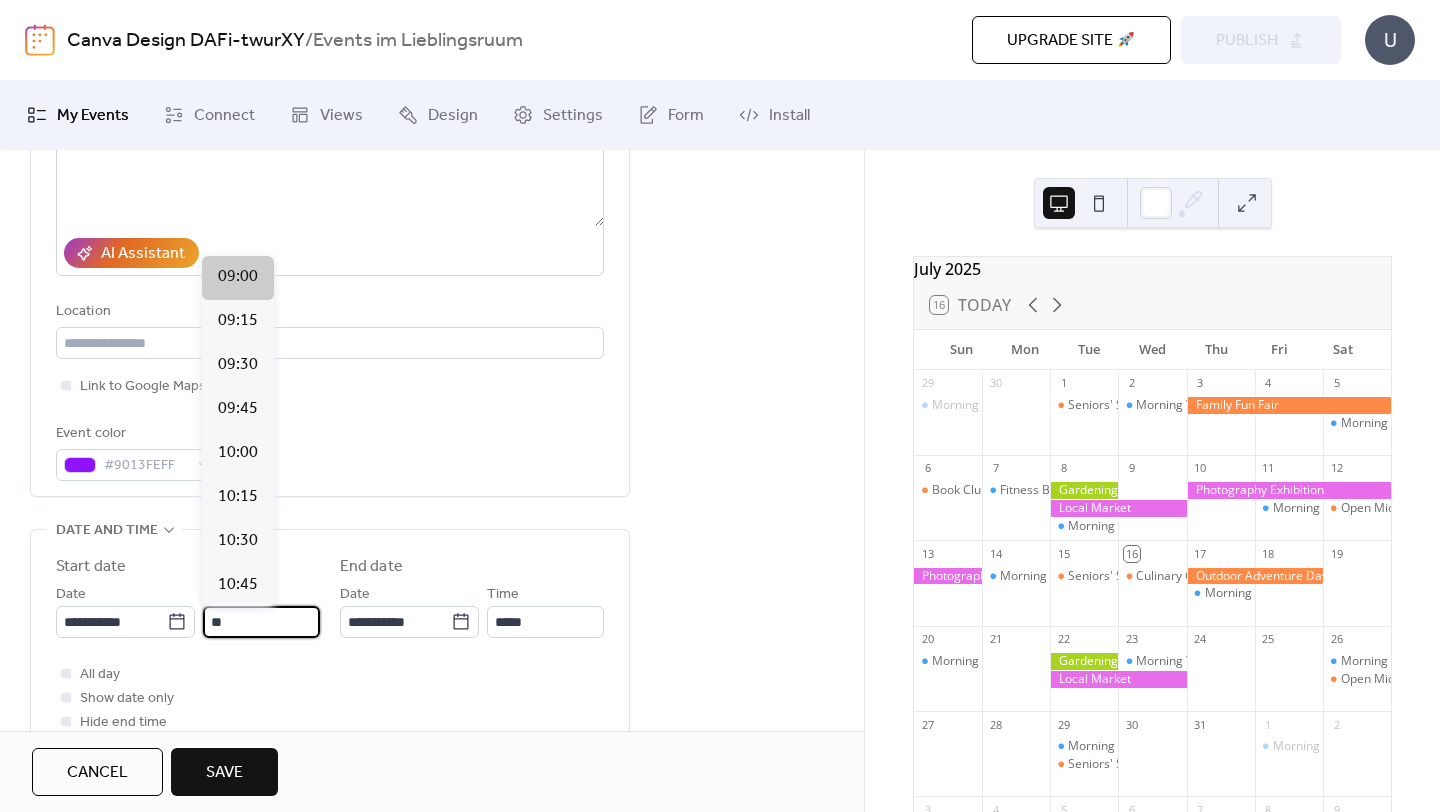 type on "*****" 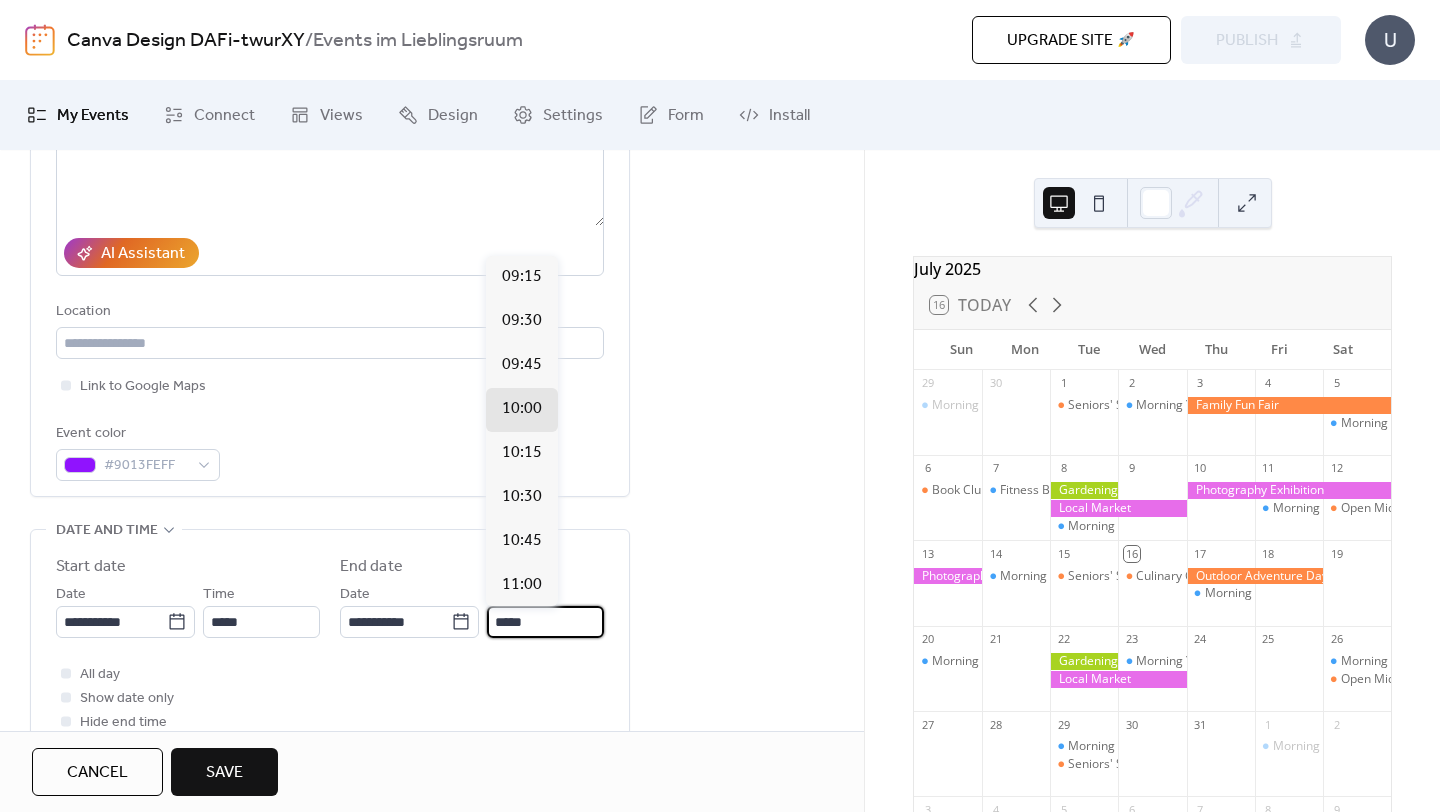 click on "*****" at bounding box center [545, 622] 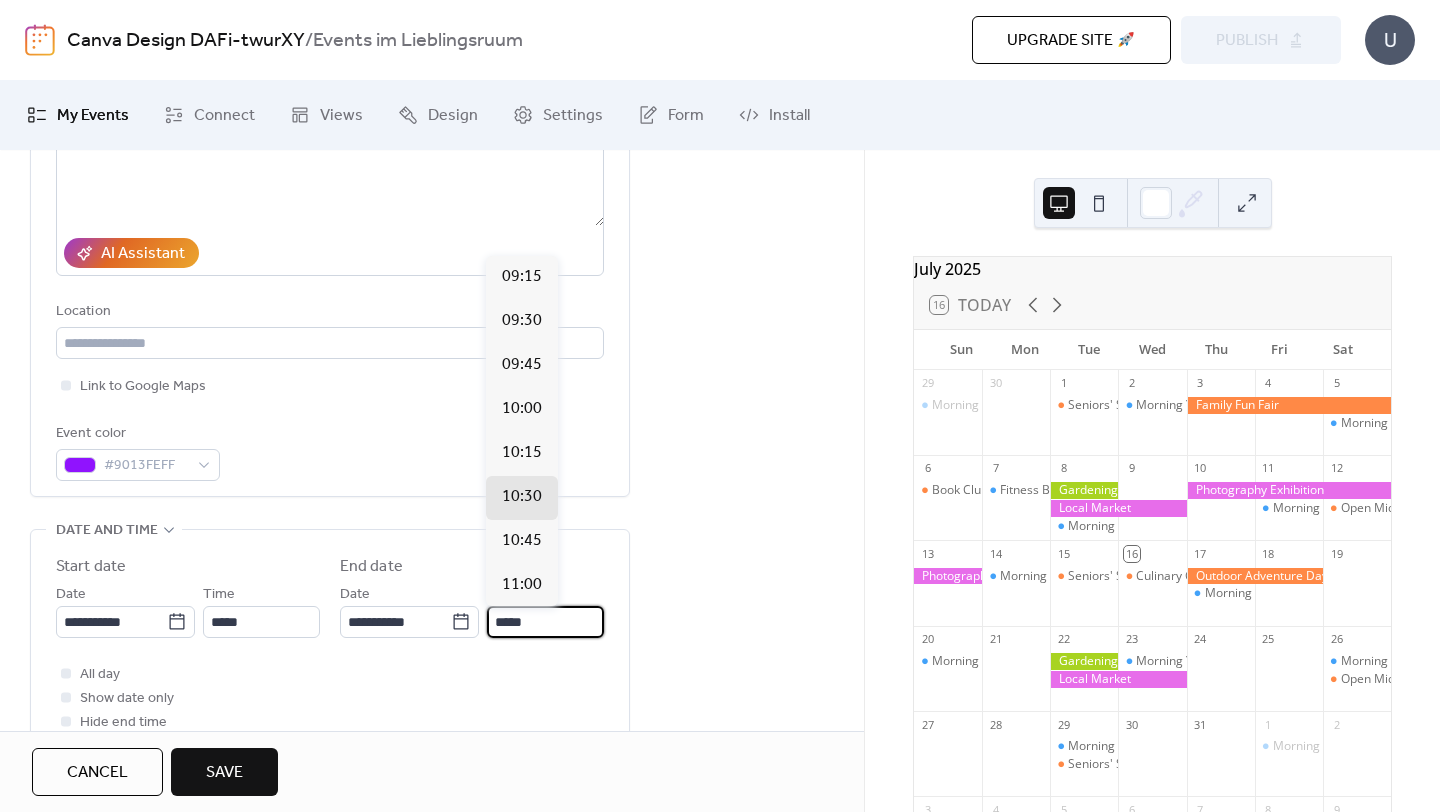 type on "*****" 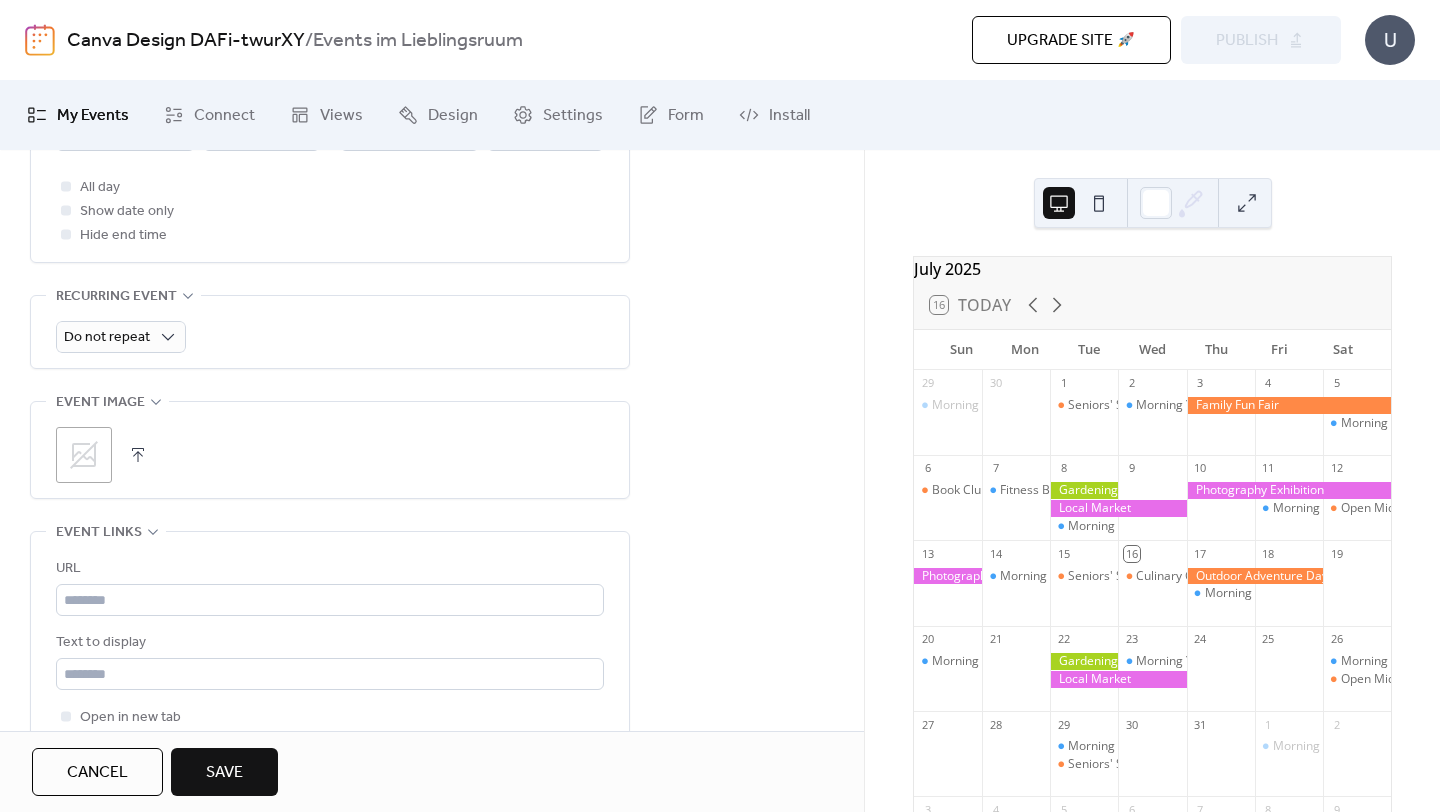 scroll, scrollTop: 802, scrollLeft: 0, axis: vertical 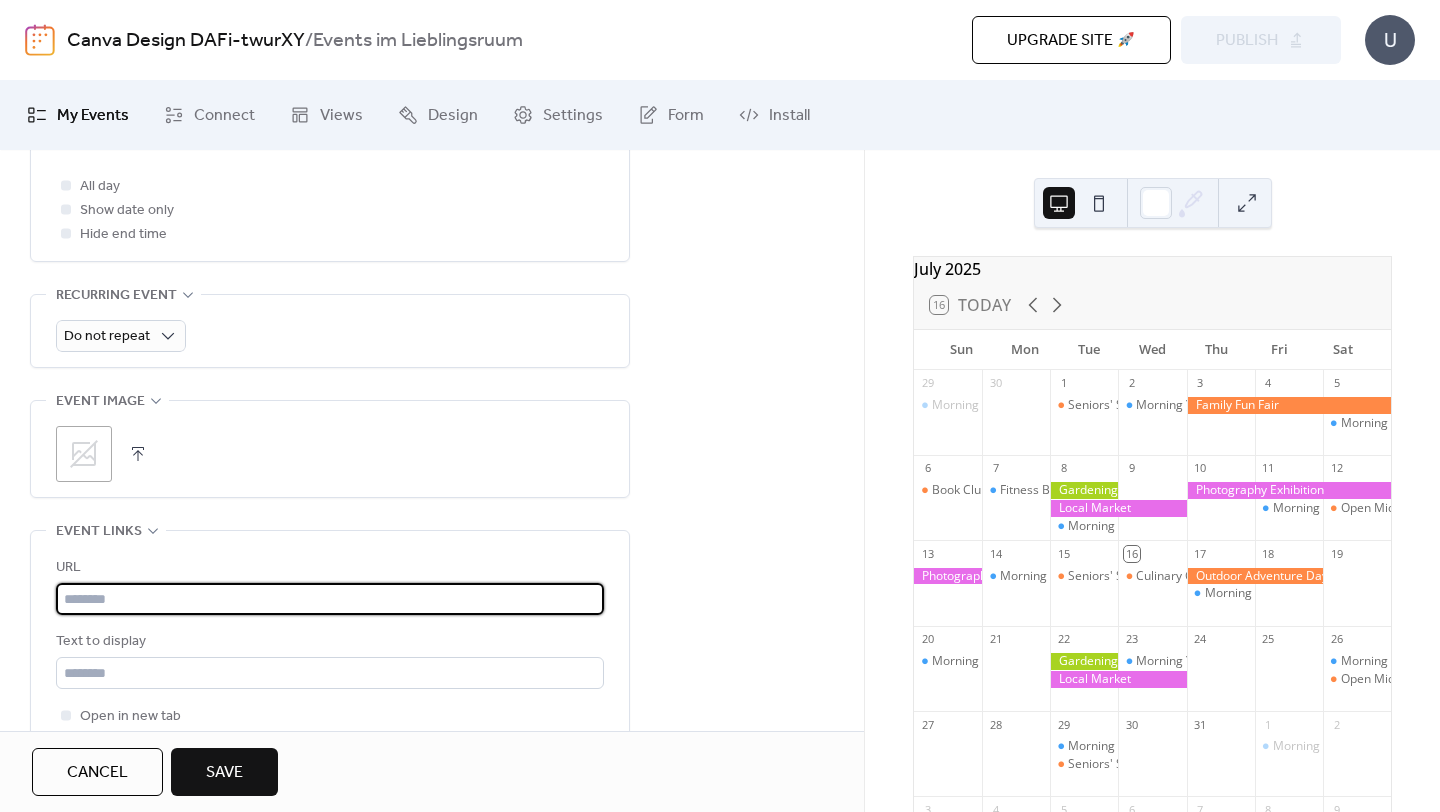 click at bounding box center [330, 599] 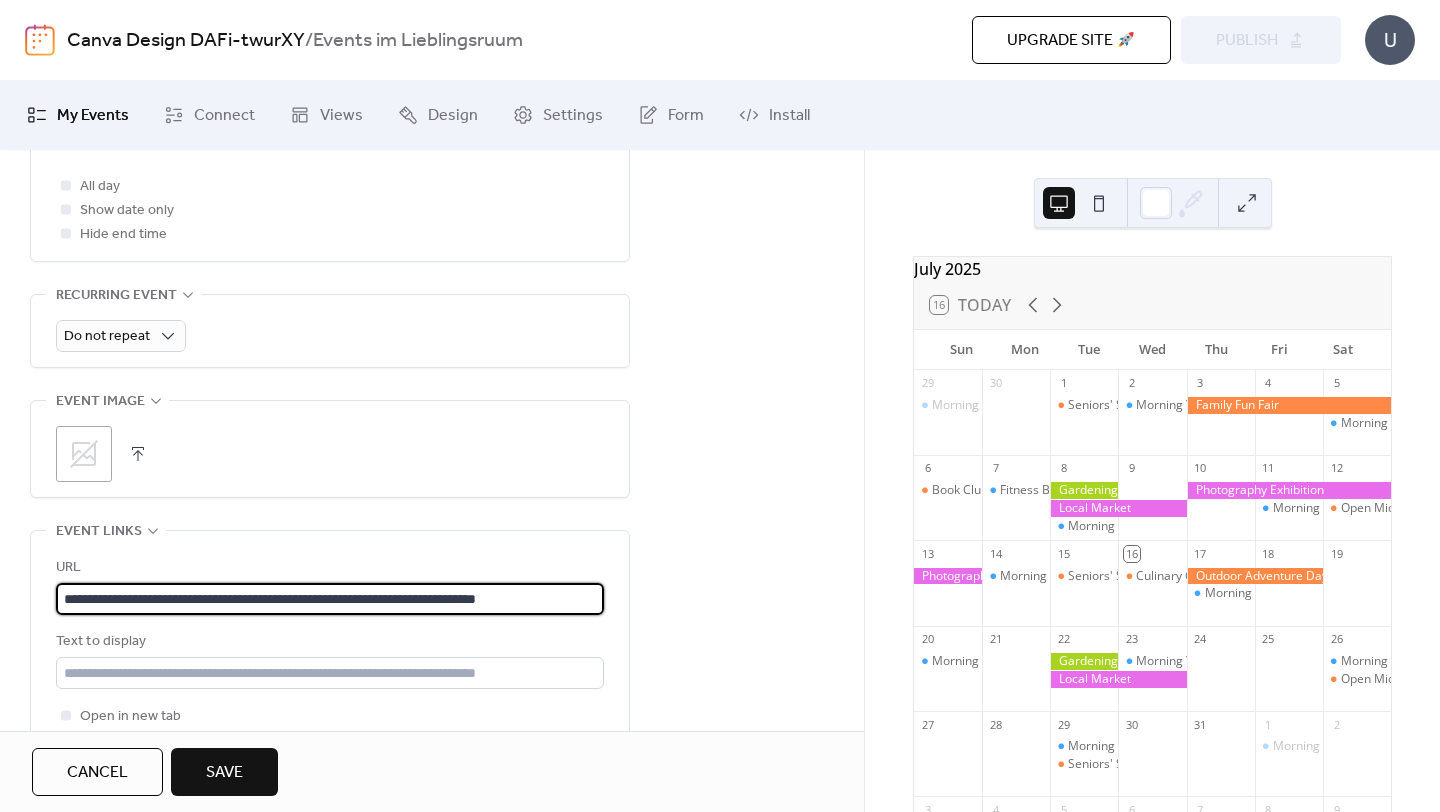 scroll, scrollTop: 0, scrollLeft: 49, axis: horizontal 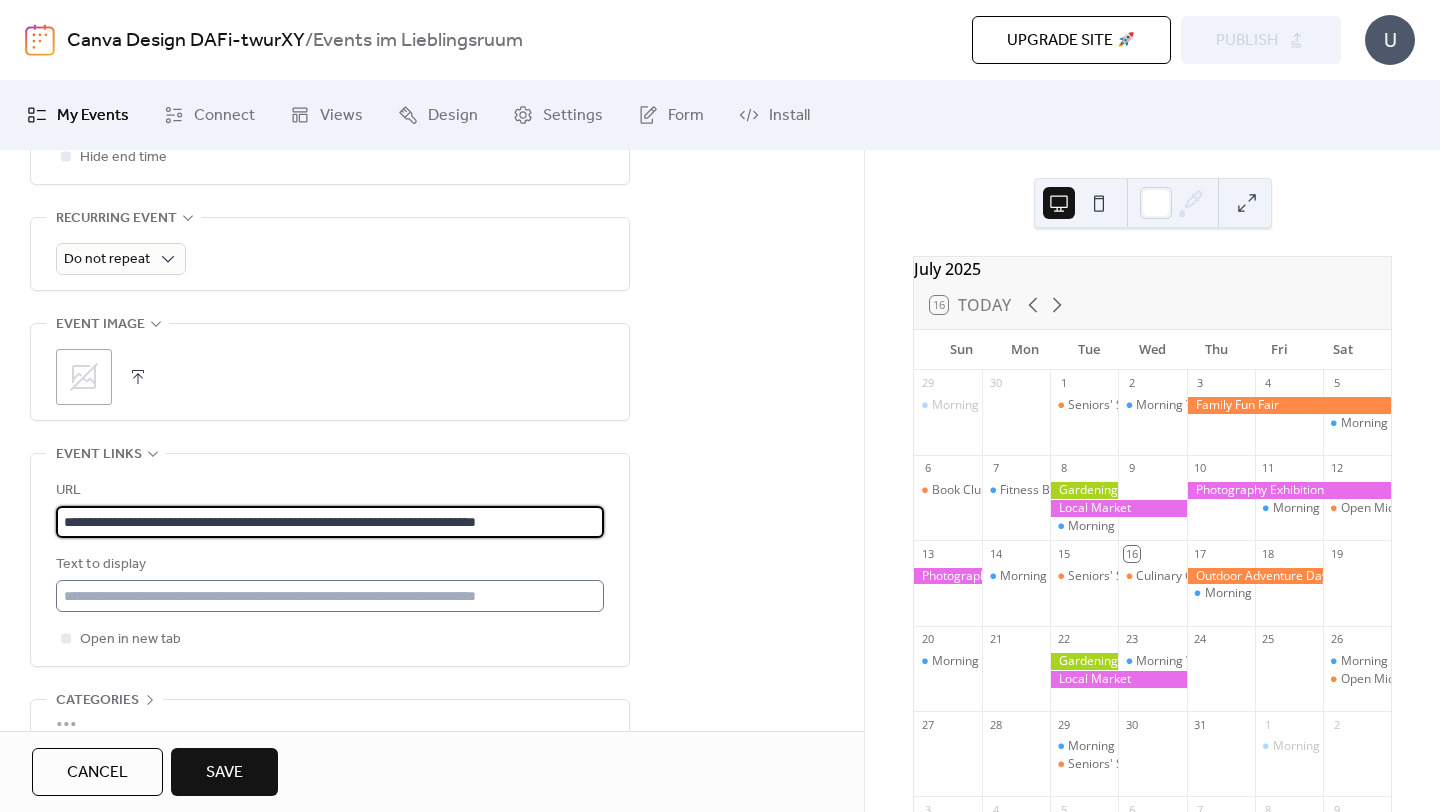 type on "**********" 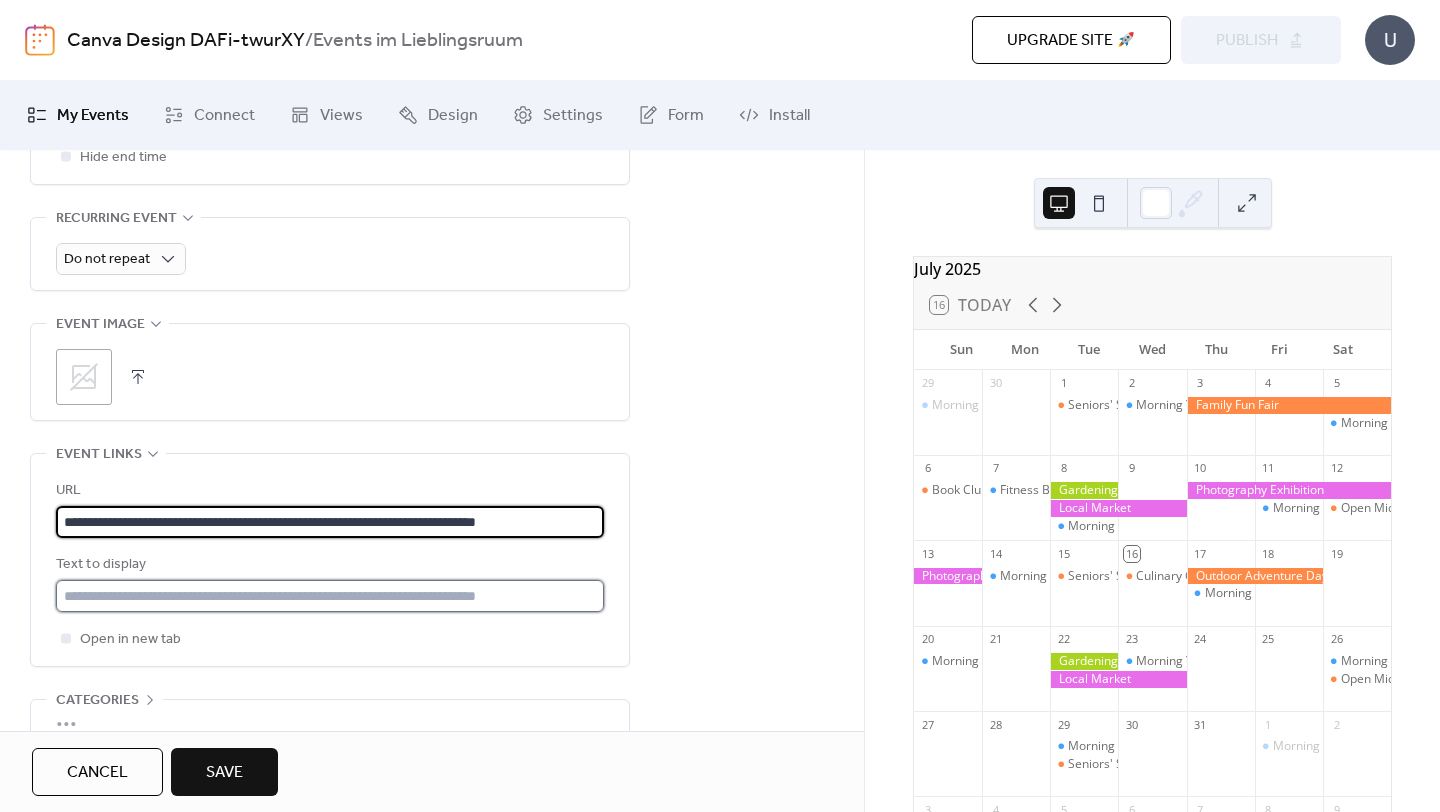 click at bounding box center [330, 596] 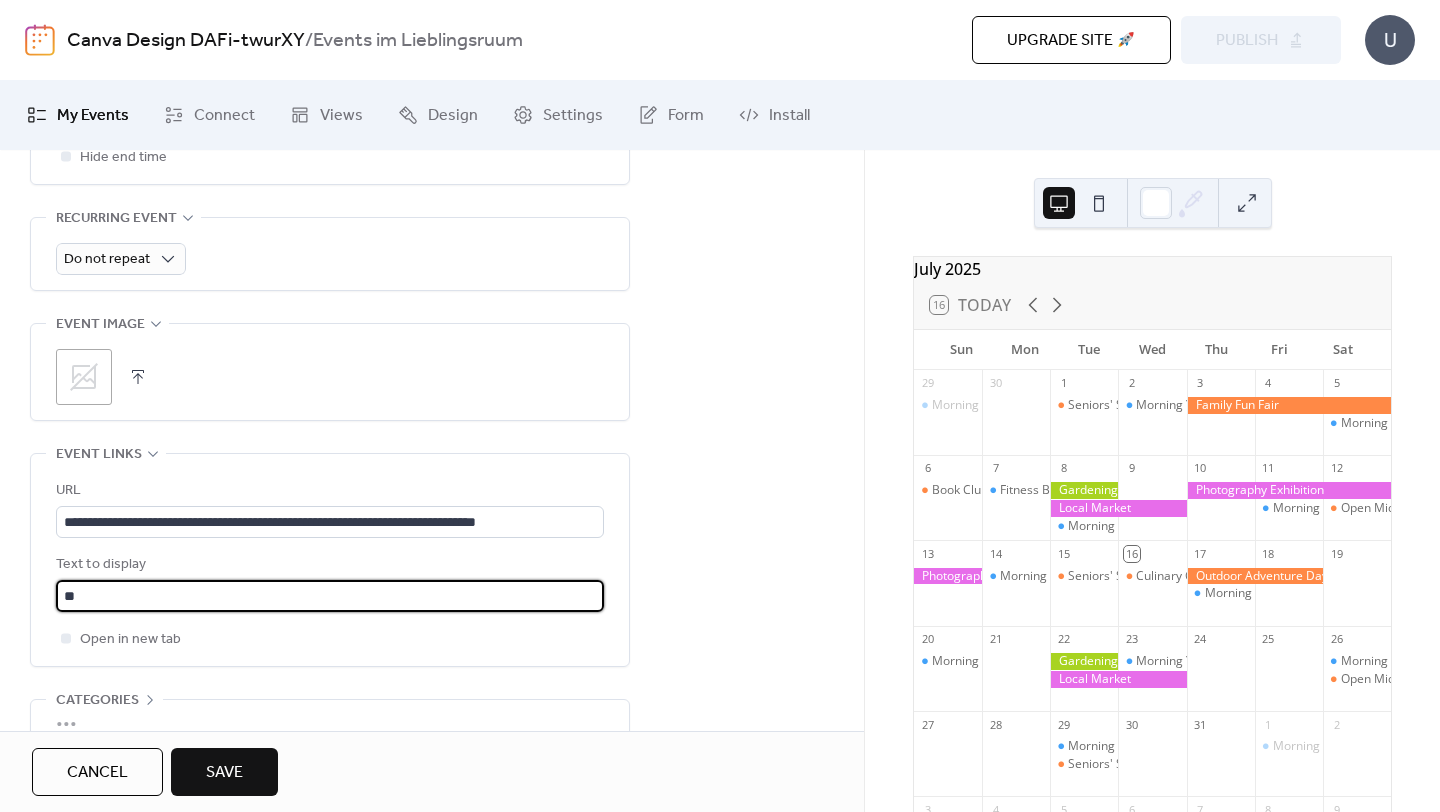 type on "**********" 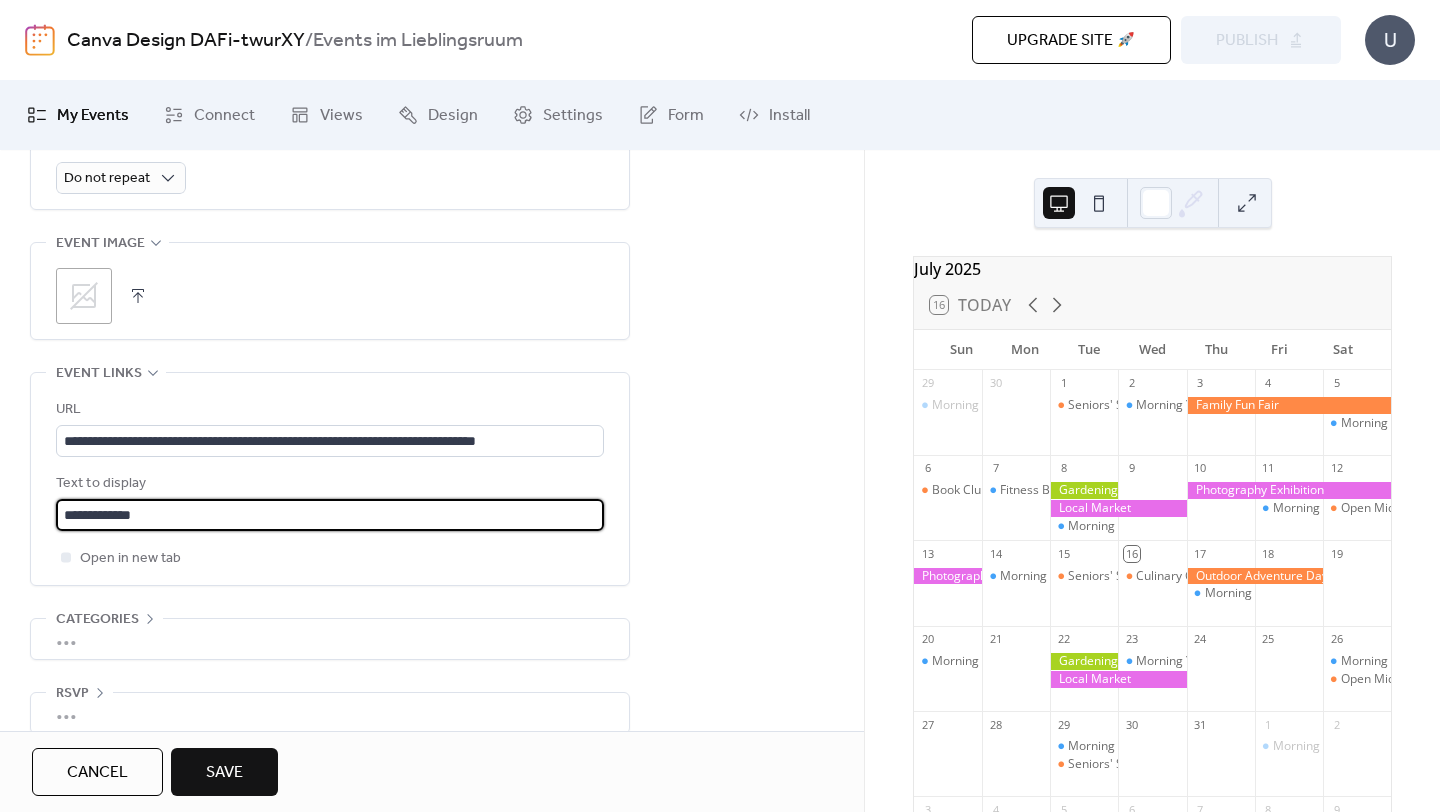 scroll, scrollTop: 987, scrollLeft: 0, axis: vertical 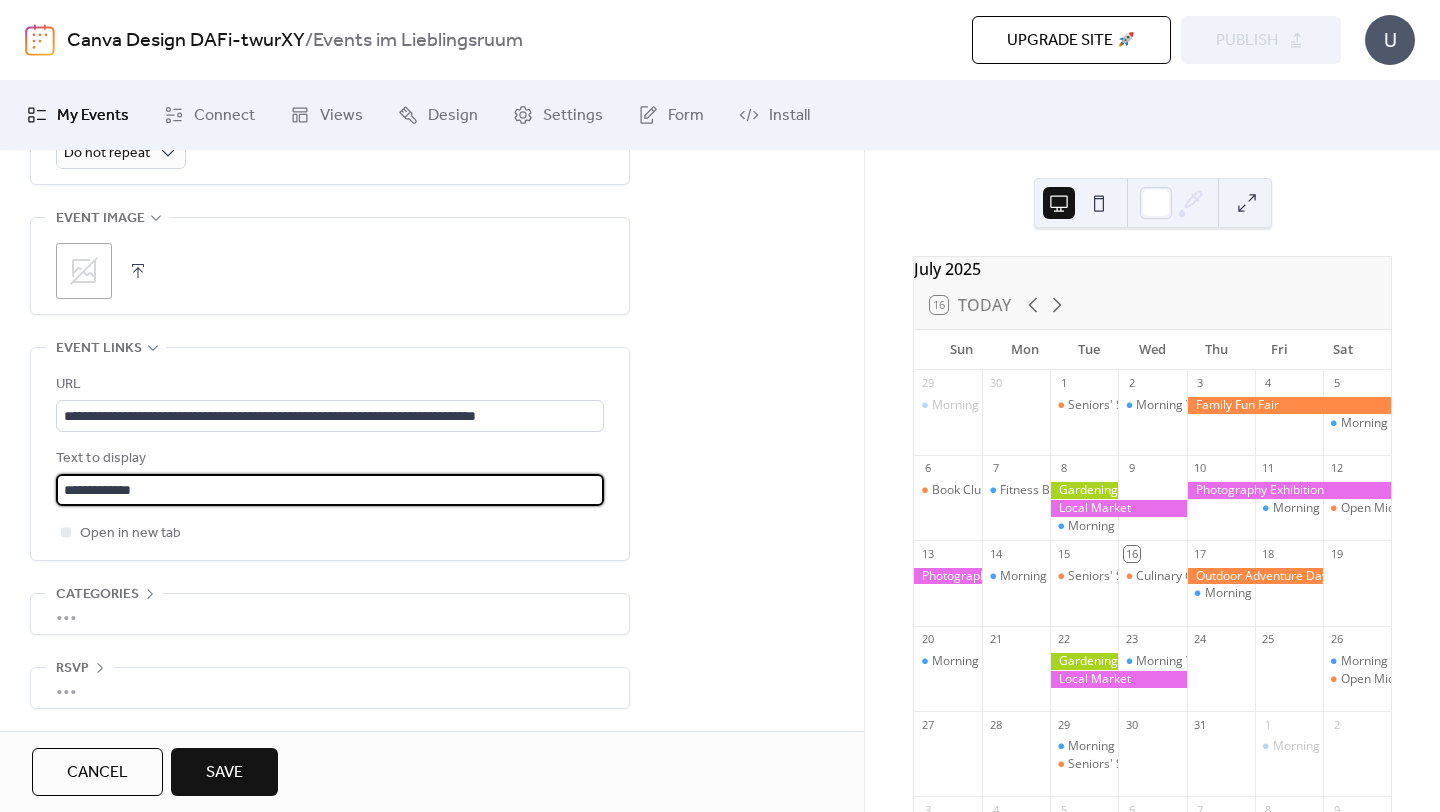 click on "•••" at bounding box center [330, 614] 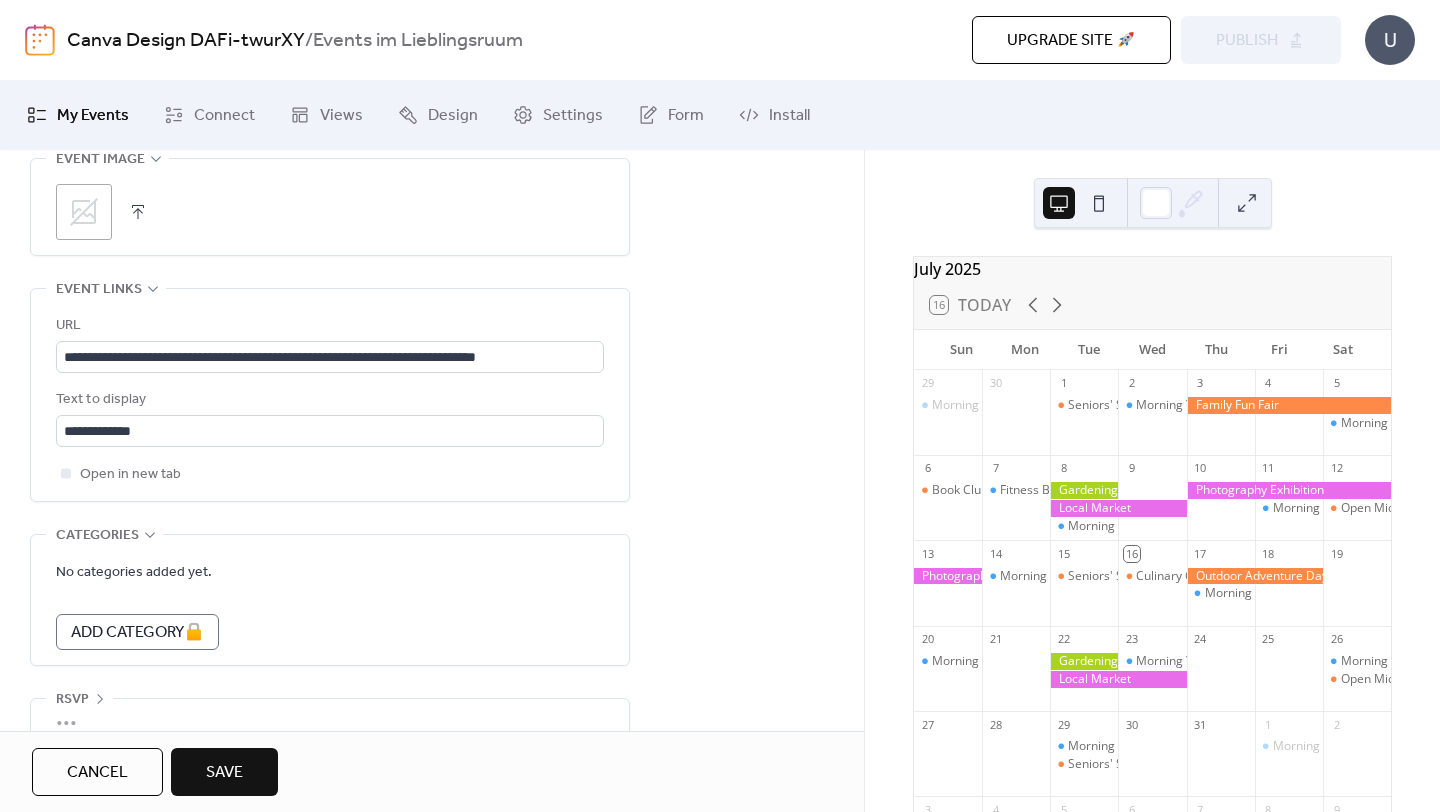 scroll, scrollTop: 1077, scrollLeft: 0, axis: vertical 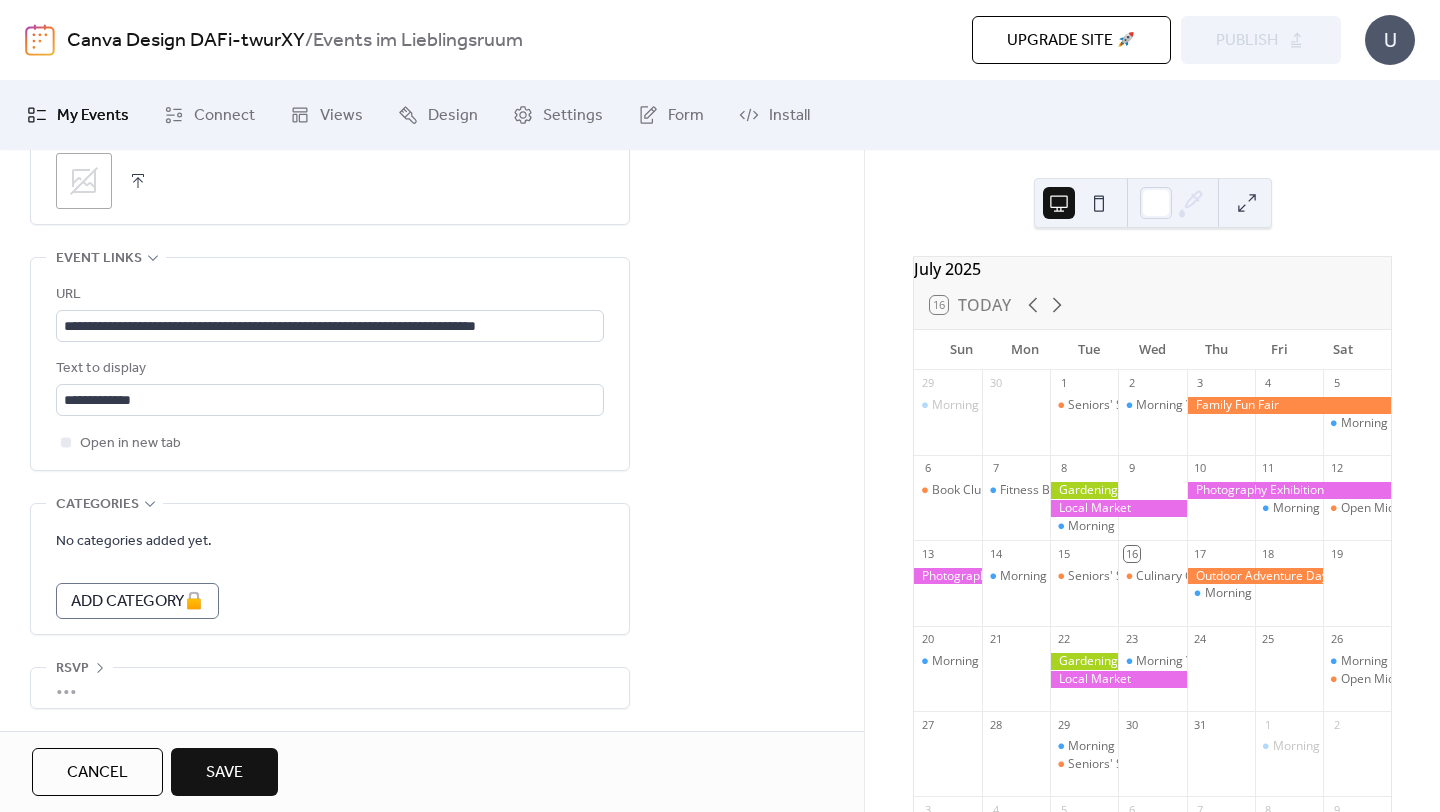 click on "Save" at bounding box center (224, 772) 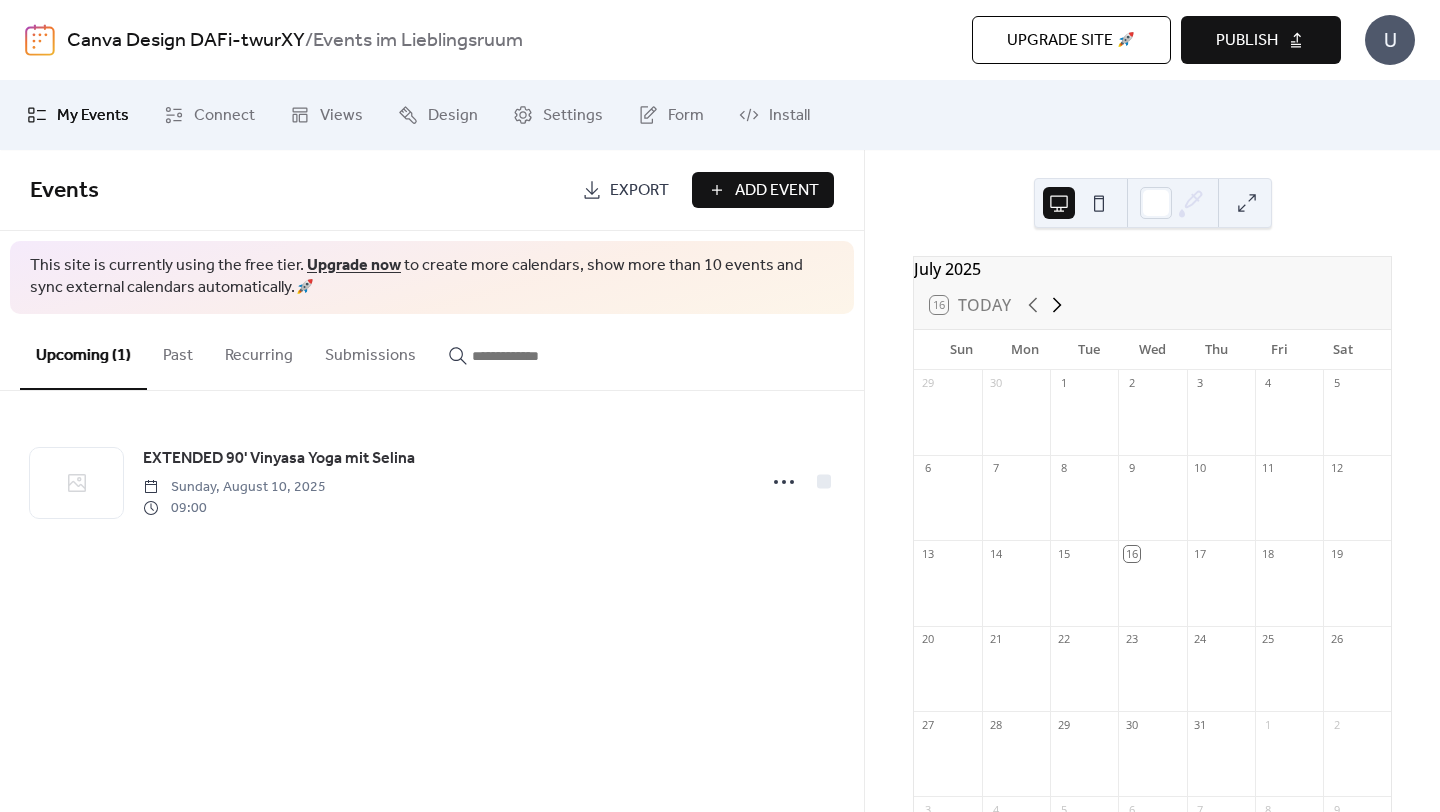 click 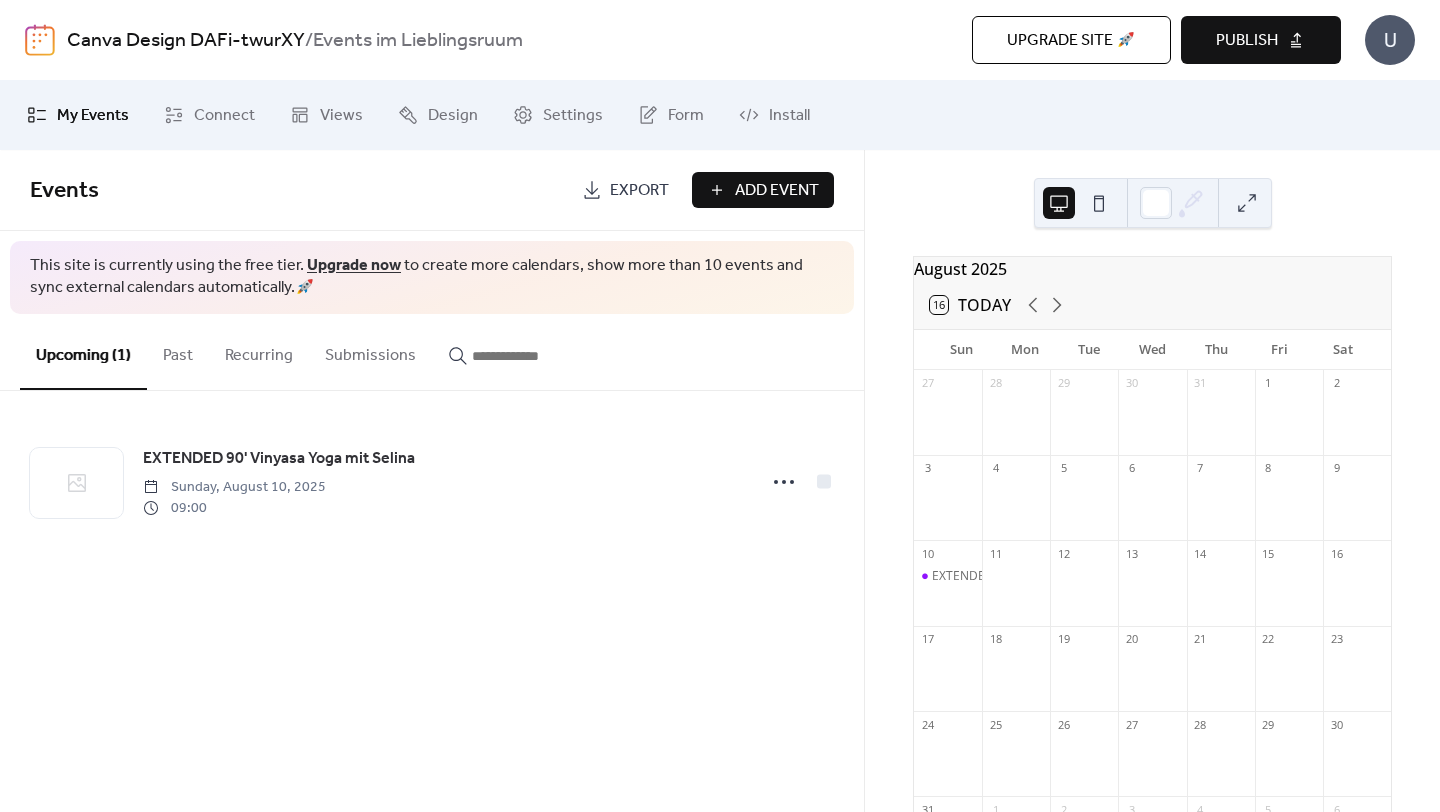 click at bounding box center [1099, 203] 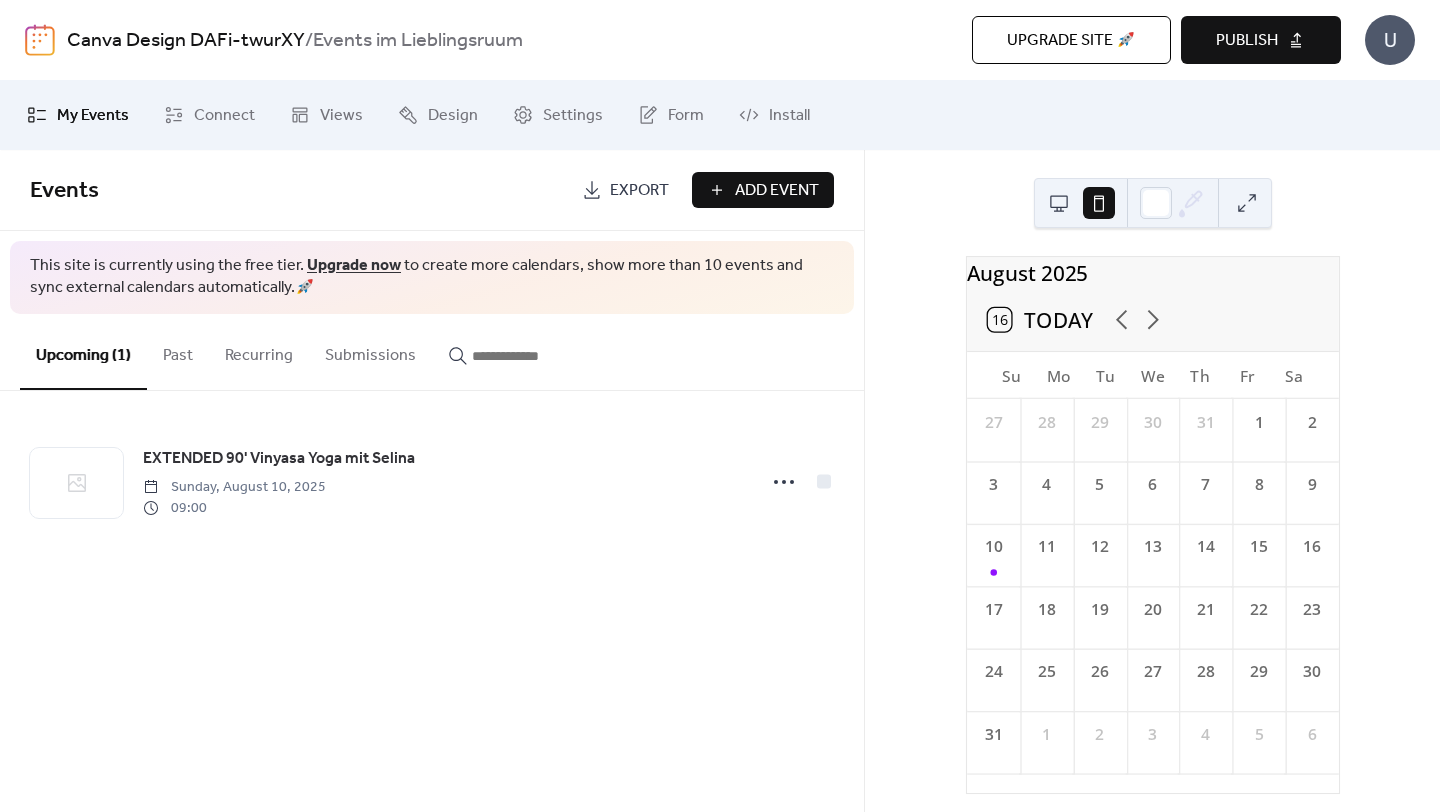 click at bounding box center (1059, 203) 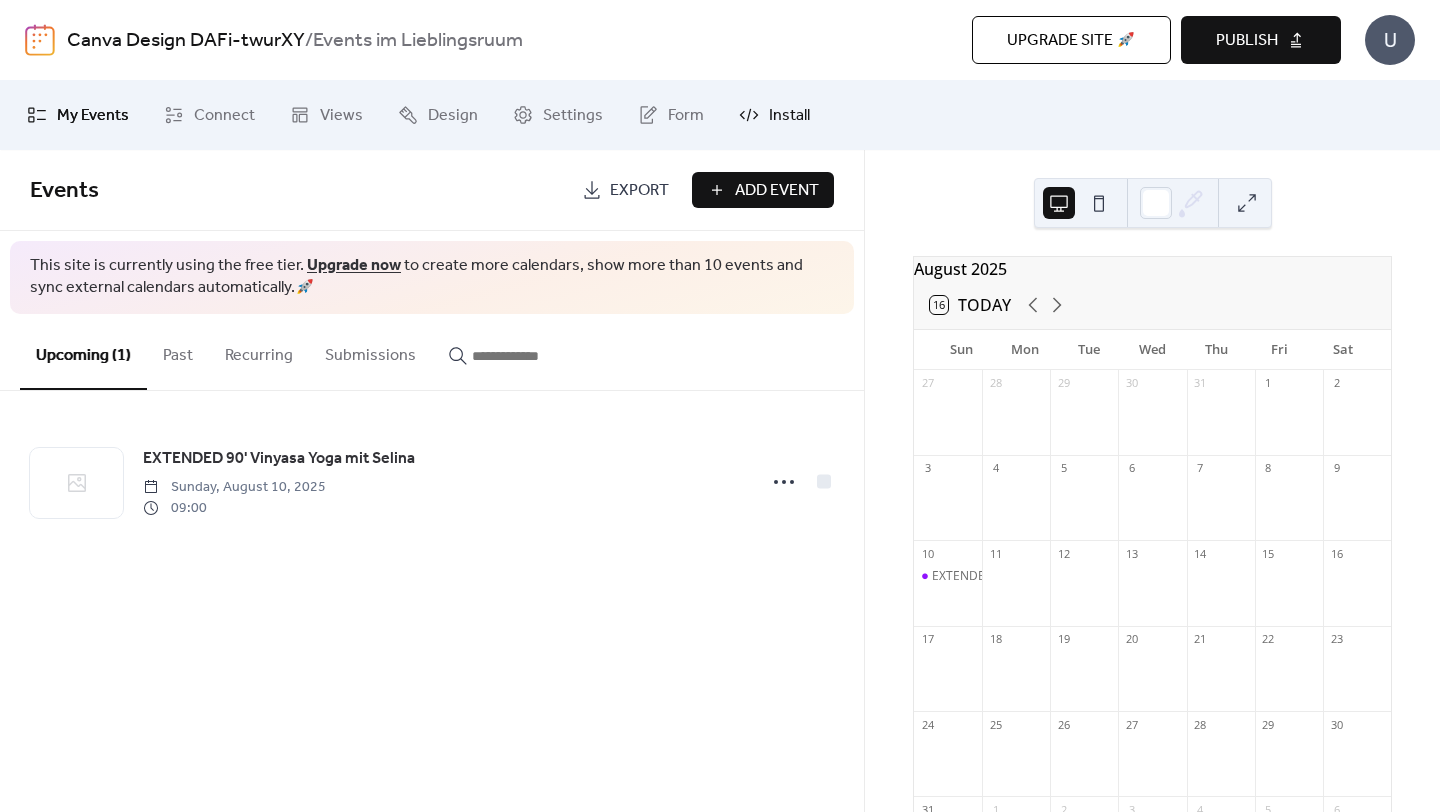 click on "Install" at bounding box center [774, 115] 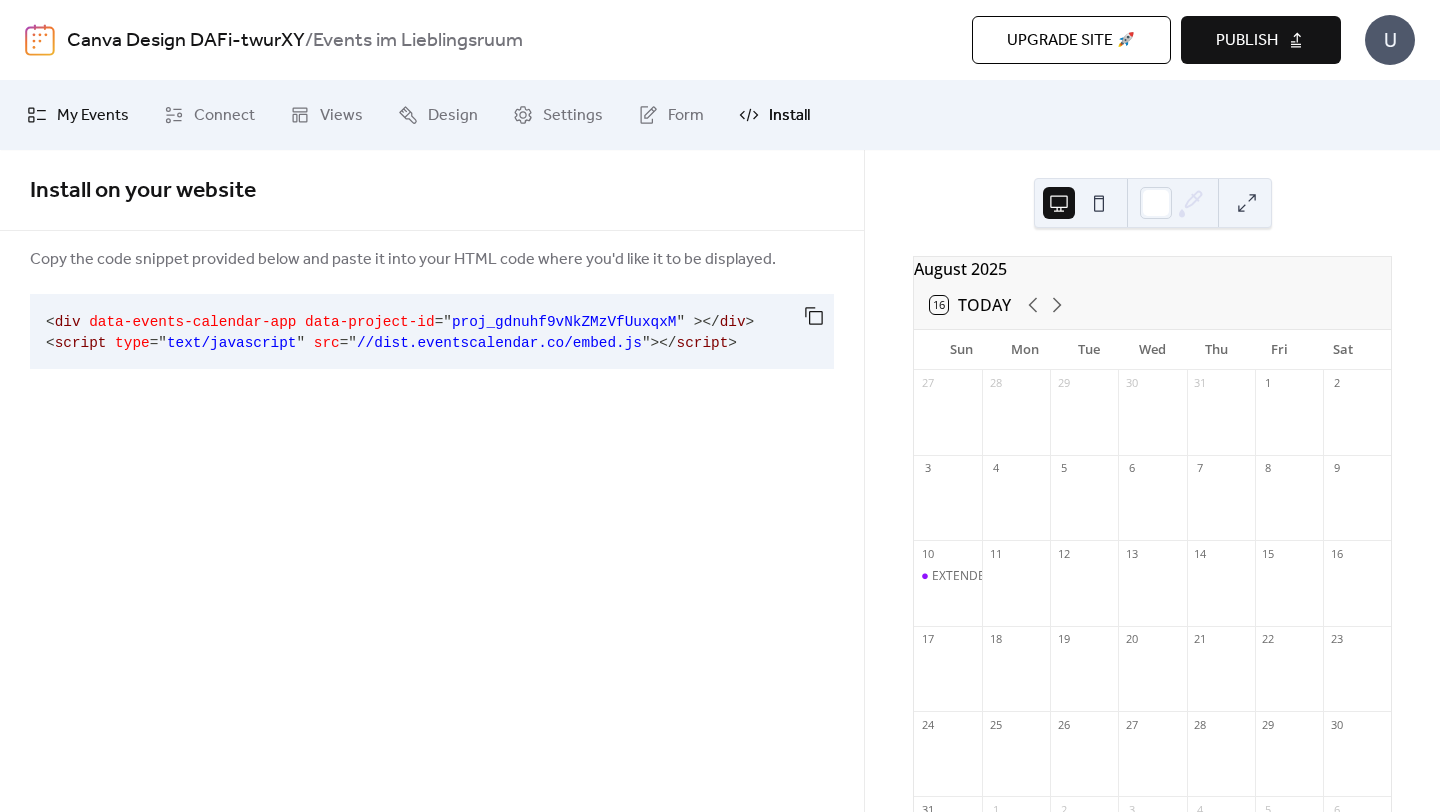 click on "My Events" at bounding box center (93, 116) 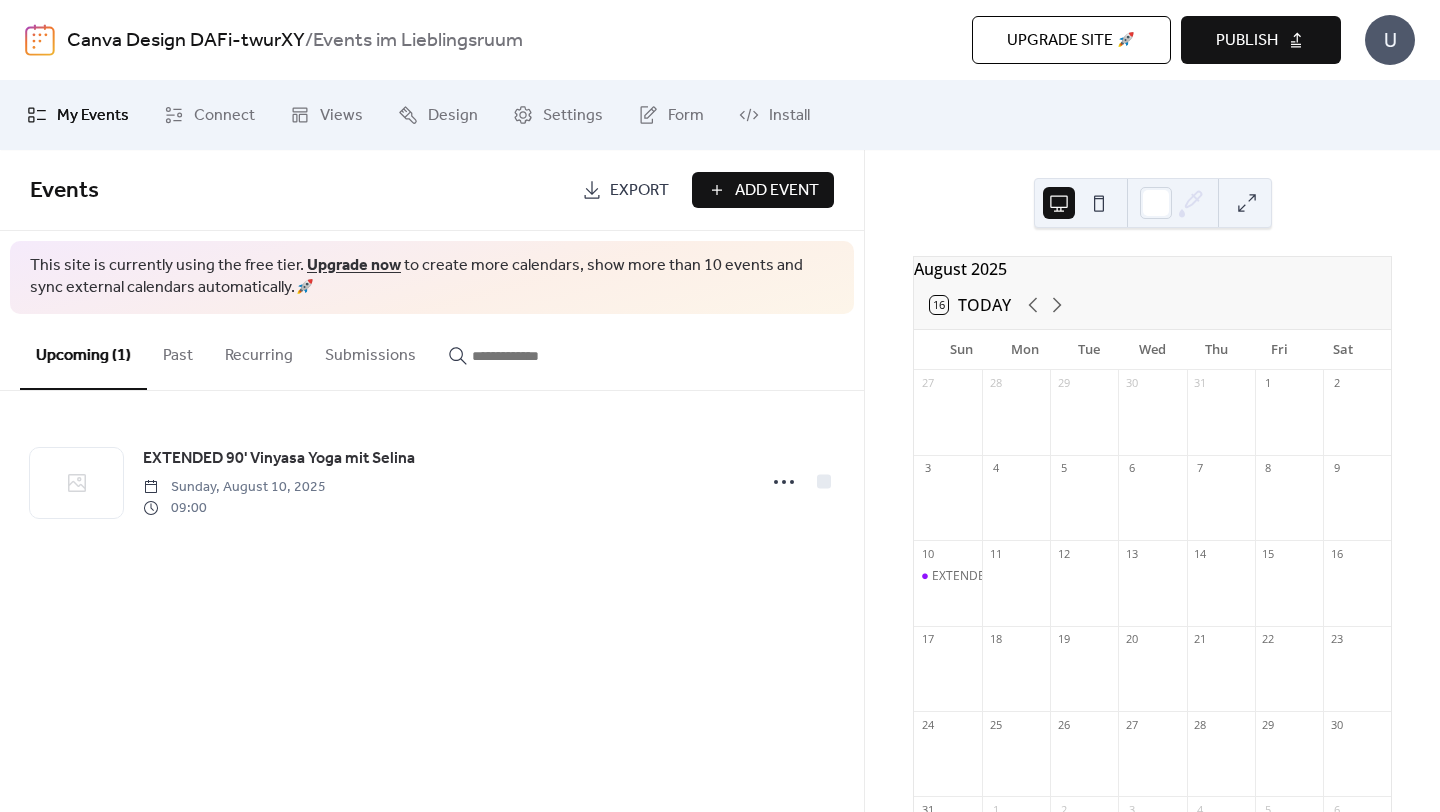 click on "U" at bounding box center (1390, 40) 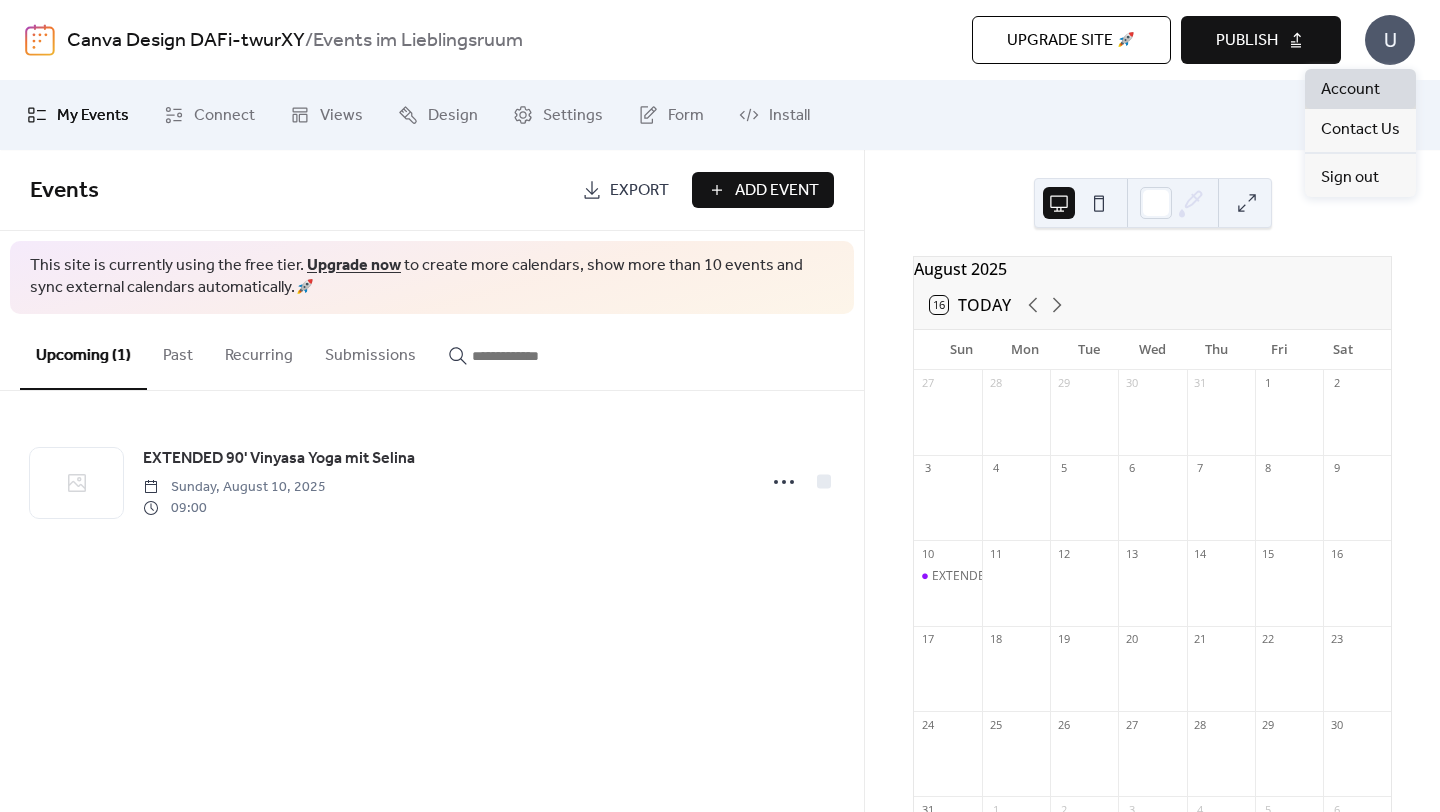 click on "Account" at bounding box center (1350, 90) 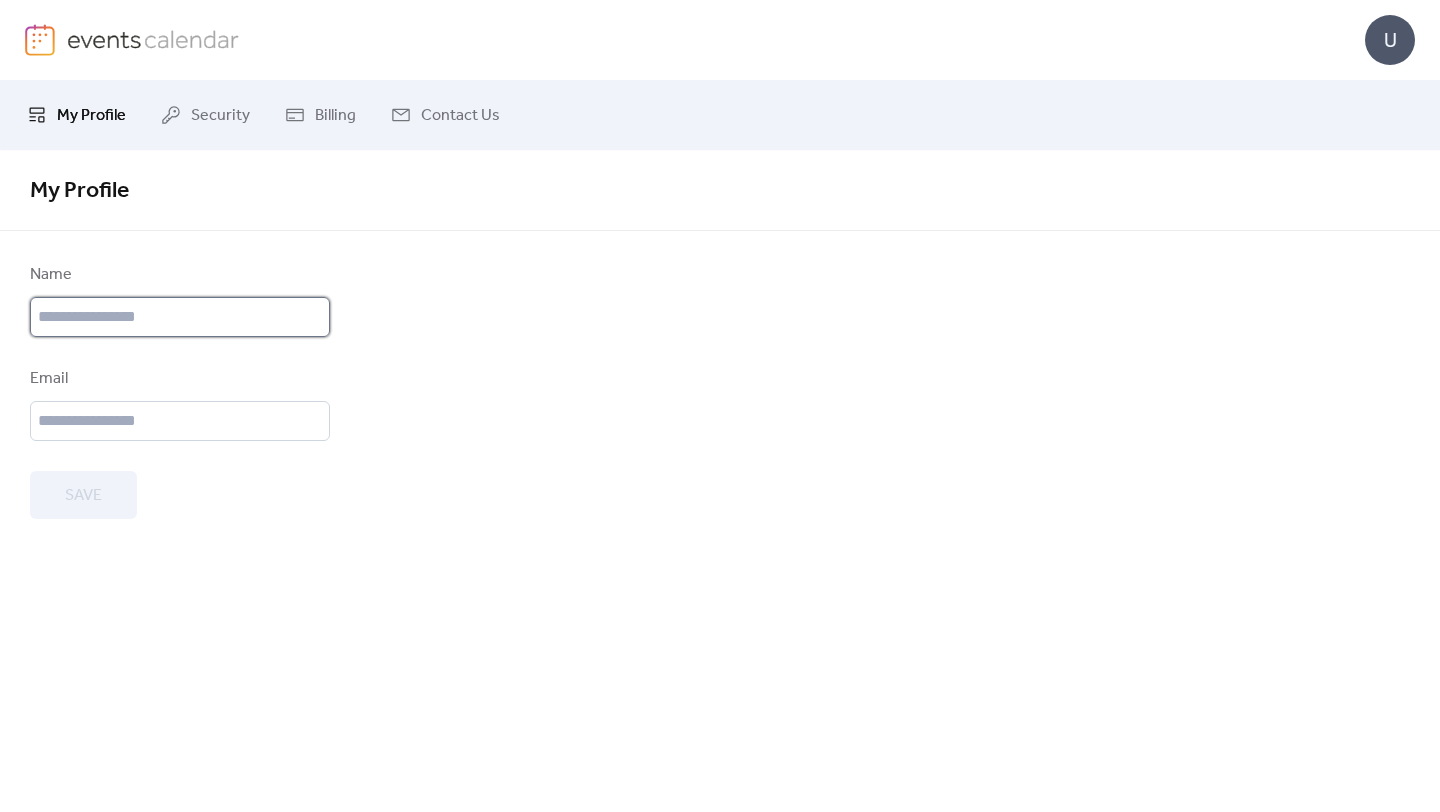 click at bounding box center (180, 317) 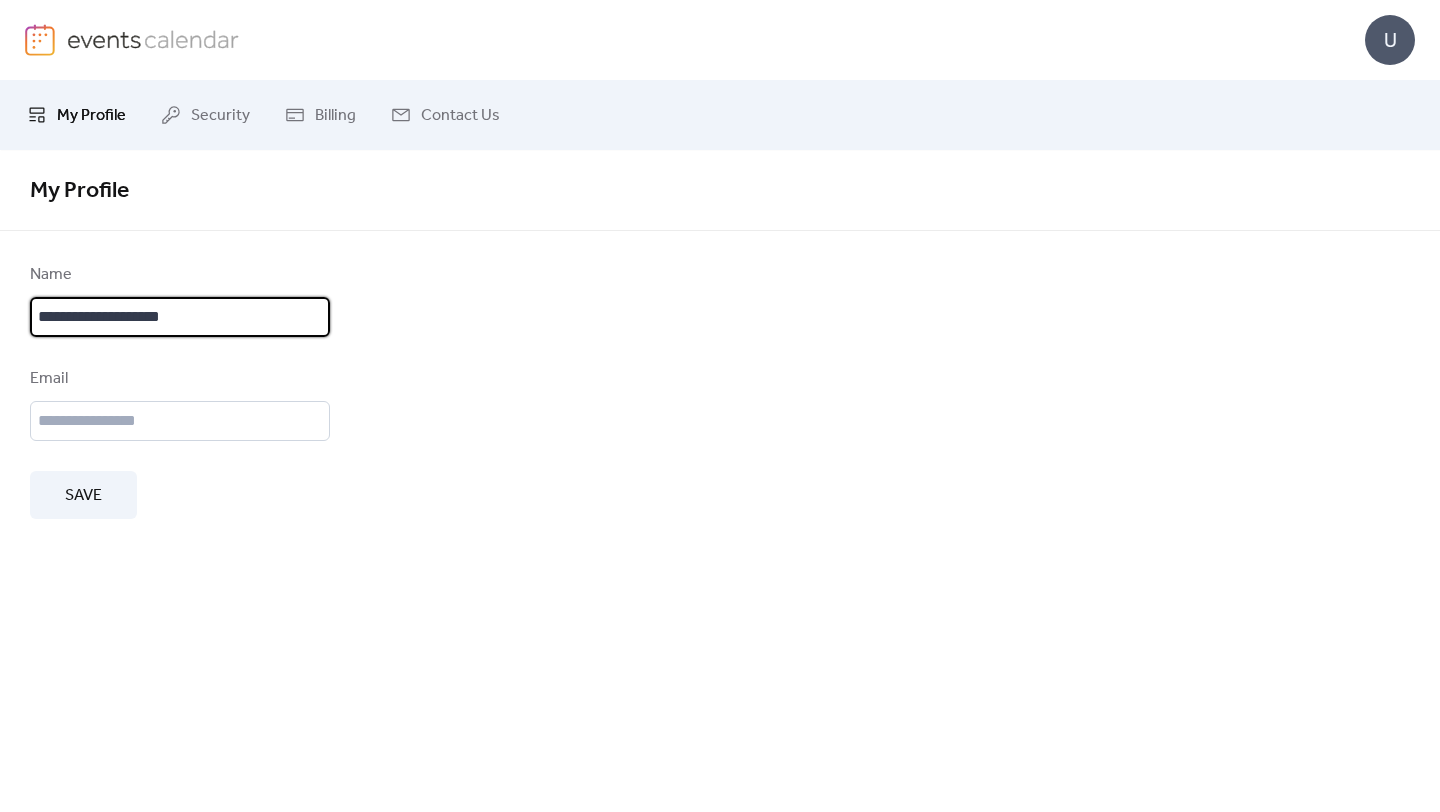 type on "**********" 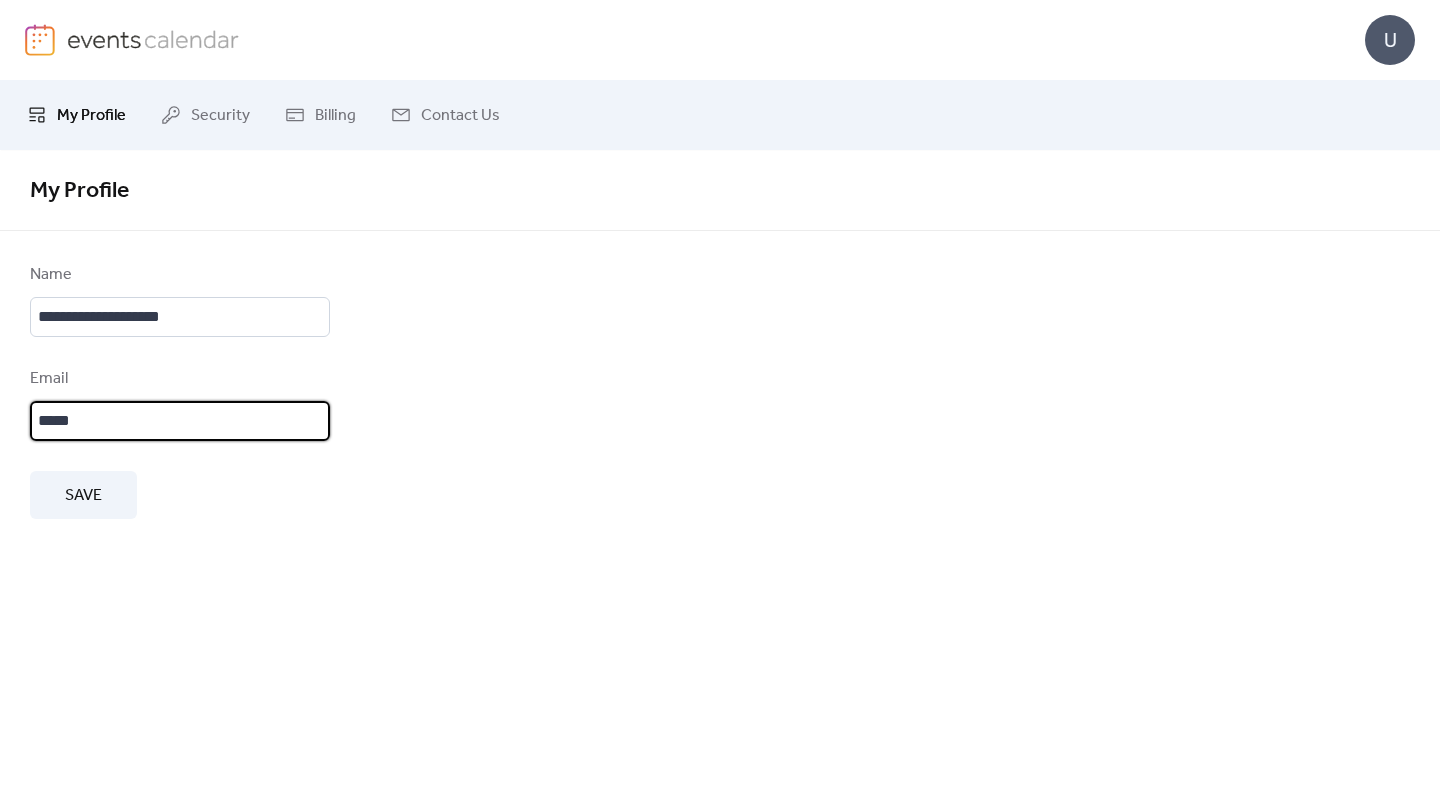 type on "**********" 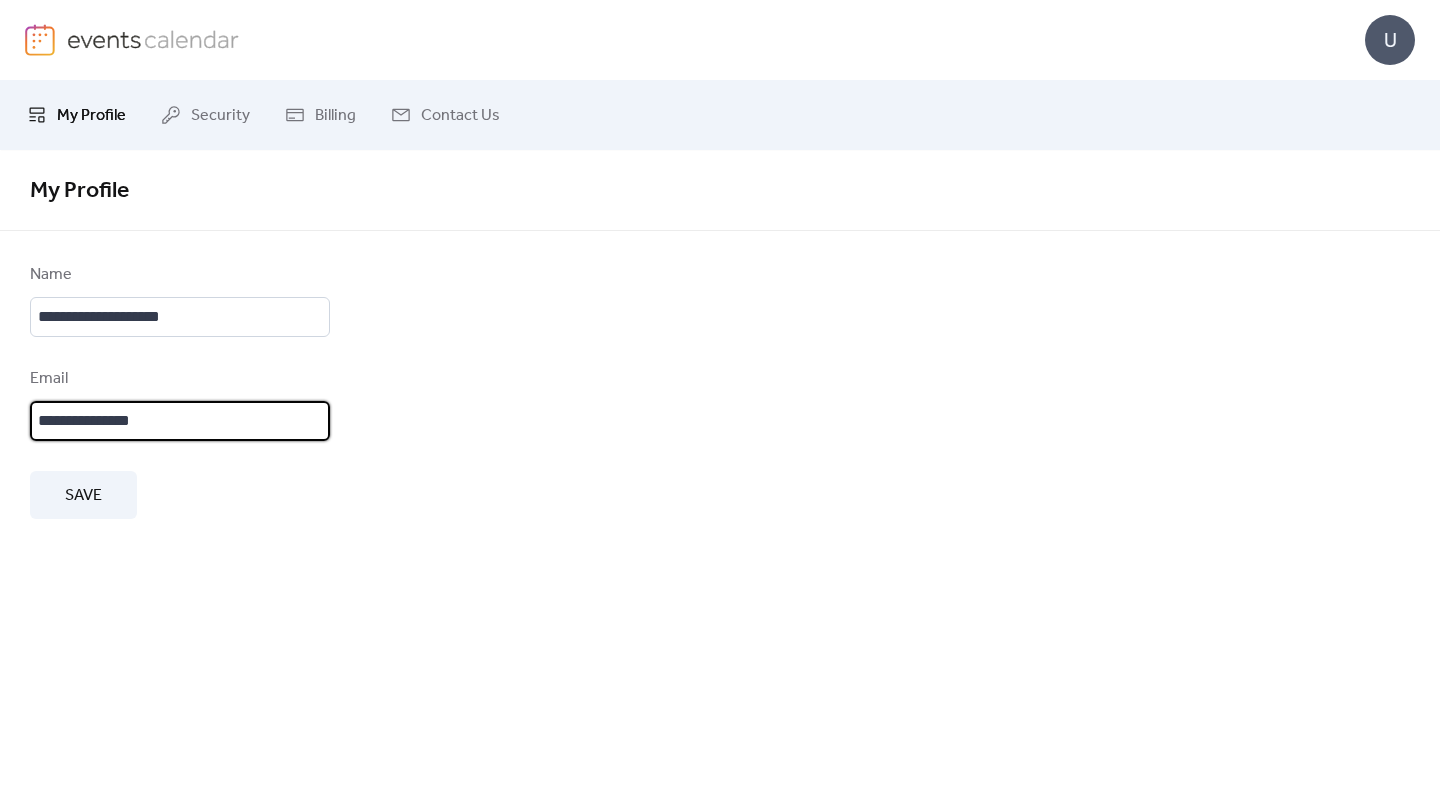 click on "Save" at bounding box center (83, 496) 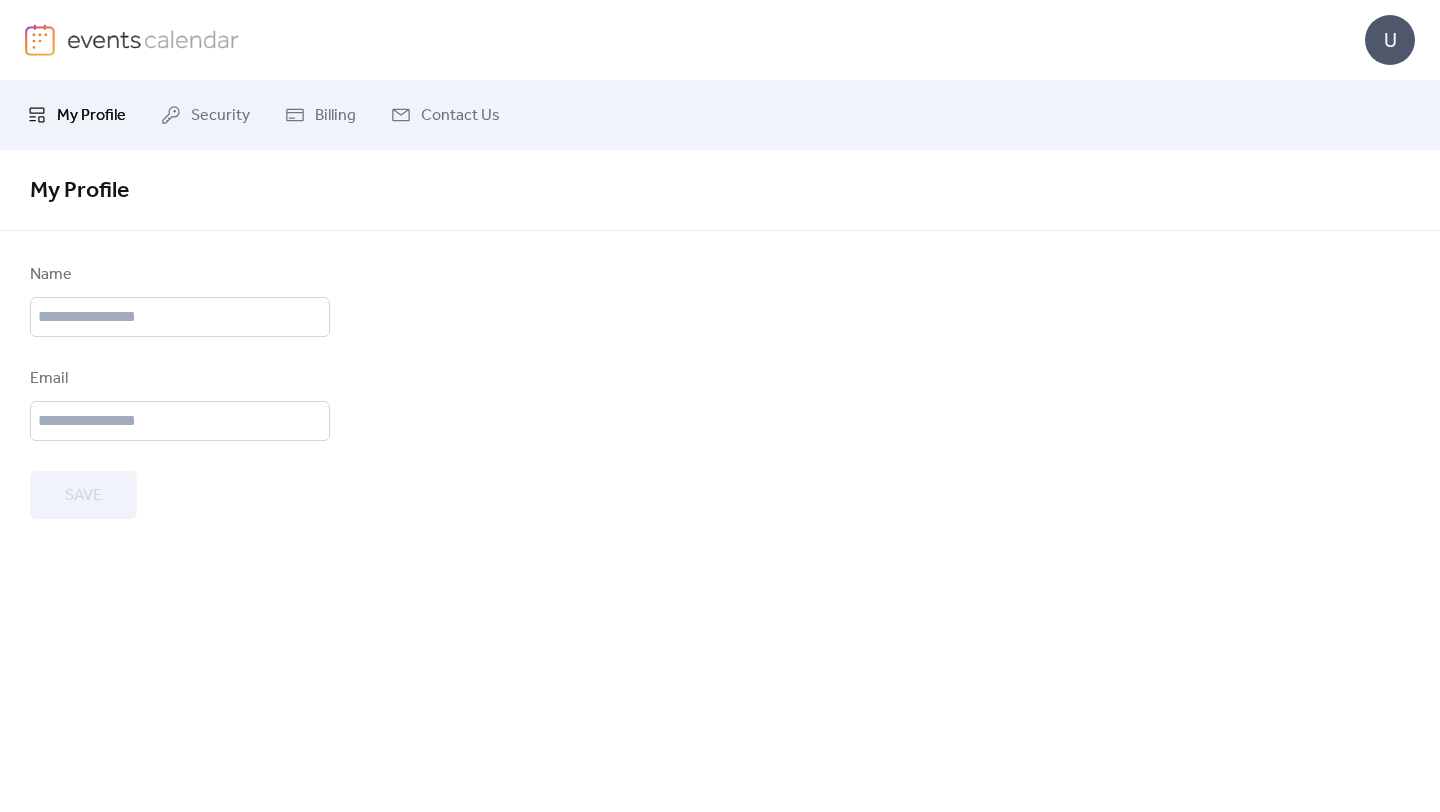 type on "**********" 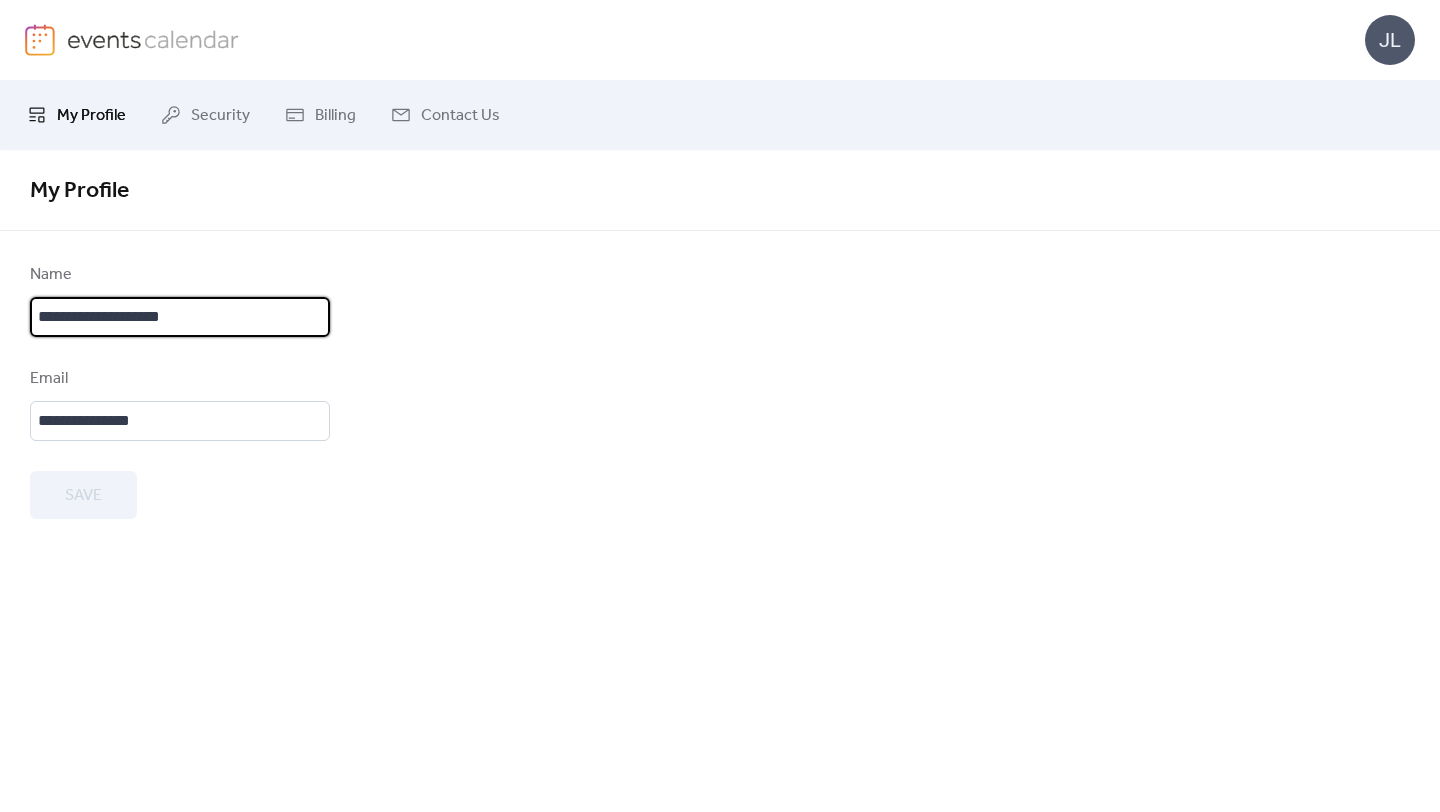 click on "**********" at bounding box center (180, 317) 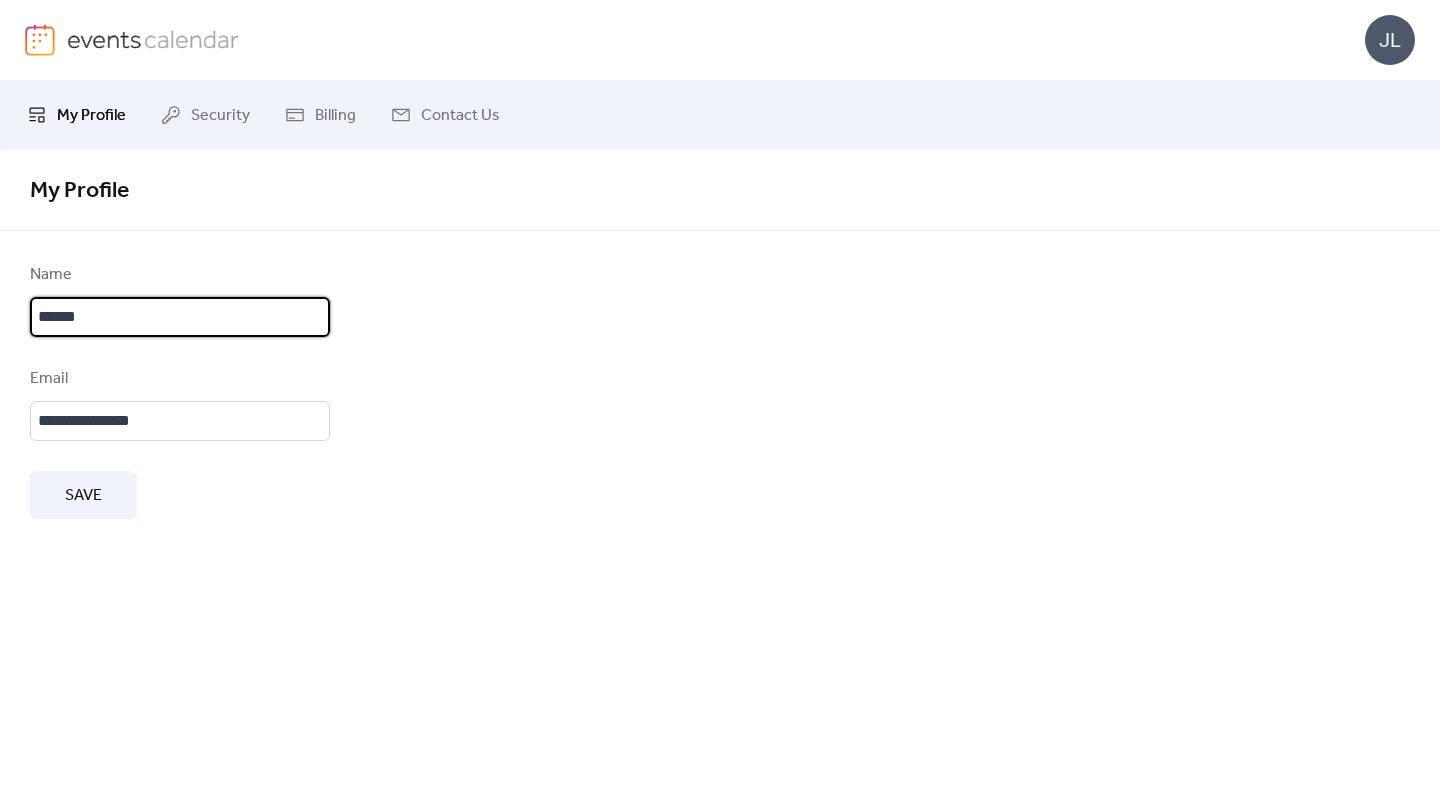 type on "******" 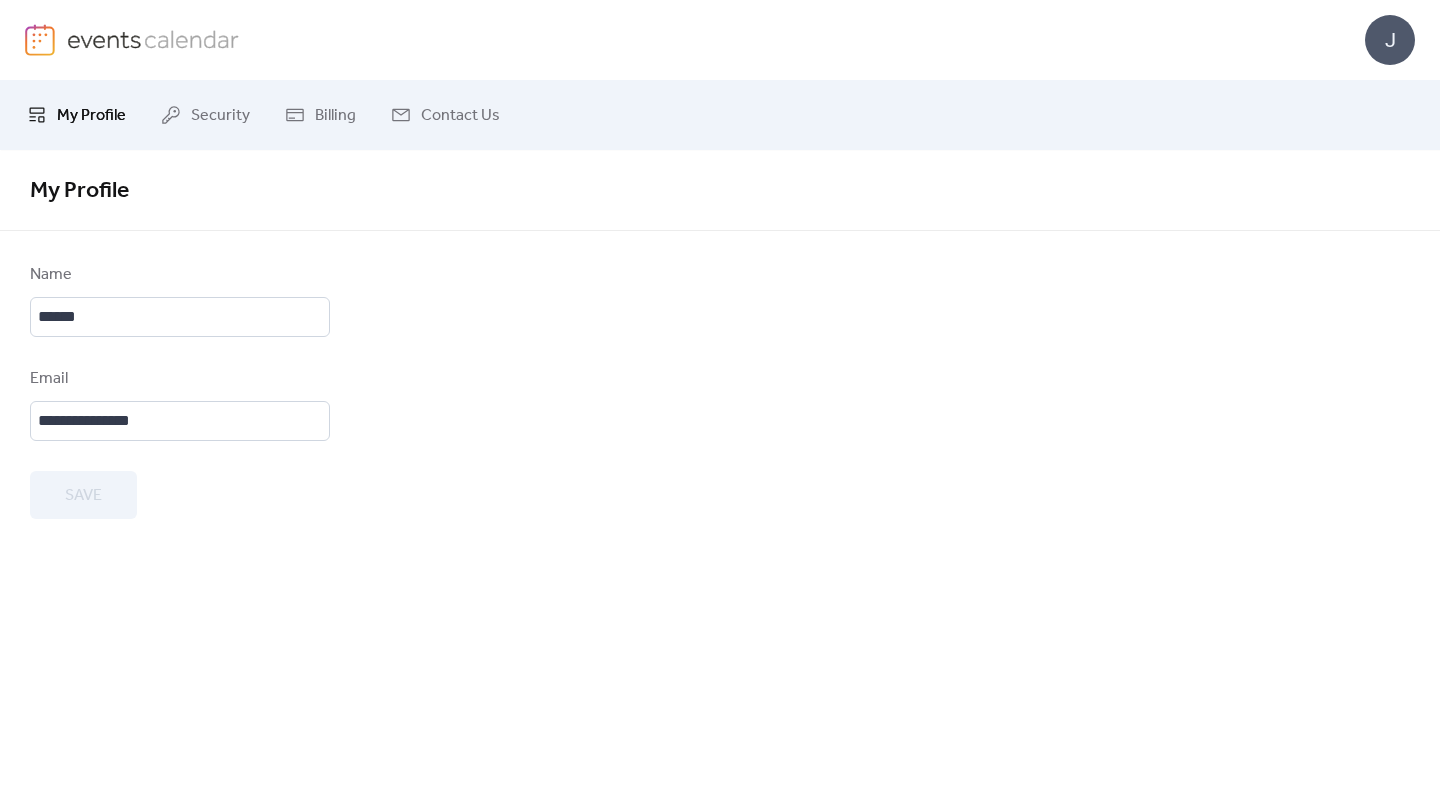 click at bounding box center [153, 39] 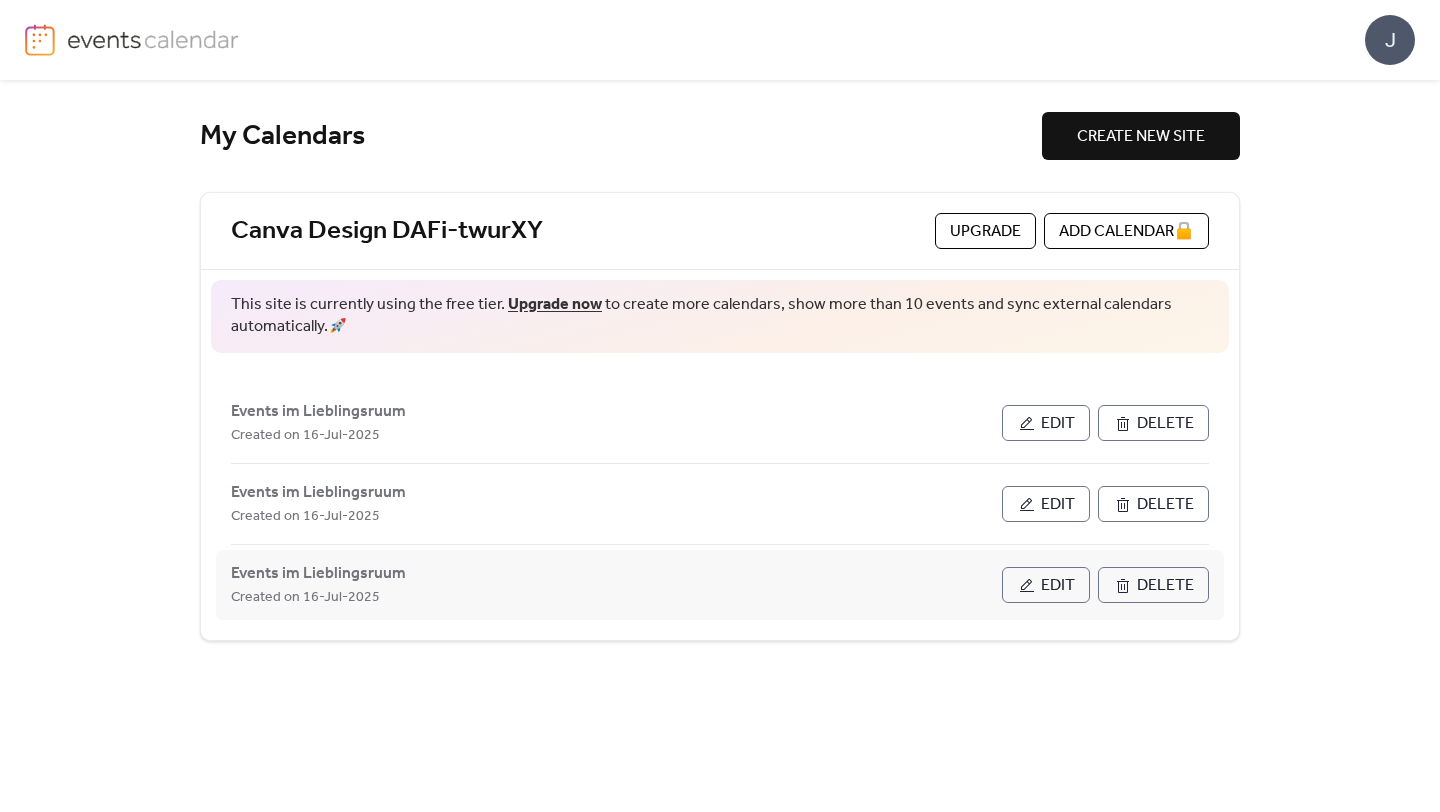 click on "Delete" at bounding box center [1165, 586] 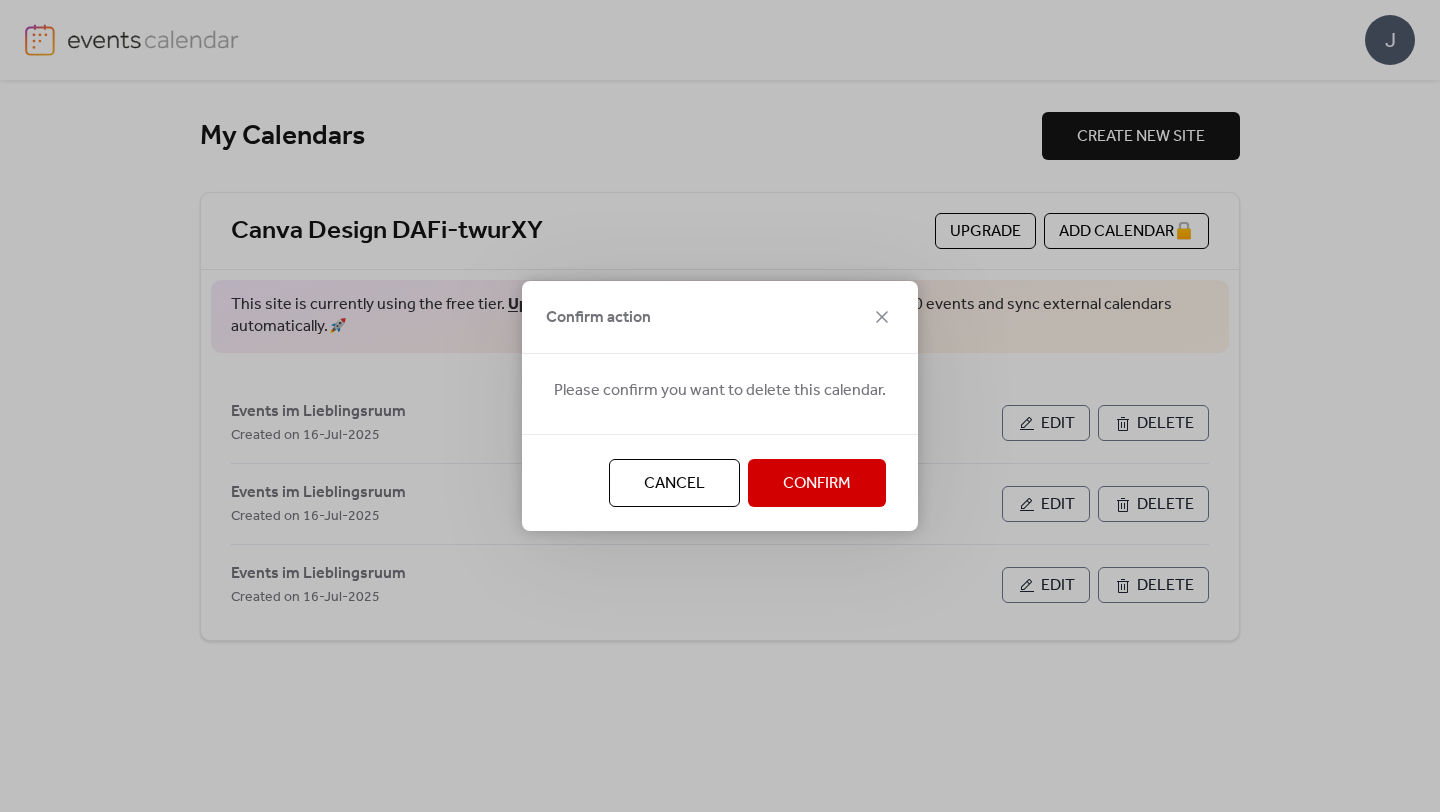 click on "Confirm" at bounding box center (817, 484) 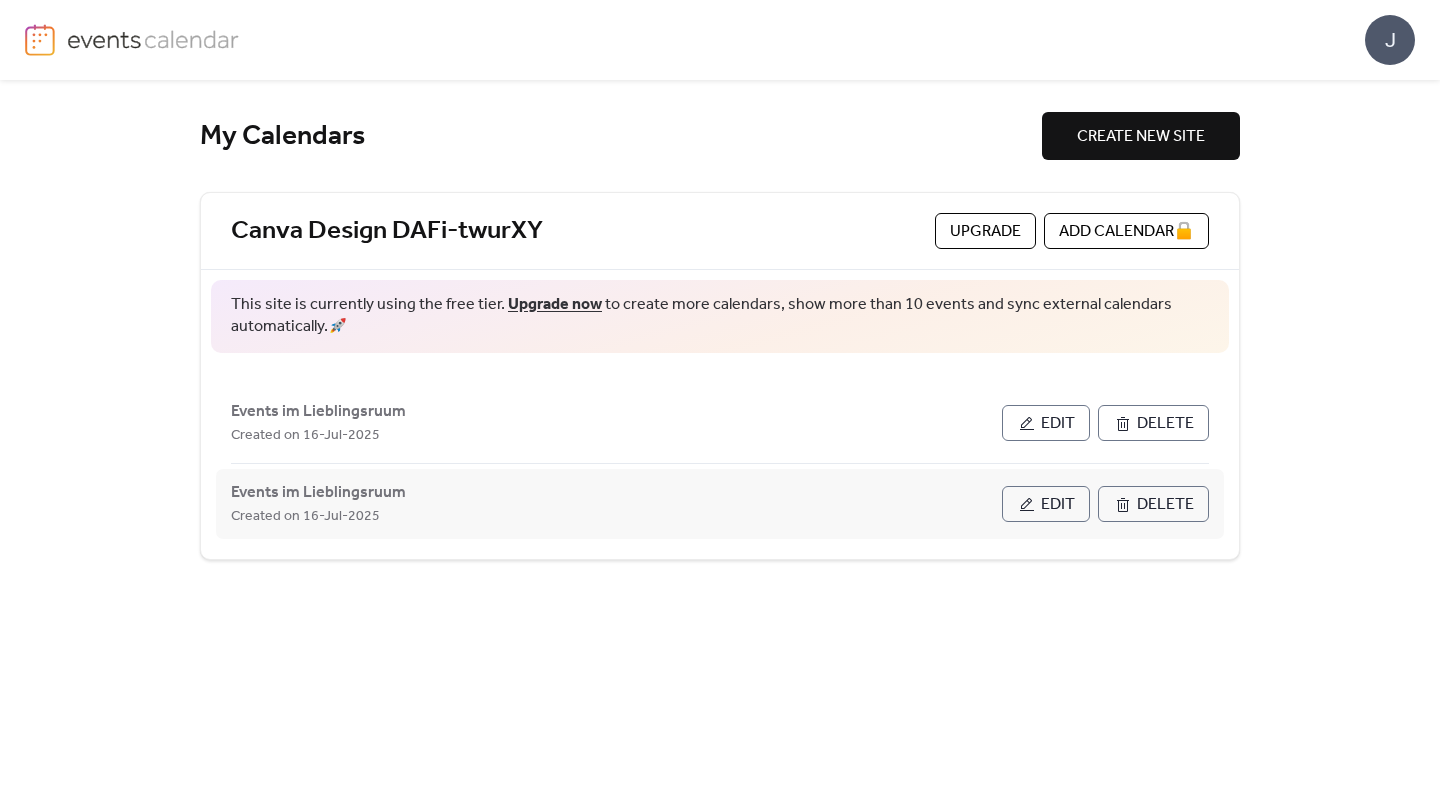 click on "Events im Lieblingsruum Created on [DATE]" at bounding box center (616, 504) 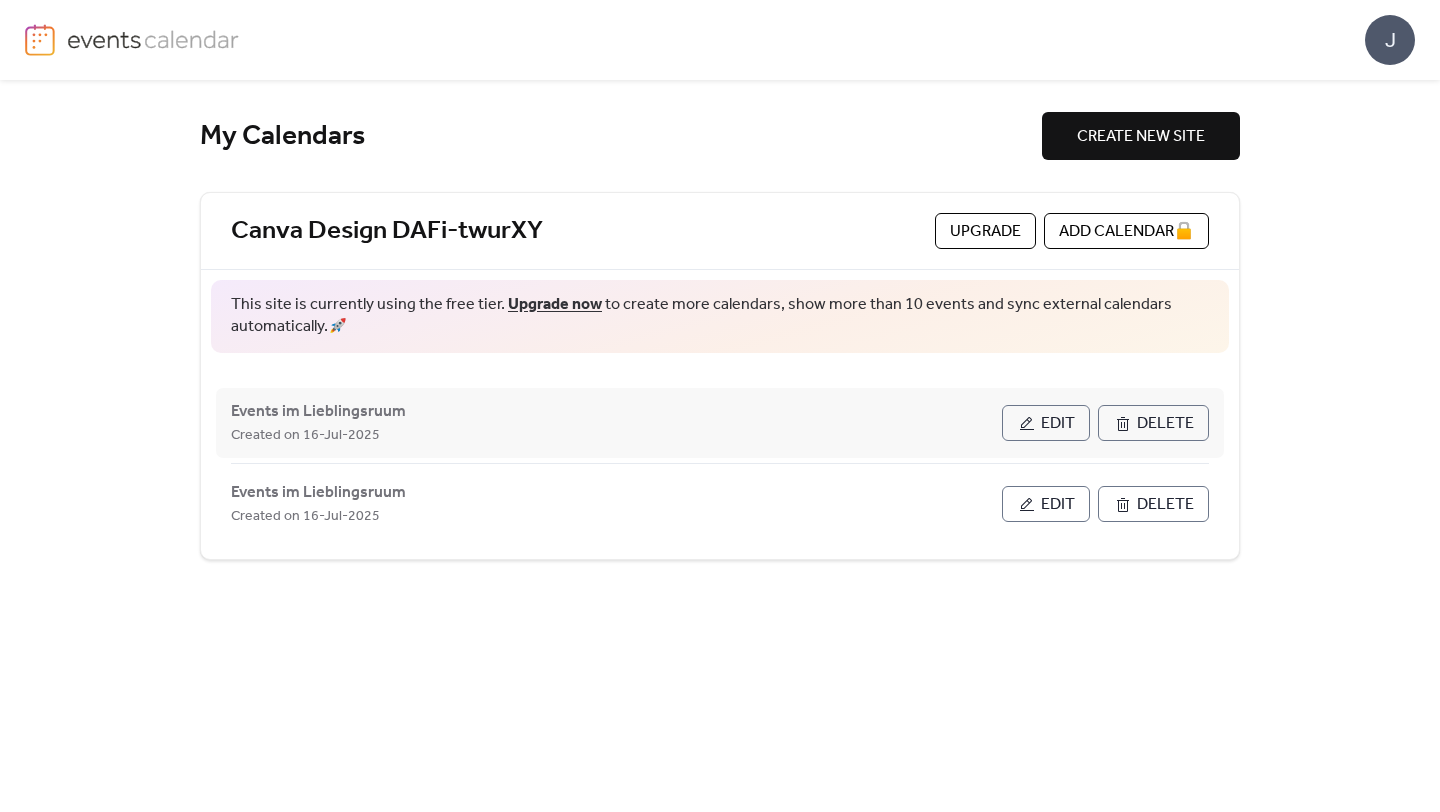 click on "Created on 16-Jul-2025" at bounding box center [616, 435] 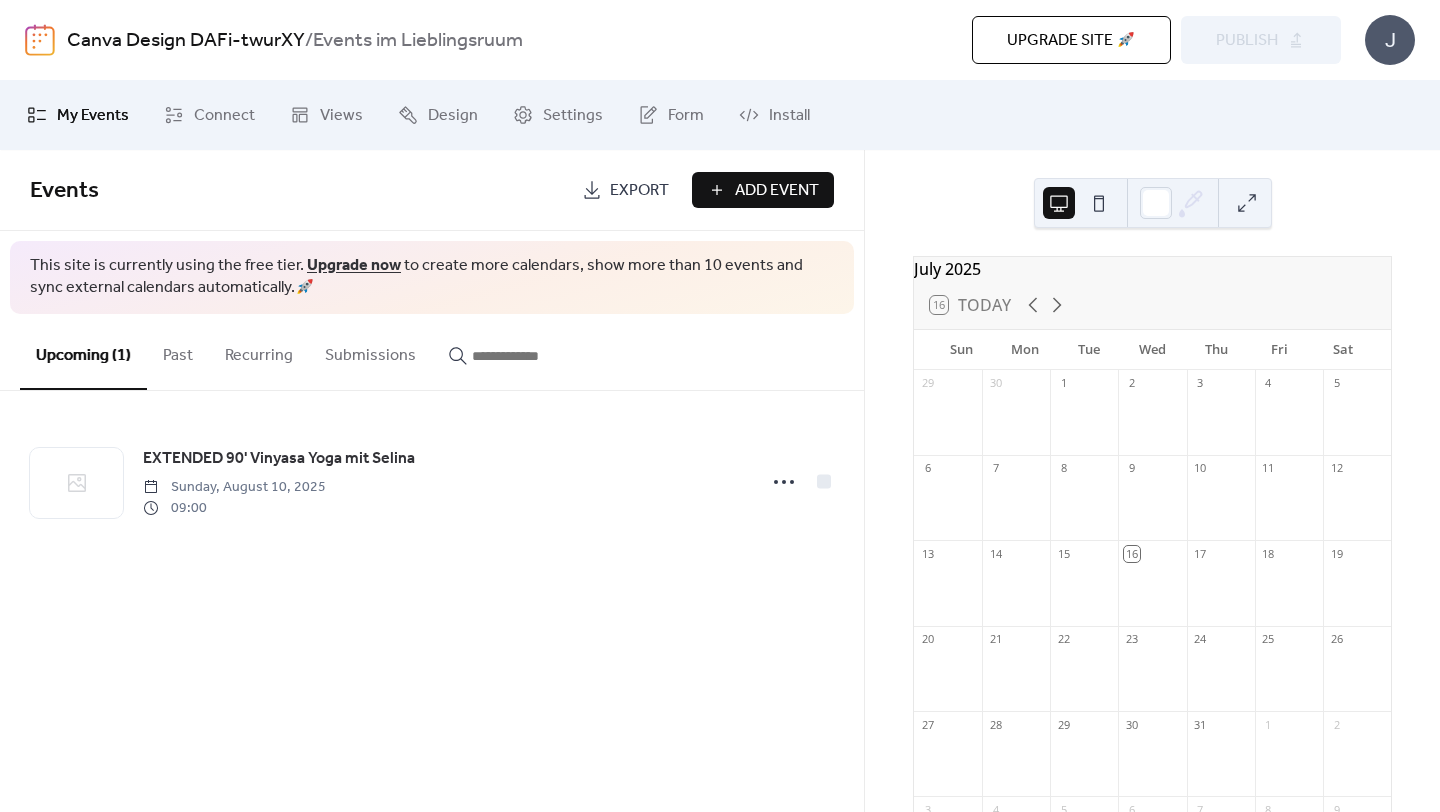 scroll, scrollTop: 0, scrollLeft: 0, axis: both 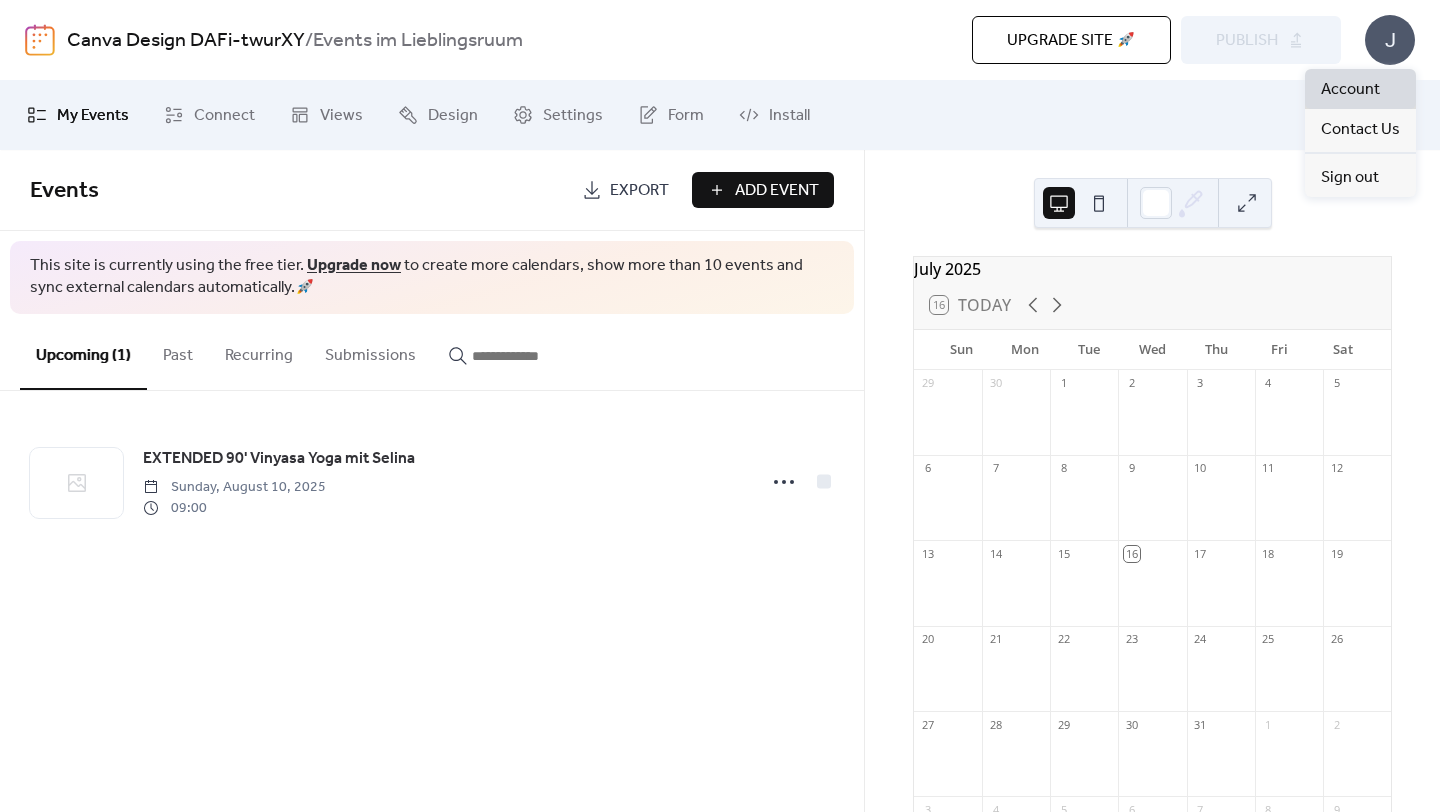 click on "Account" at bounding box center (1350, 90) 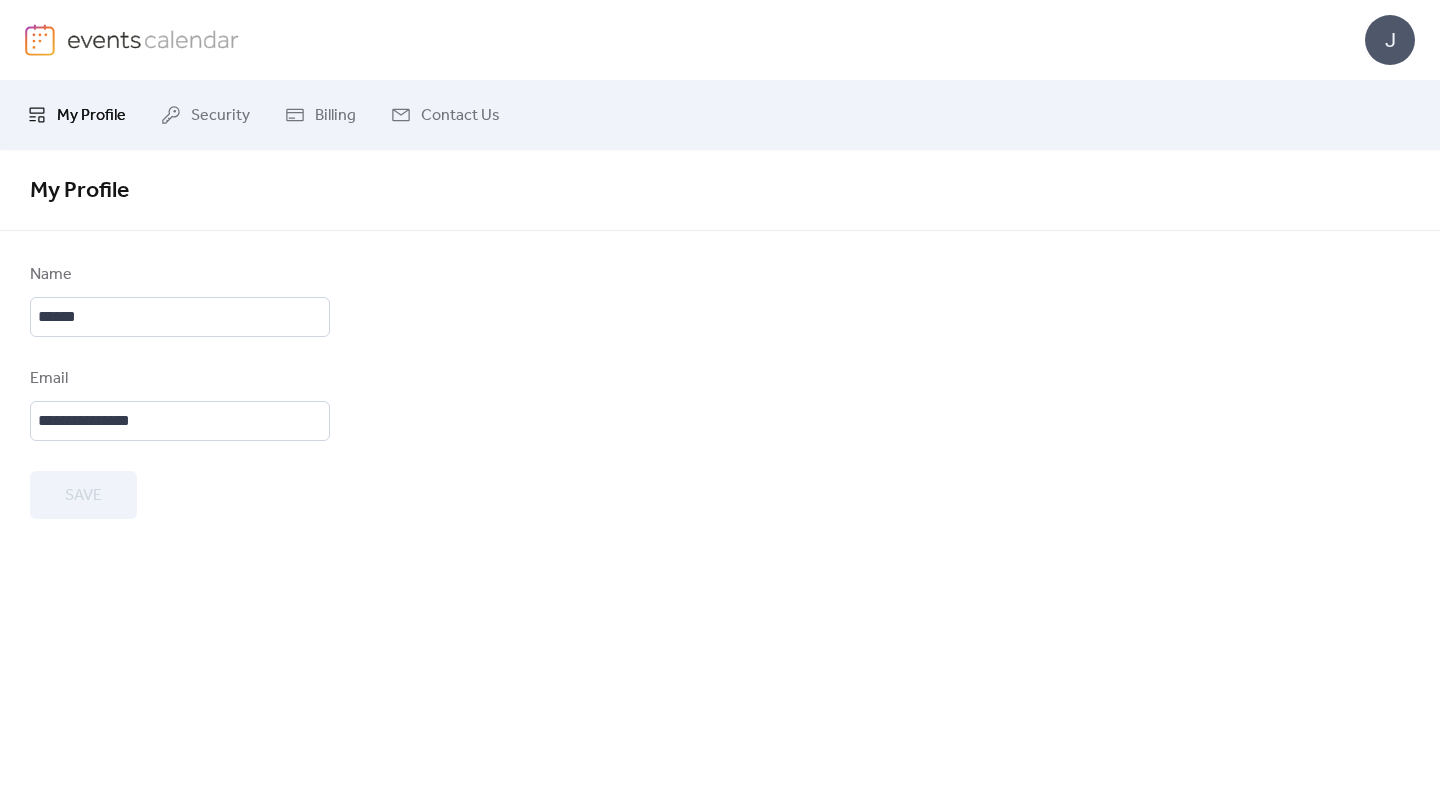 click at bounding box center (153, 39) 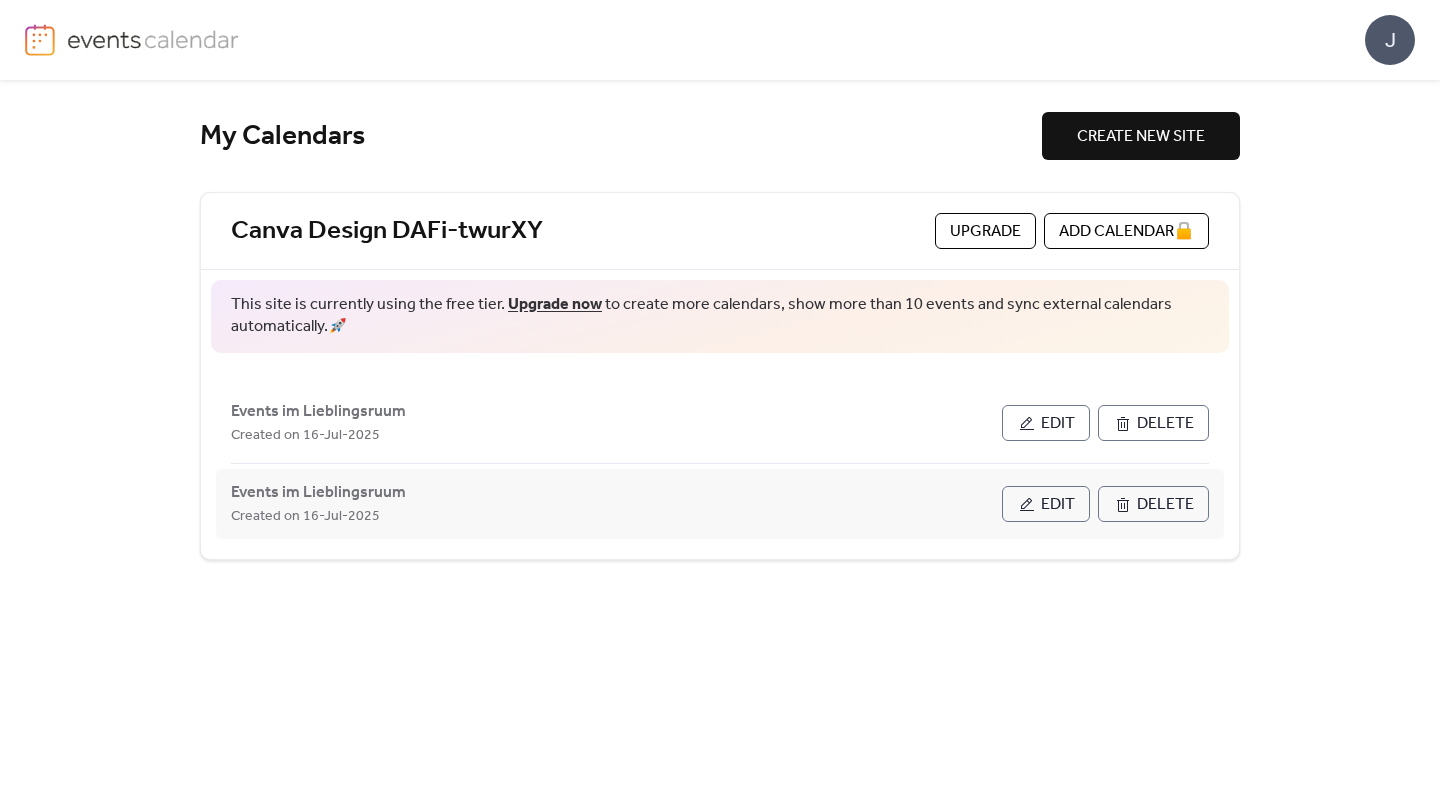 click on "Delete" at bounding box center (1165, 505) 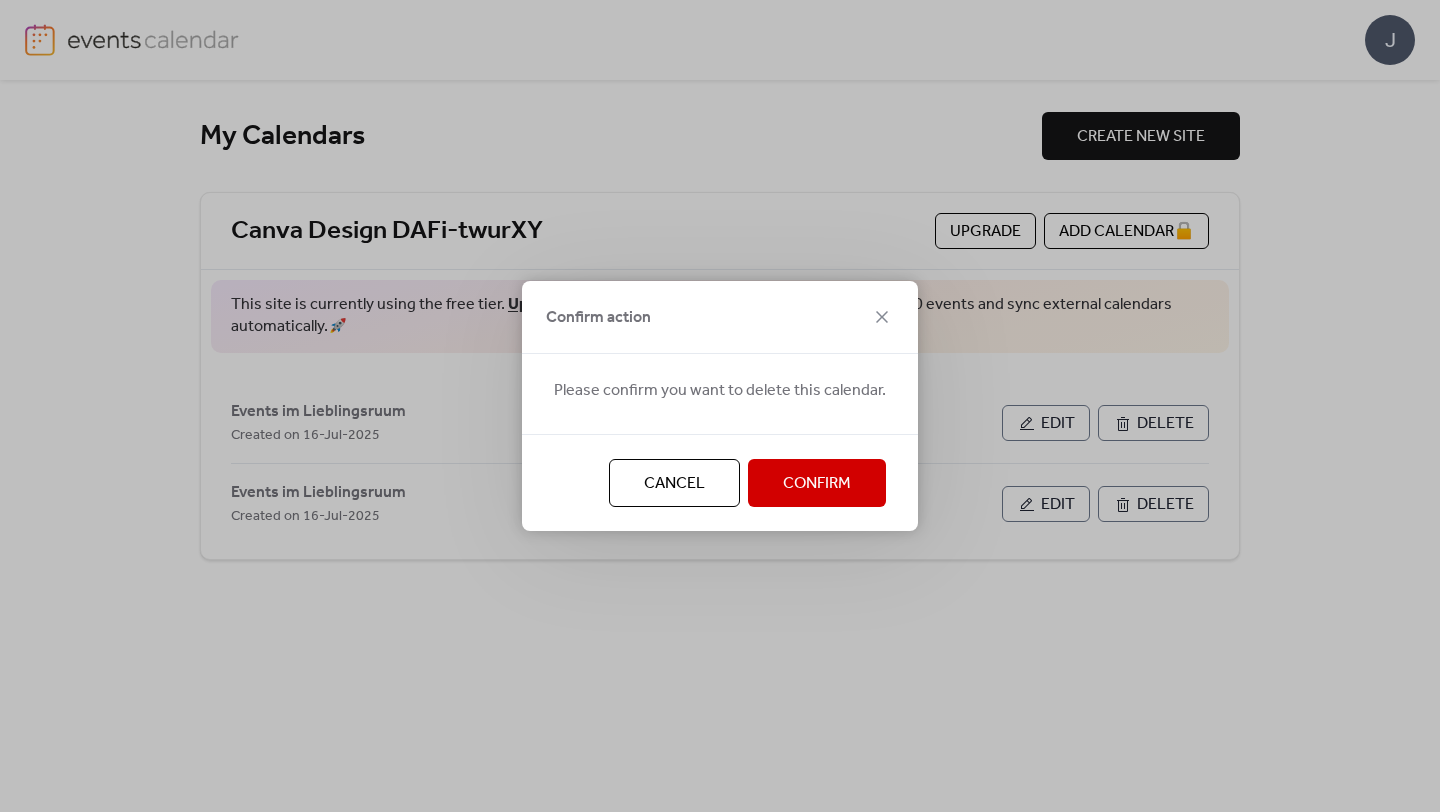 click on "Confirm" at bounding box center (817, 483) 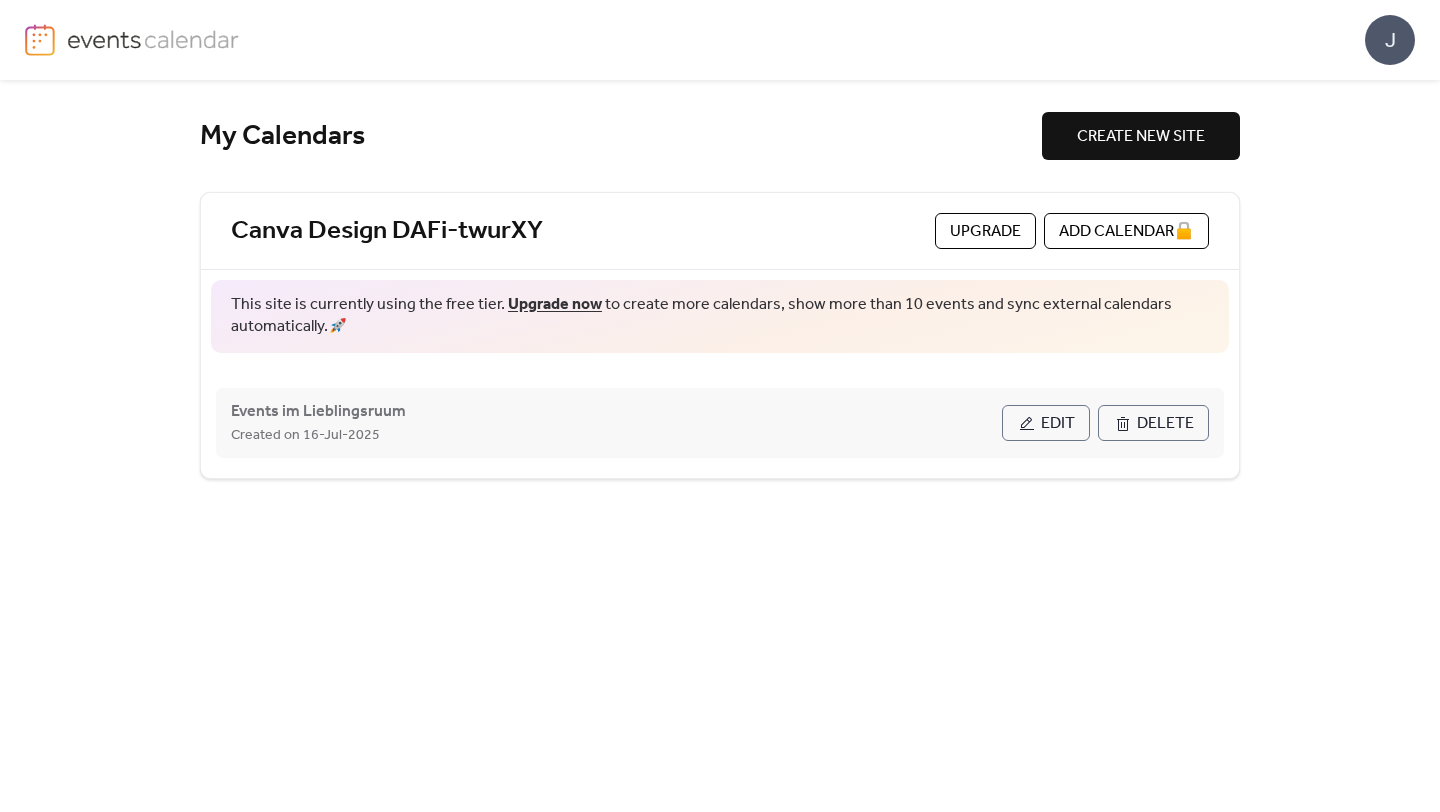 click on "Created on 16-Jul-2025" at bounding box center (616, 435) 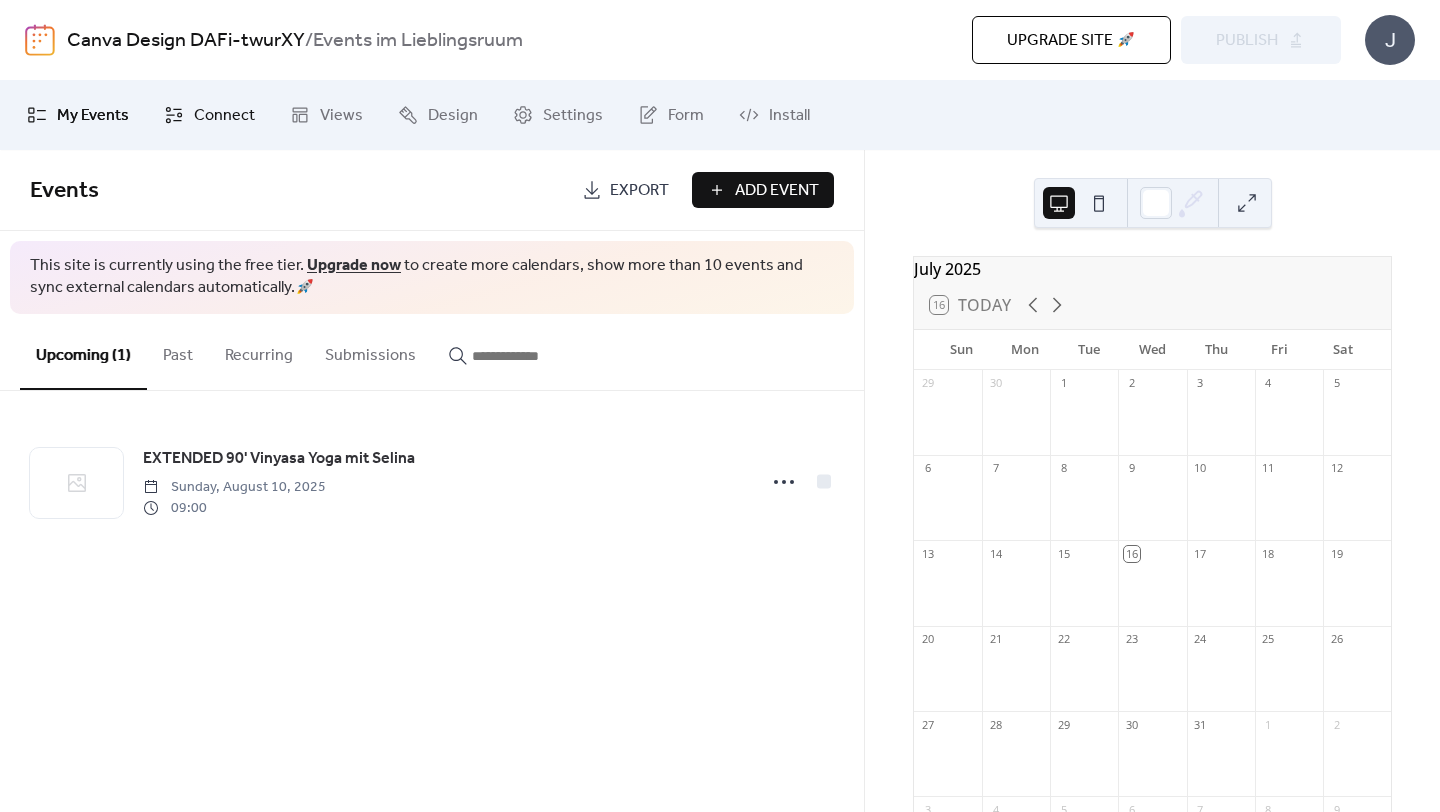 click on "Connect" at bounding box center (224, 116) 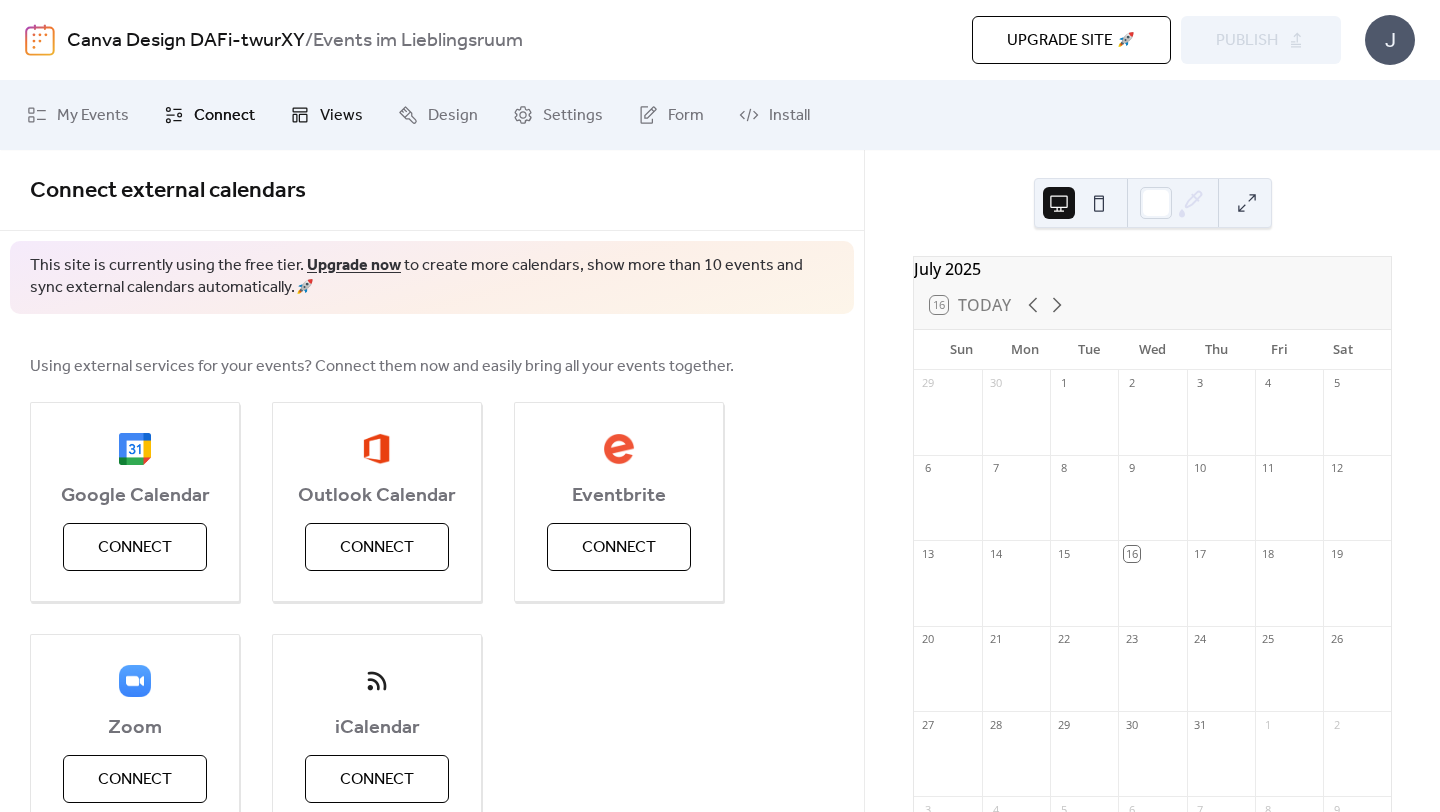 click on "Views" at bounding box center (341, 116) 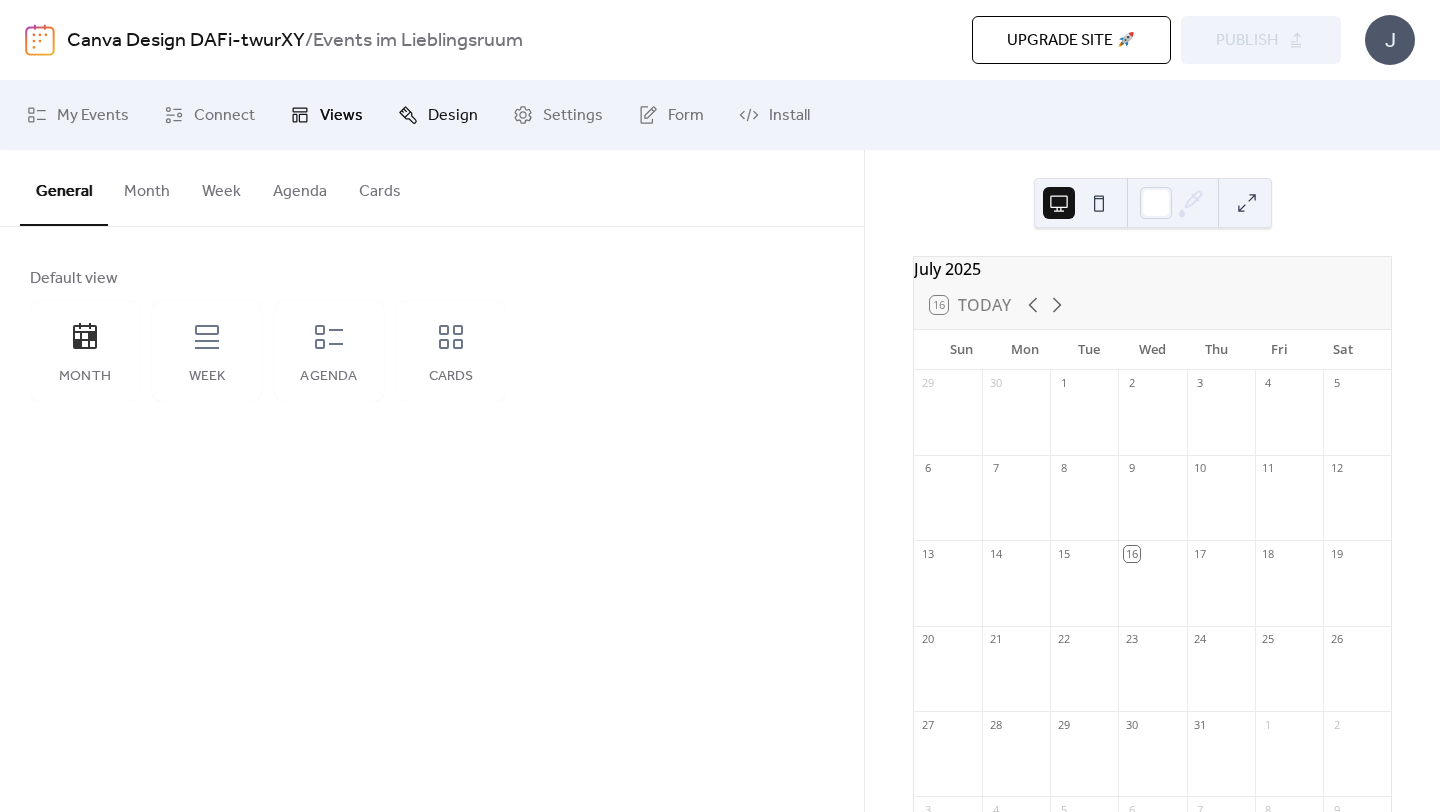 click on "Design" at bounding box center (438, 115) 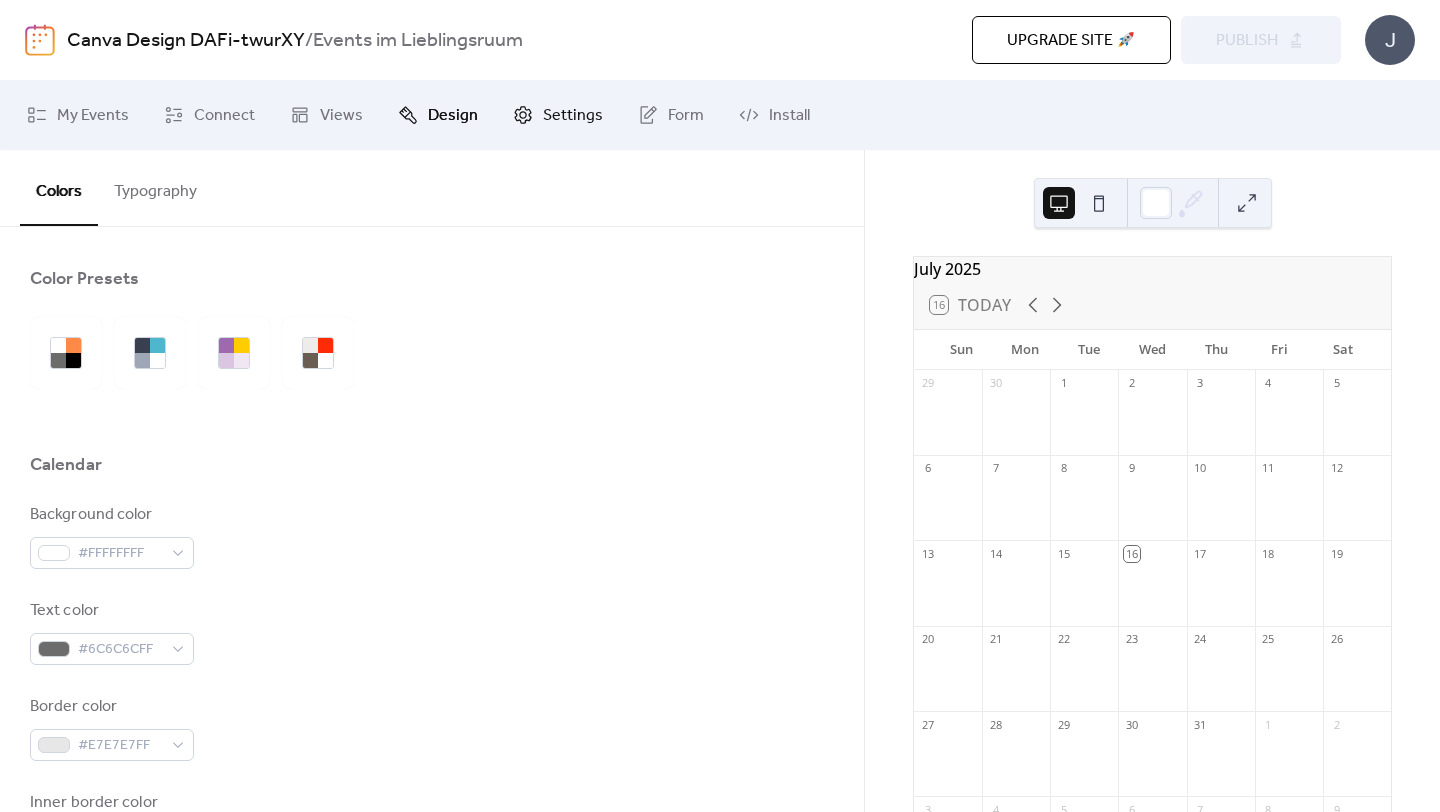 click on "Settings" at bounding box center (573, 116) 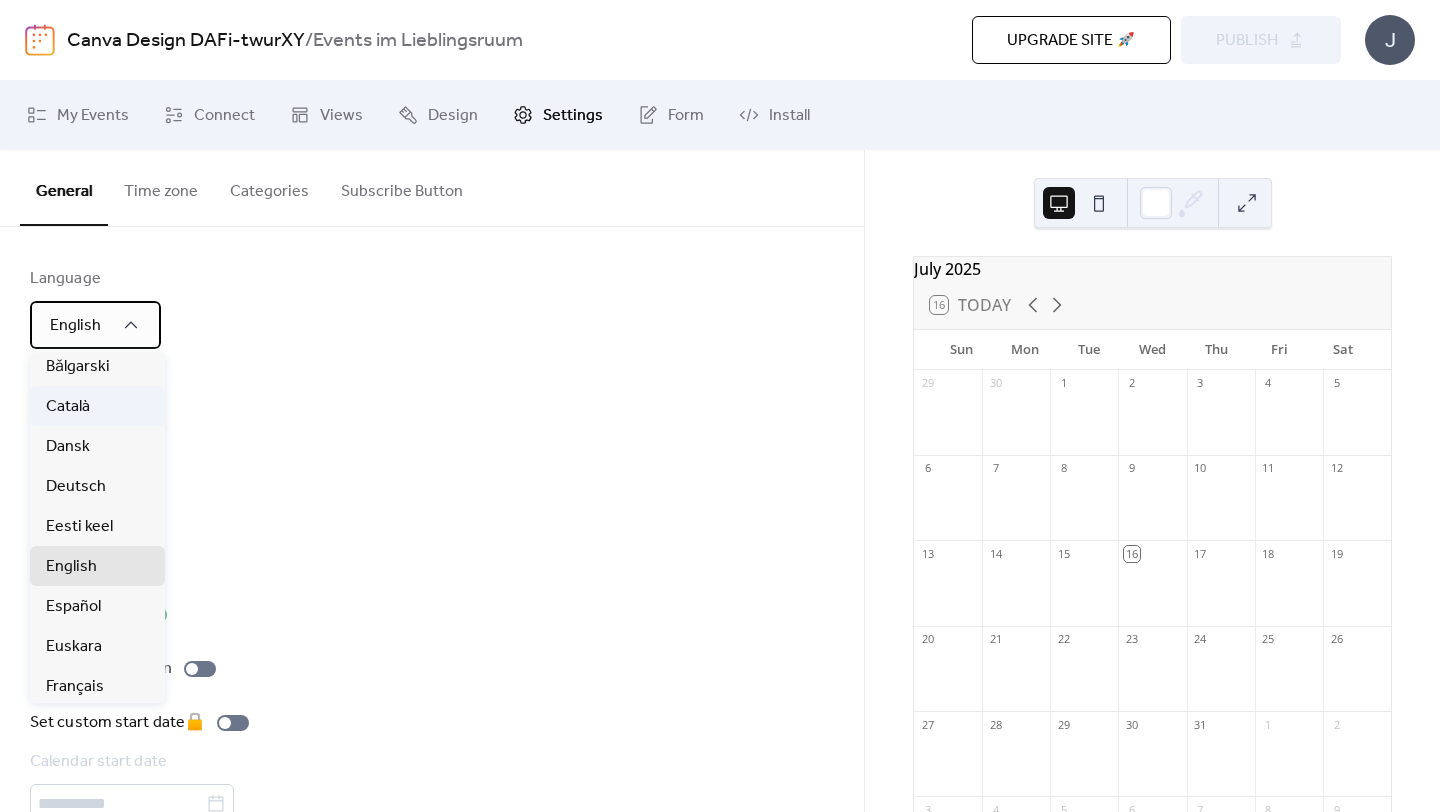 scroll, scrollTop: 4, scrollLeft: 0, axis: vertical 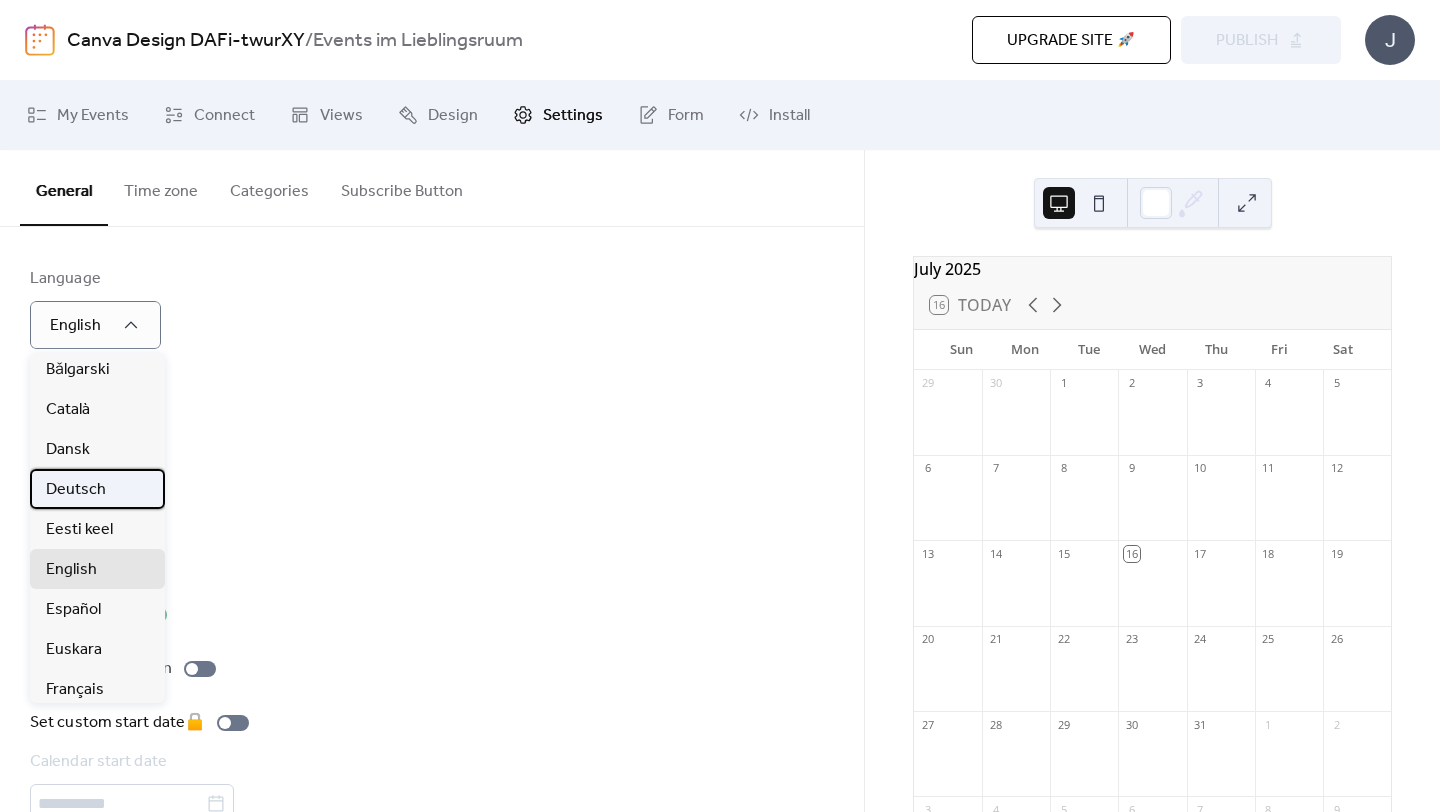 click on "Deutsch" at bounding box center (76, 490) 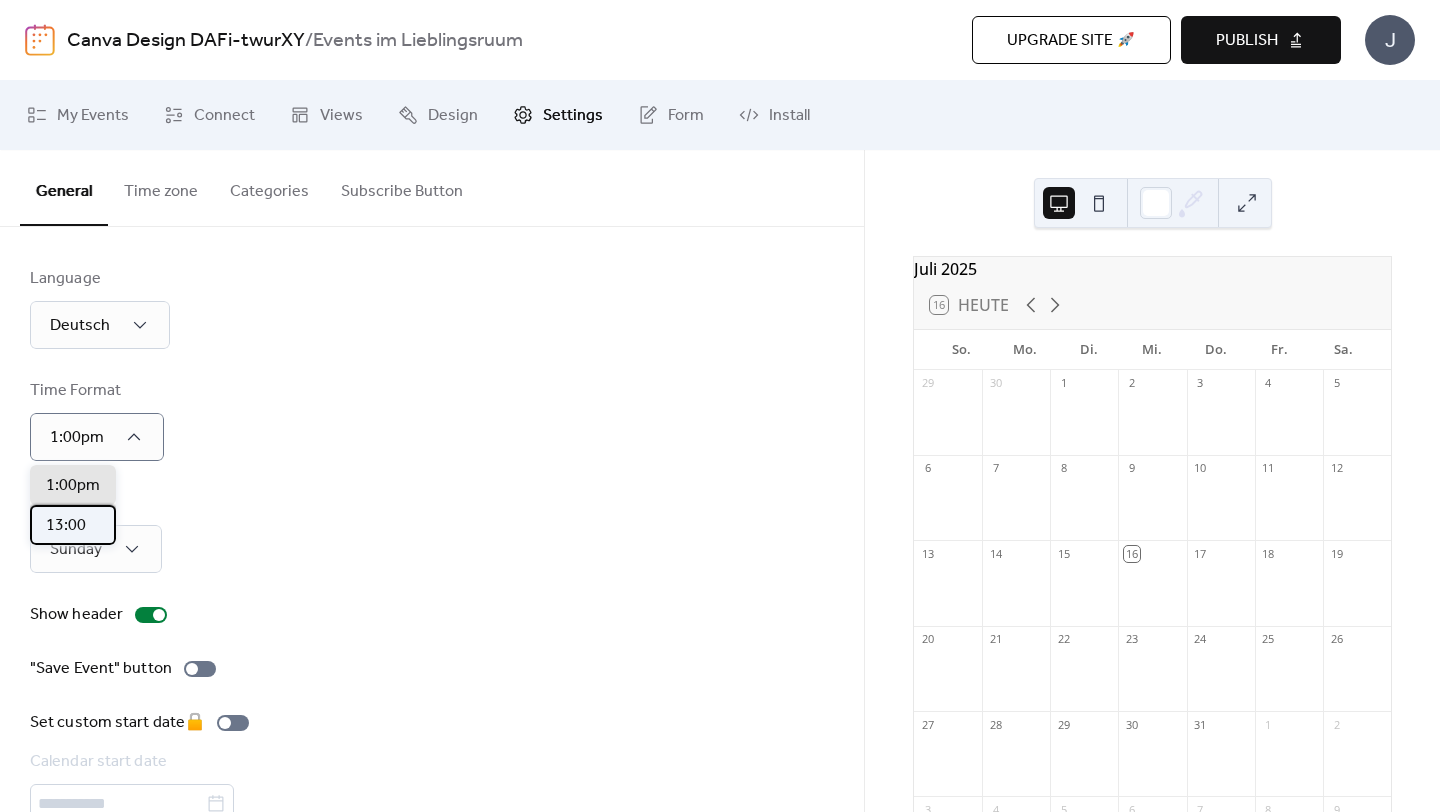 click on "13:00" at bounding box center [66, 526] 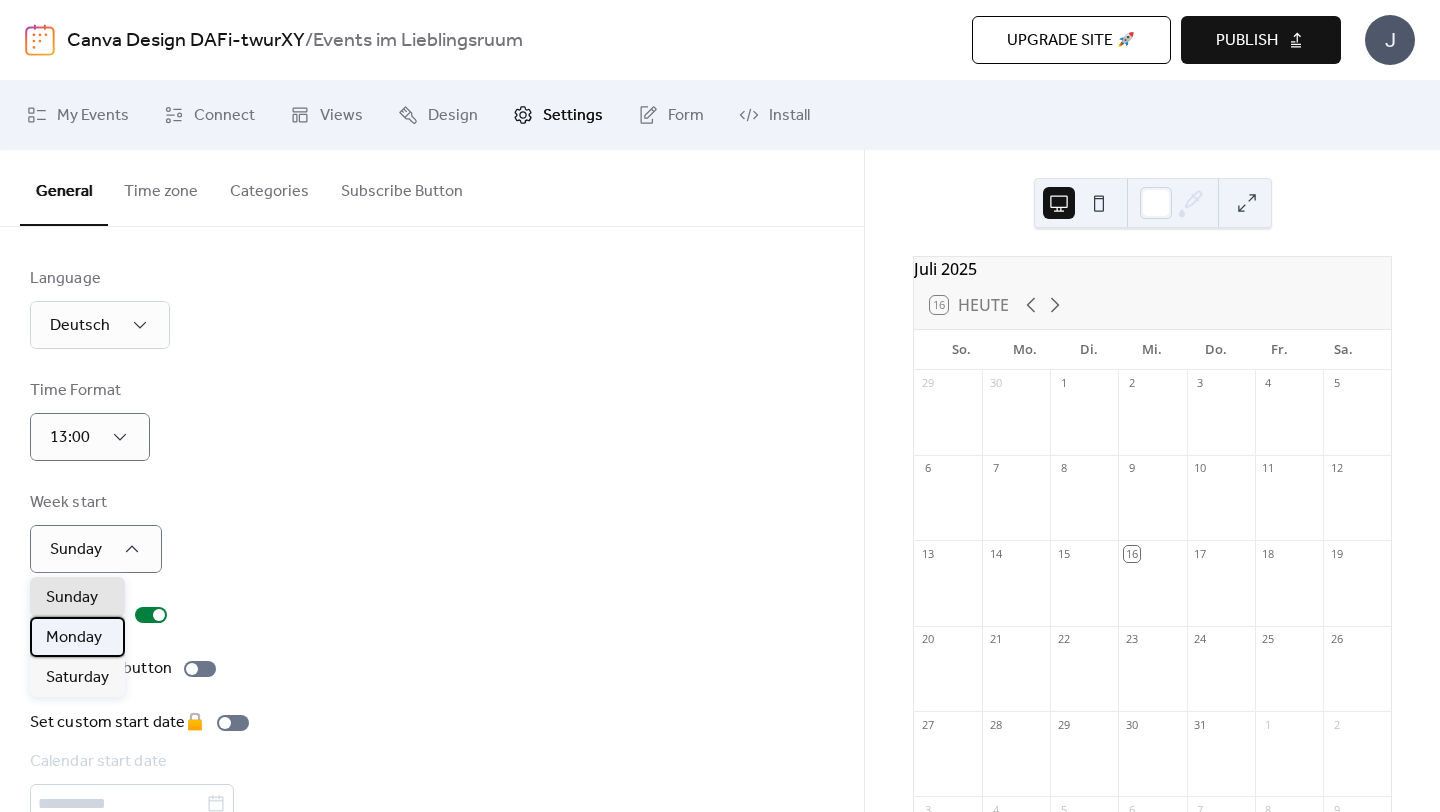 click on "Monday" at bounding box center [74, 638] 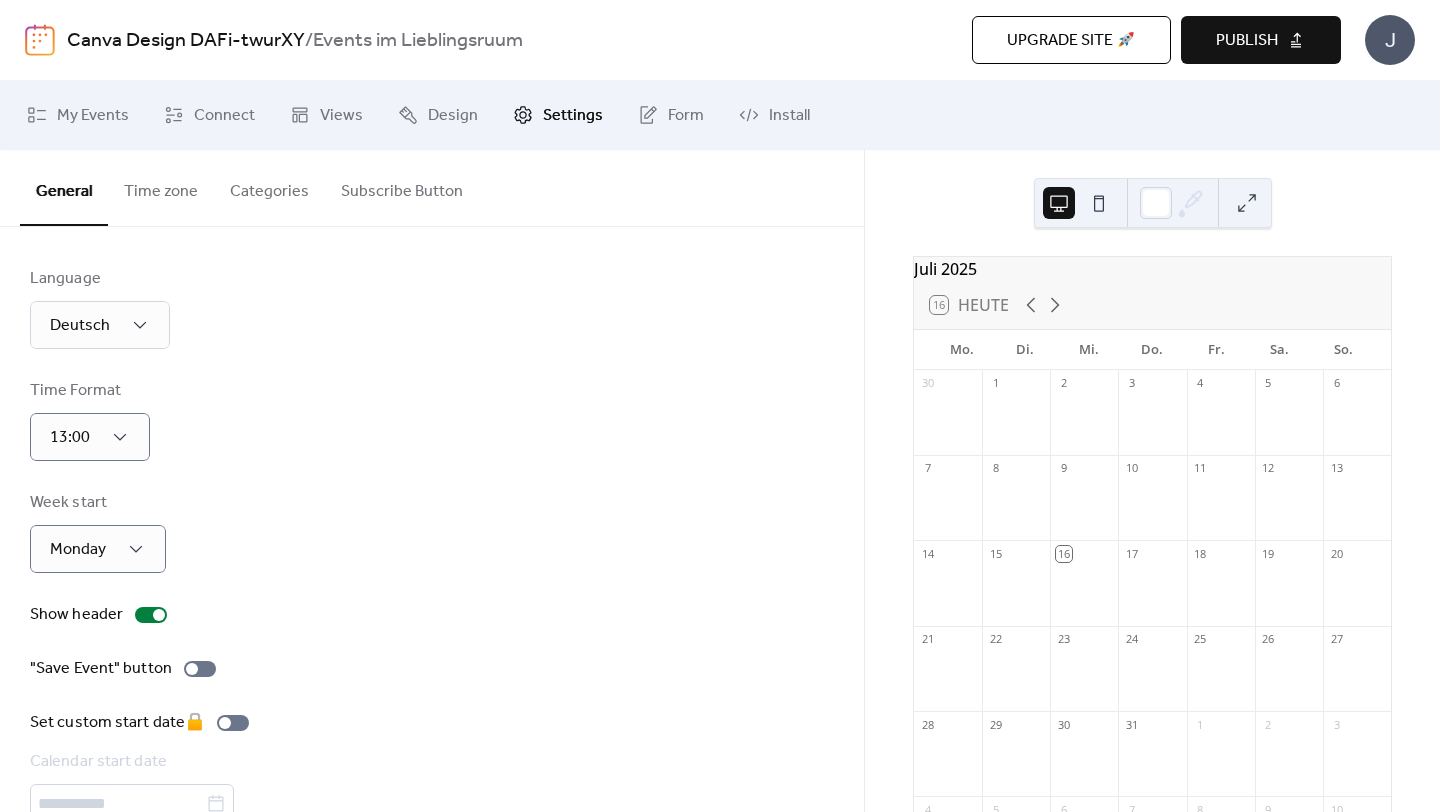 click on "Week start Monday" at bounding box center (432, 532) 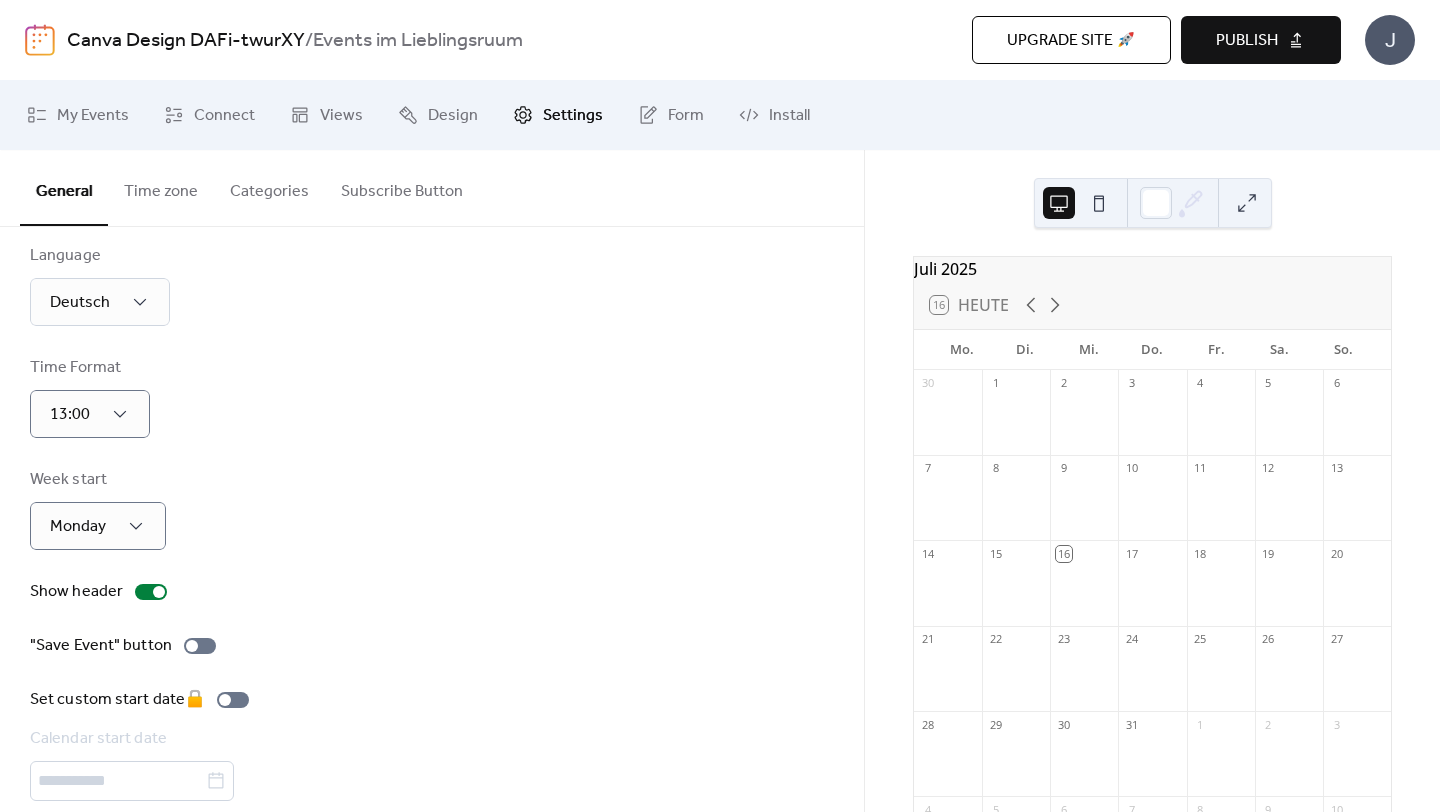 scroll, scrollTop: 0, scrollLeft: 0, axis: both 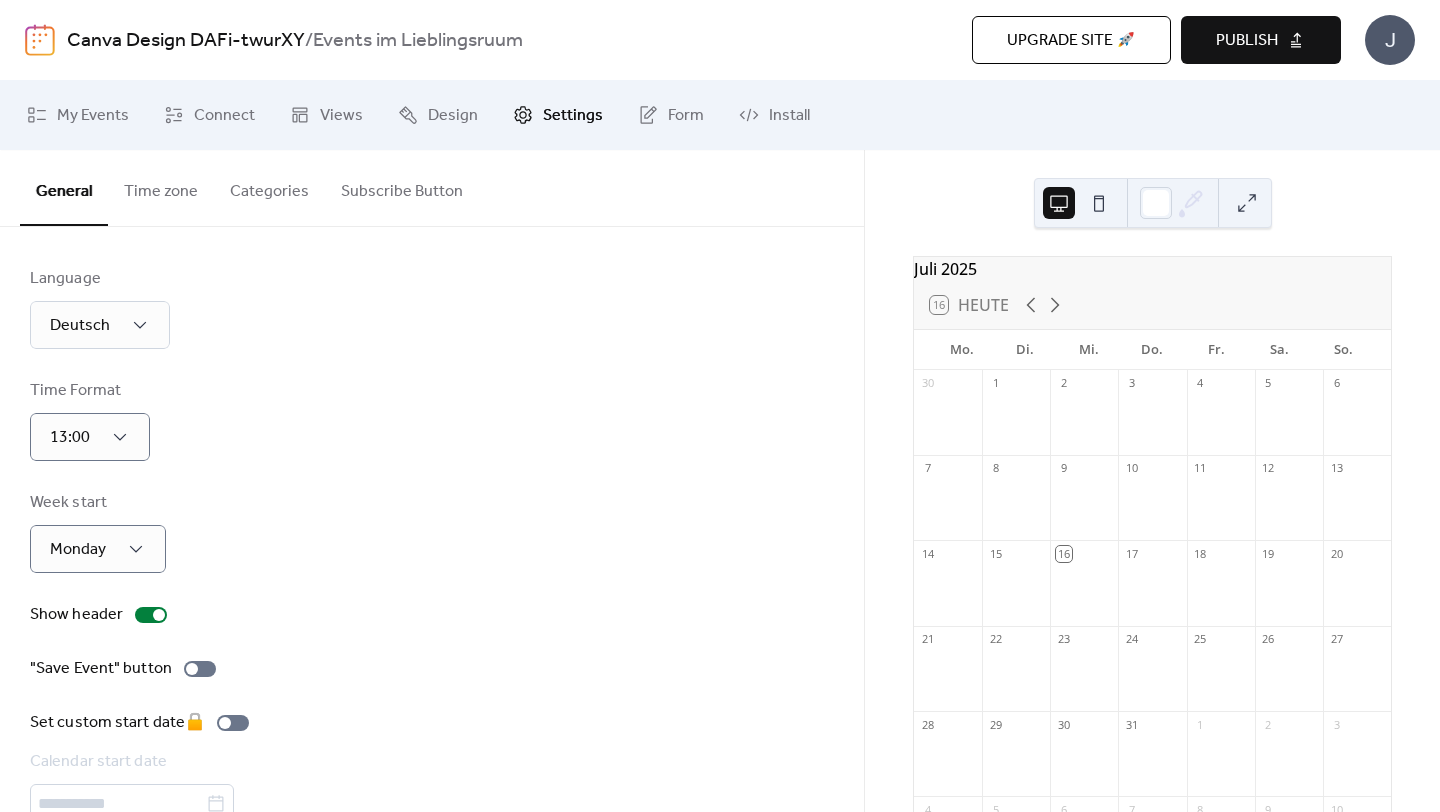 click on "Time zone" at bounding box center [161, 187] 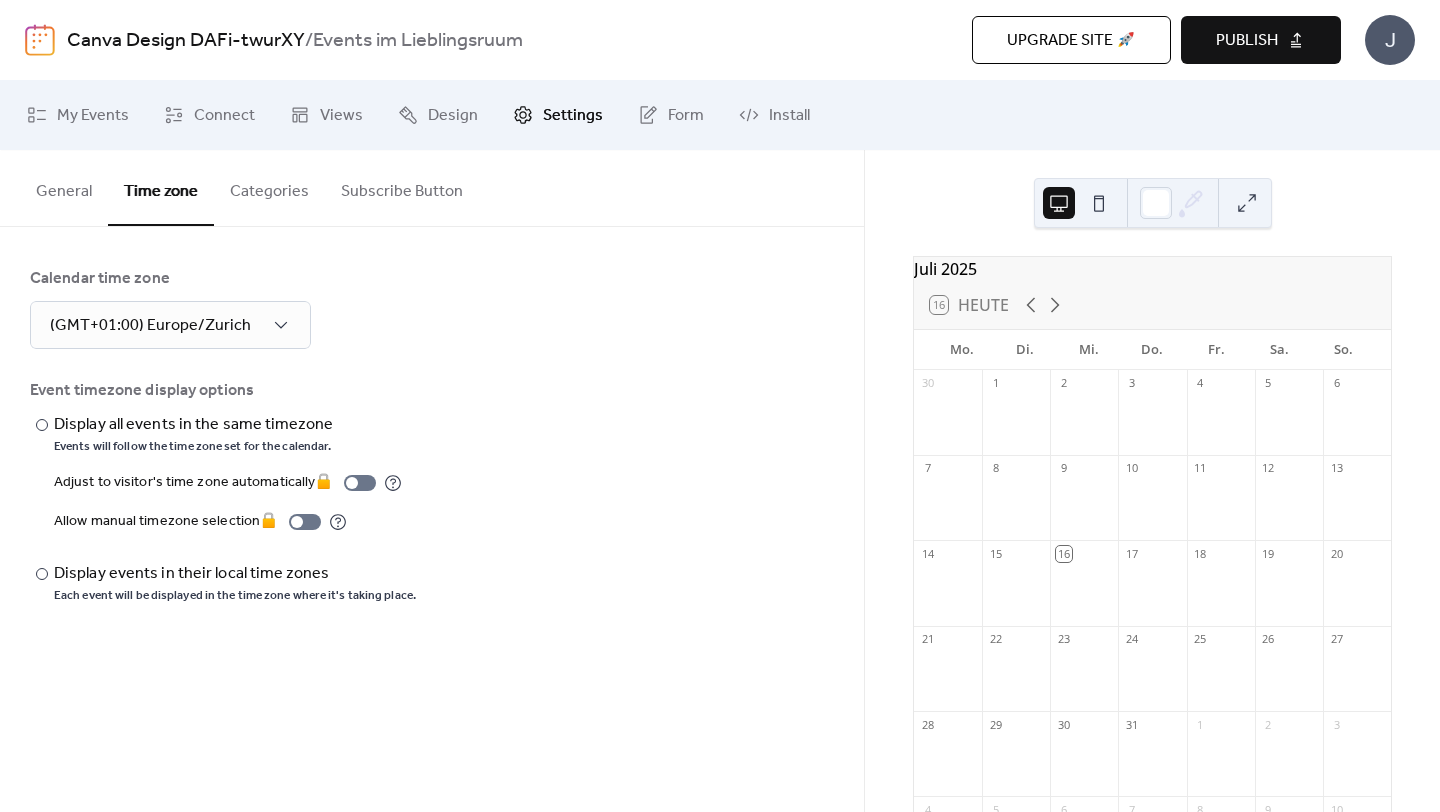 click on "Categories" at bounding box center [269, 187] 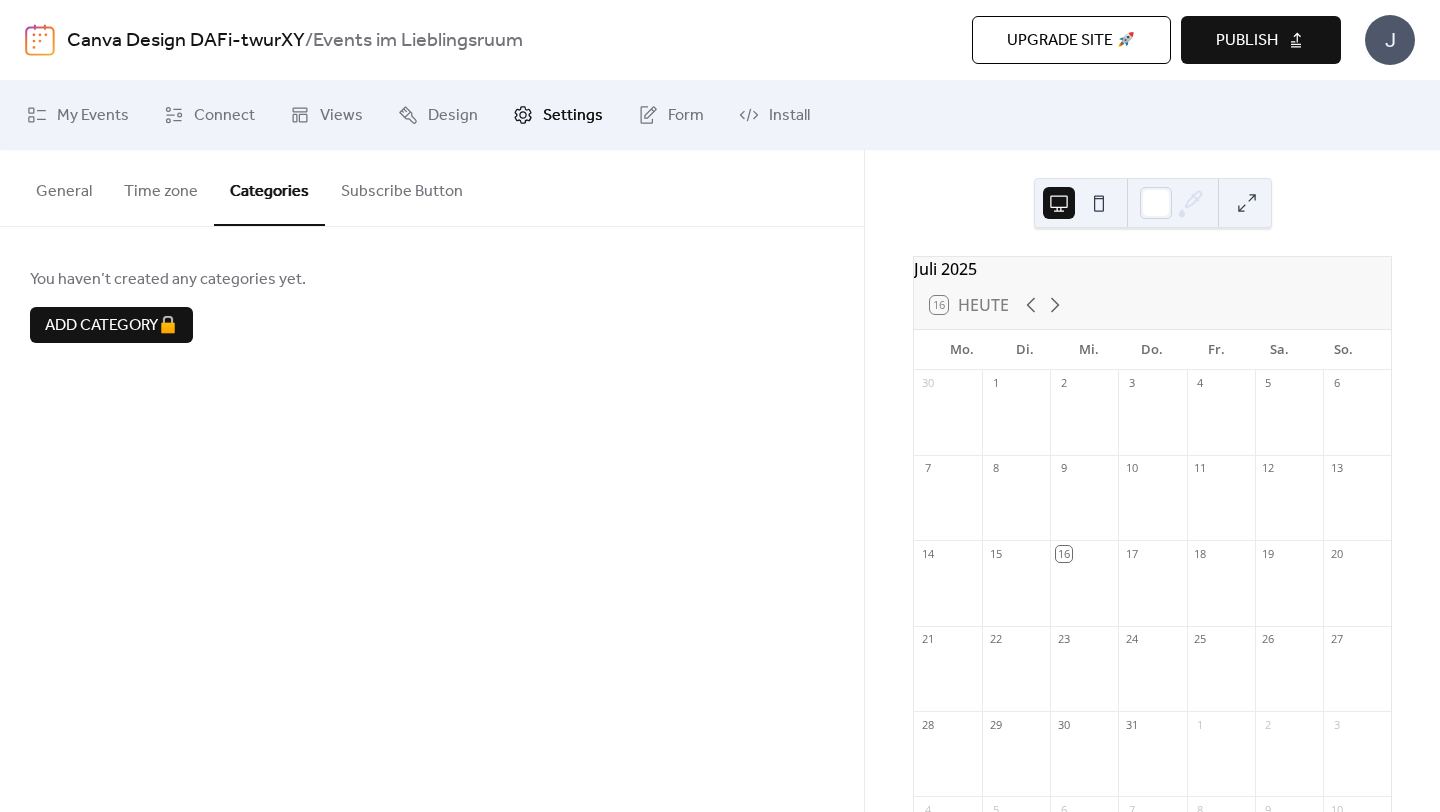 click on "Subscribe Button" at bounding box center (402, 187) 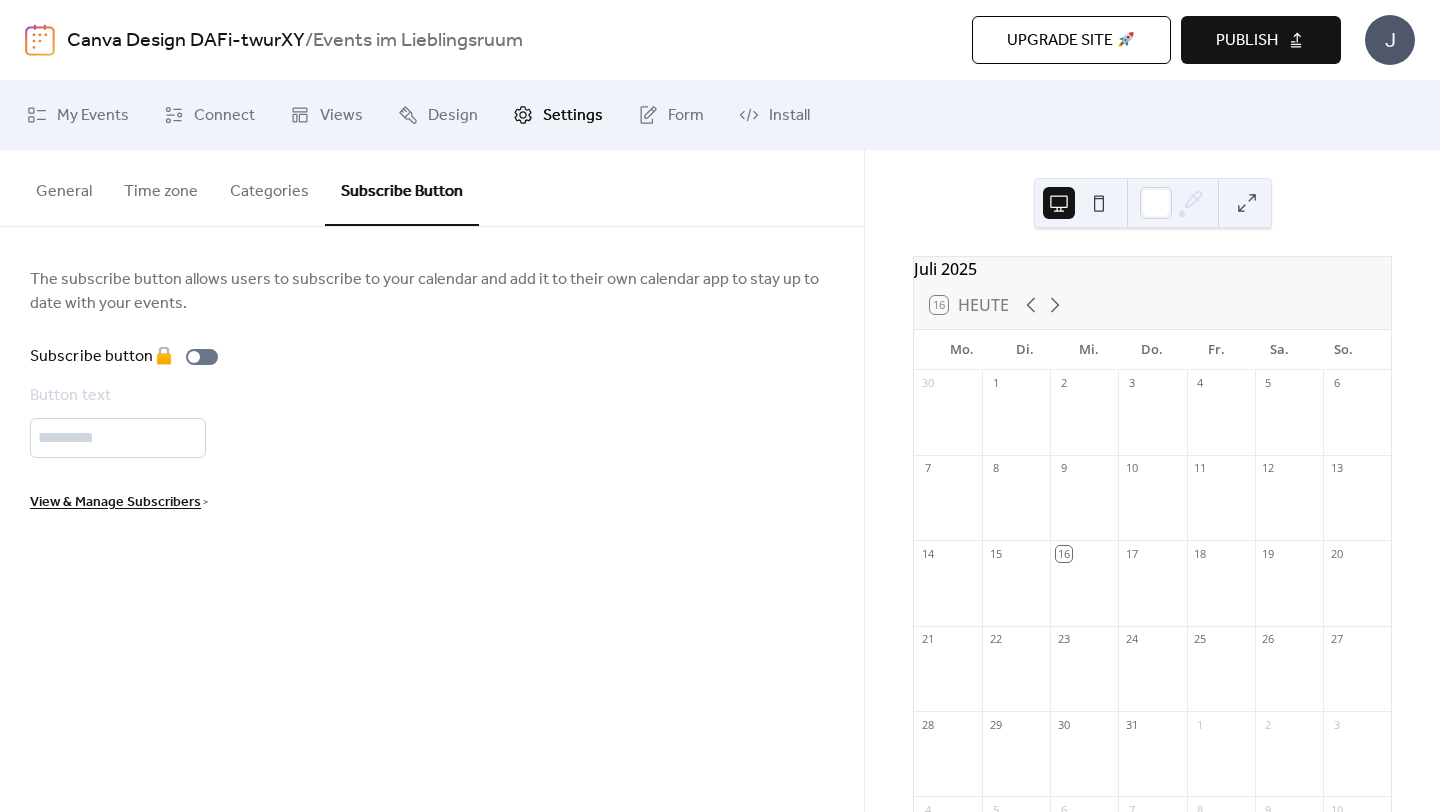 click on "General" at bounding box center (64, 187) 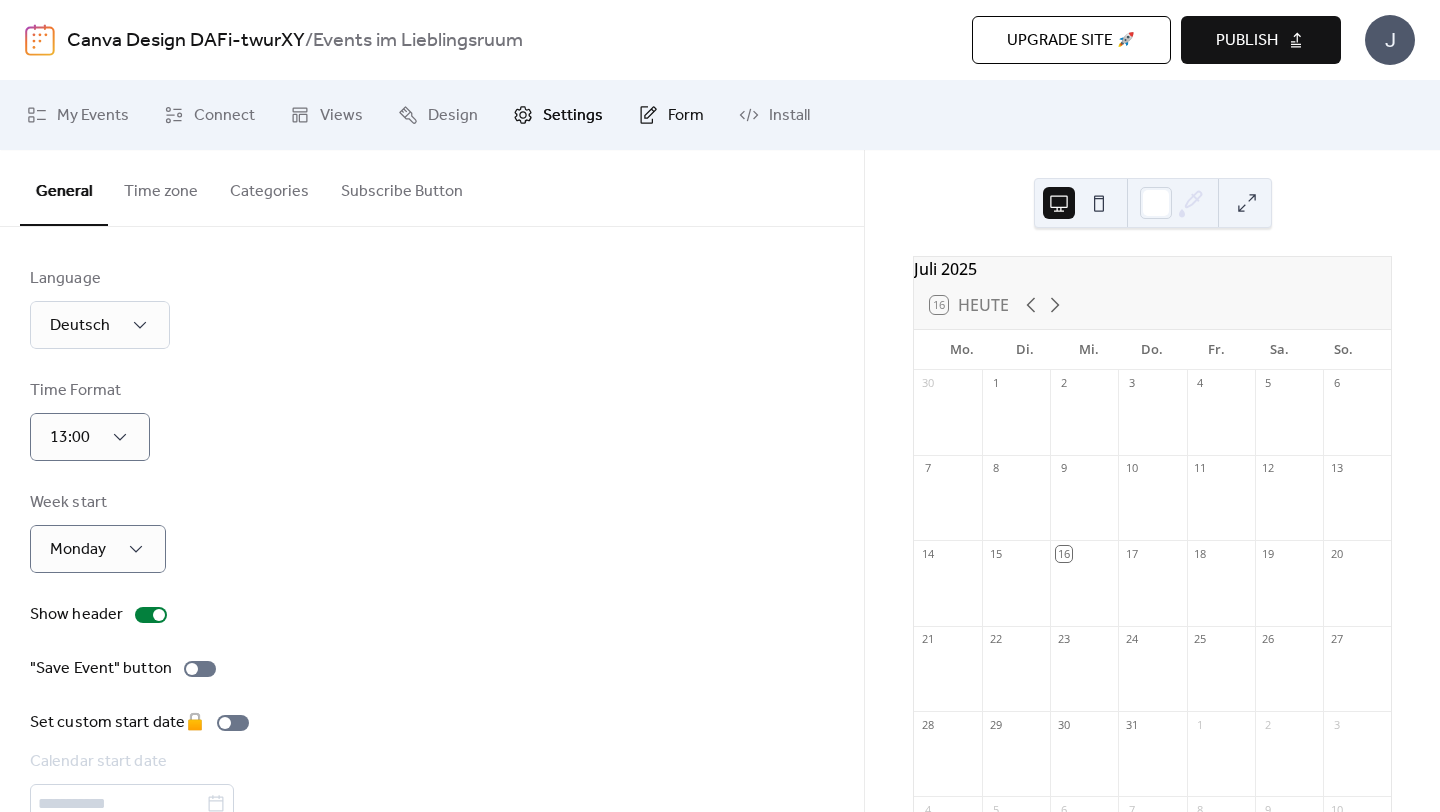 click on "Form" at bounding box center [671, 115] 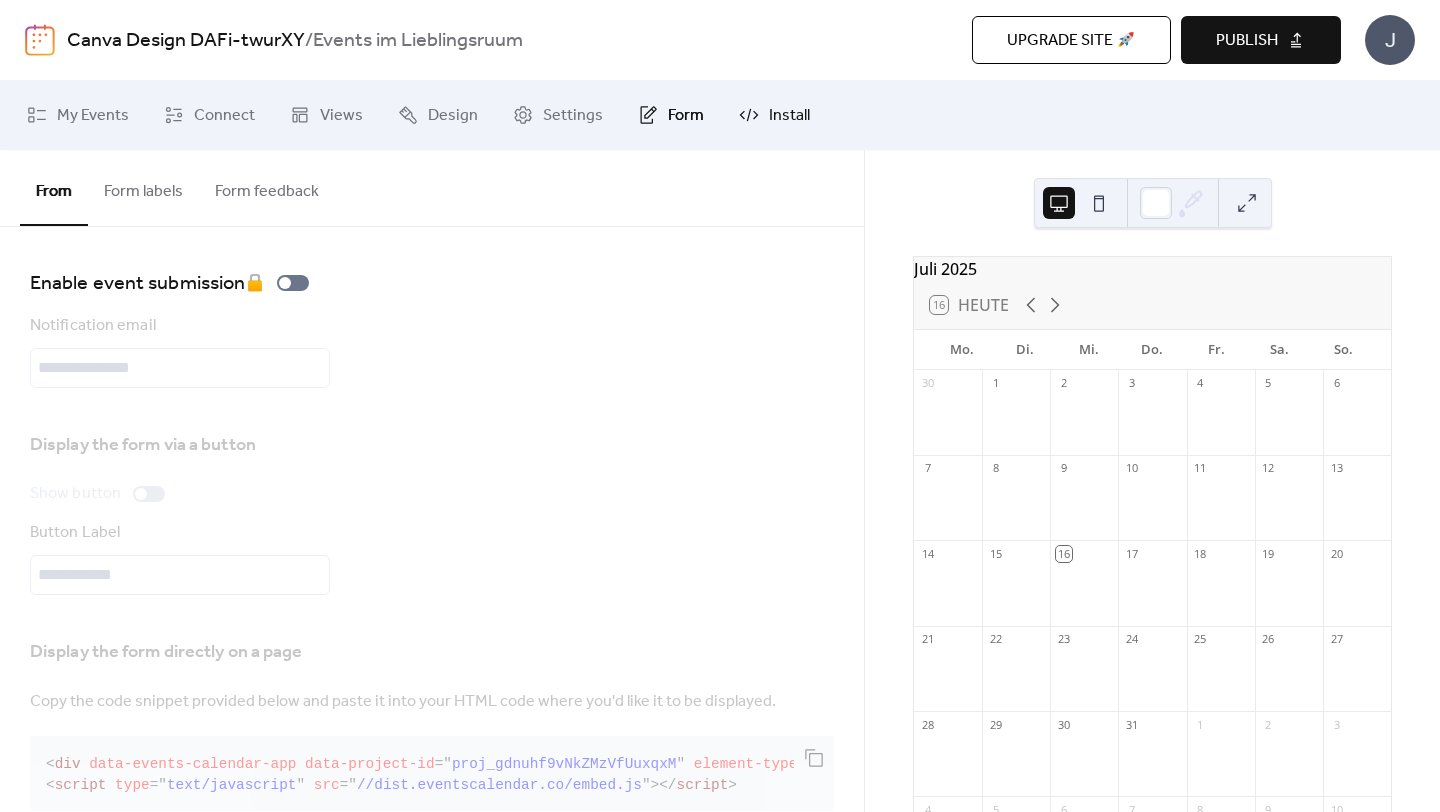 click 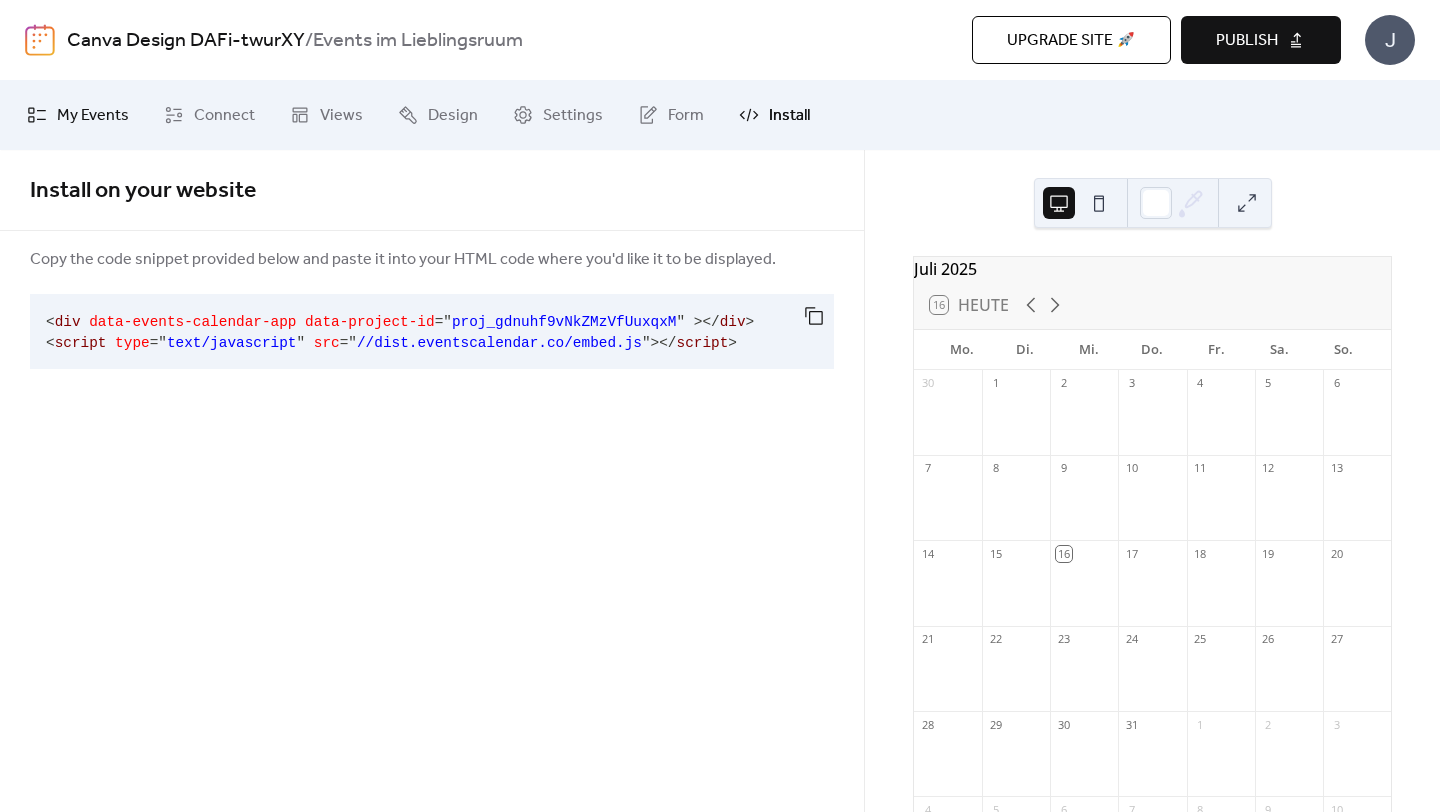 click on "My Events" at bounding box center (93, 116) 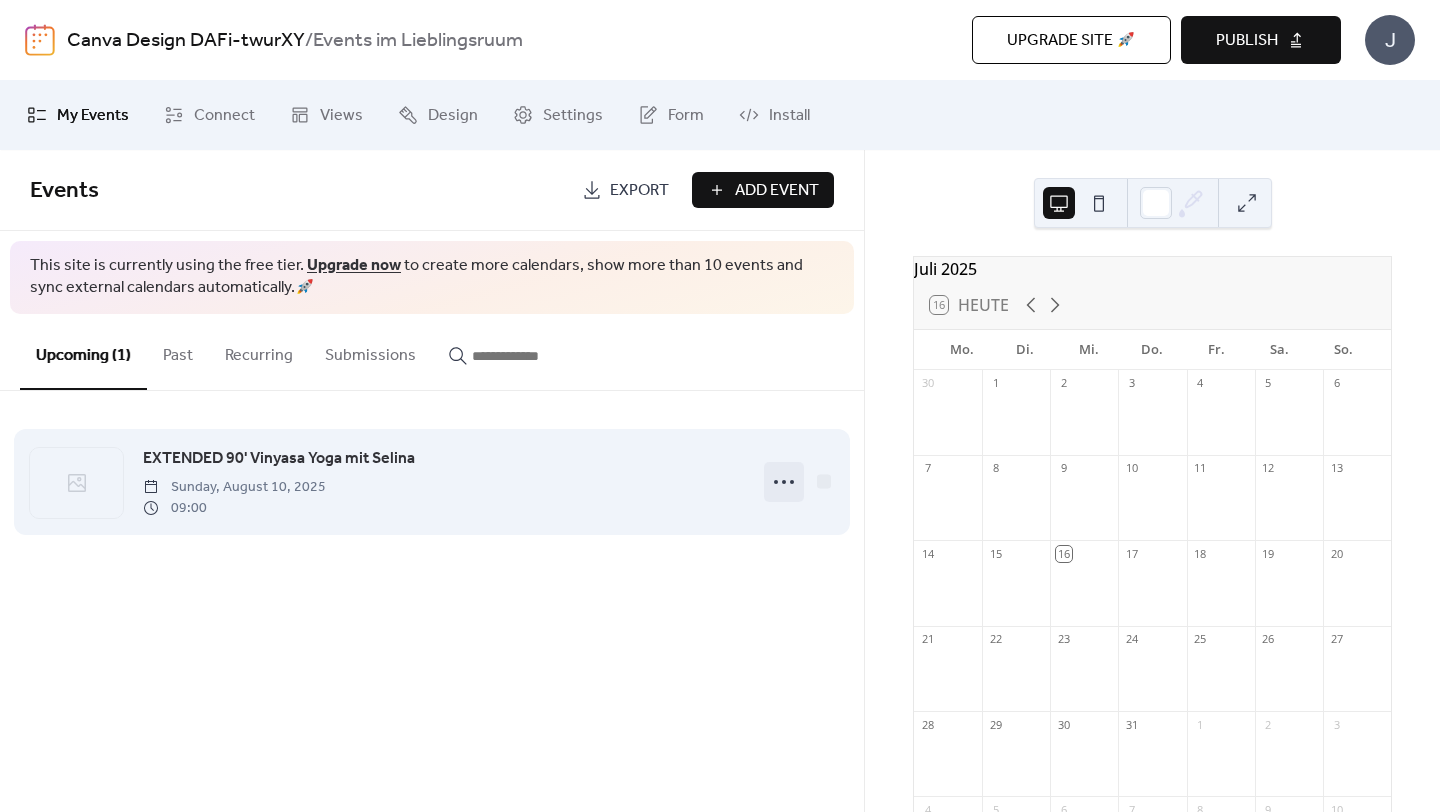 click 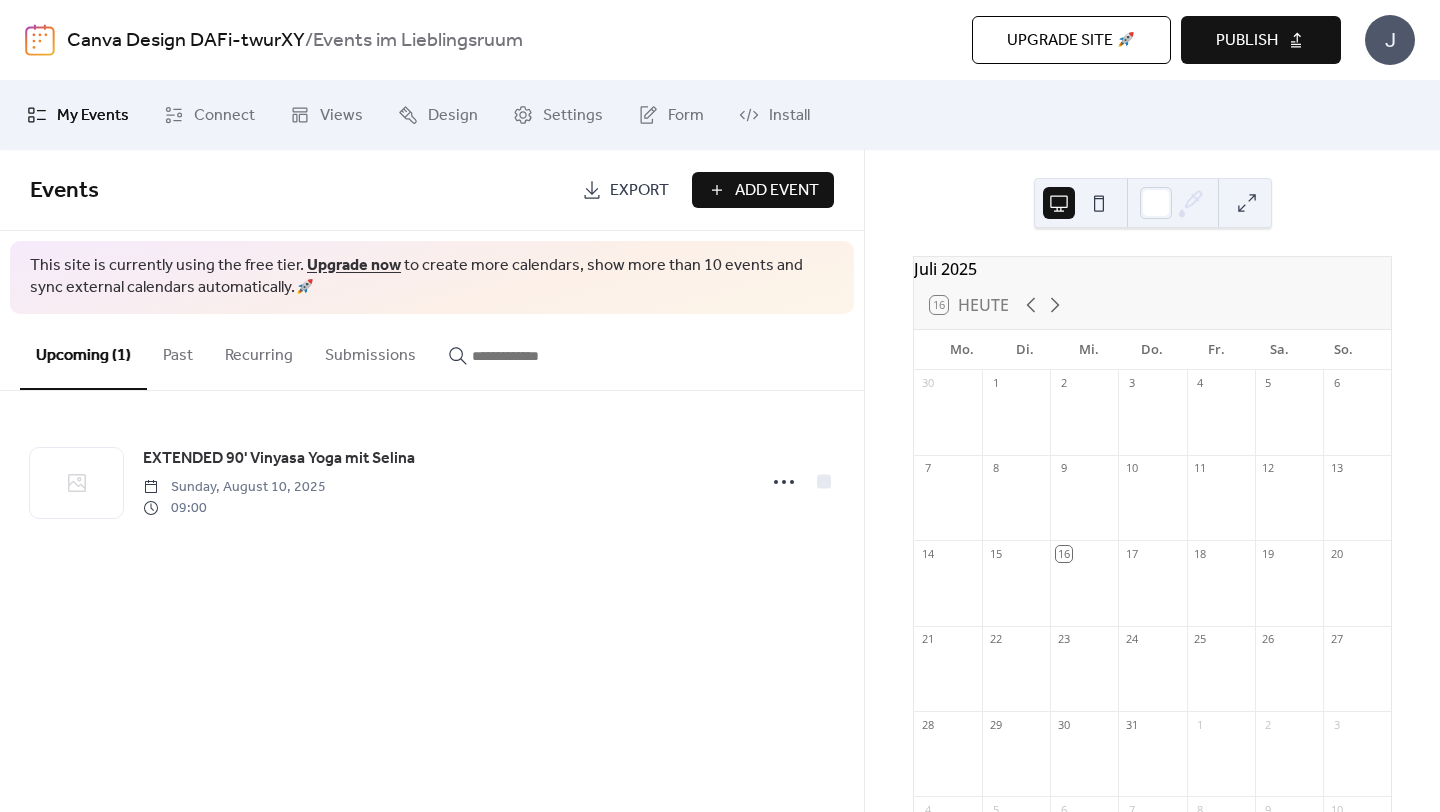click on "Events Export Add Event This site is currently using the free tier.   Upgrade now   to create more calendars, show more than 10 events and sync external calendars automatically. 🚀 Upcoming (1) Past Recurring Submissions EXTENDED 90' Vinyasa Yoga mit Selina Sunday, August 10, 2025 09:00 Cancel" at bounding box center (432, 481) 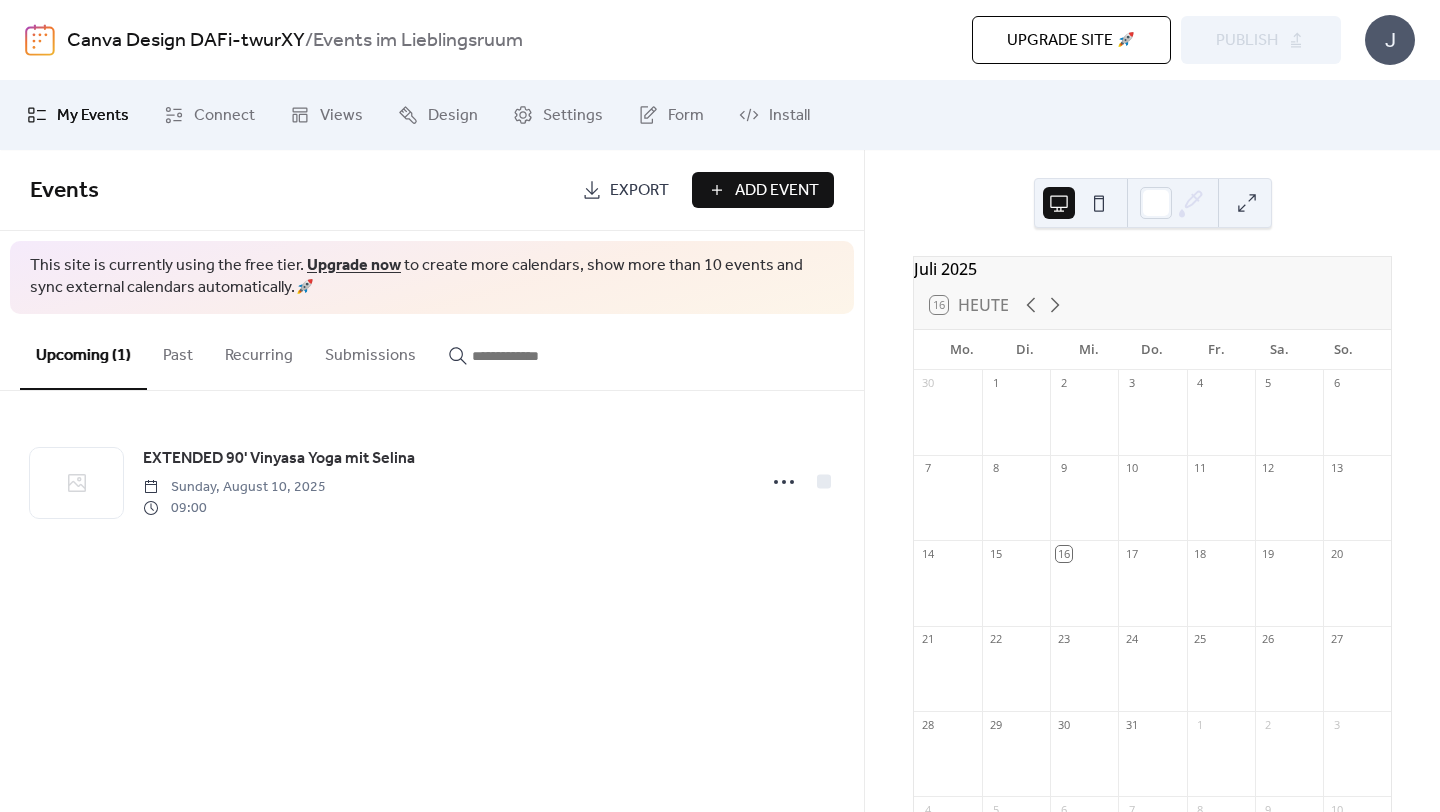 click on "Upgrade site 🚀 Preview Publish" at bounding box center (1047, 40) 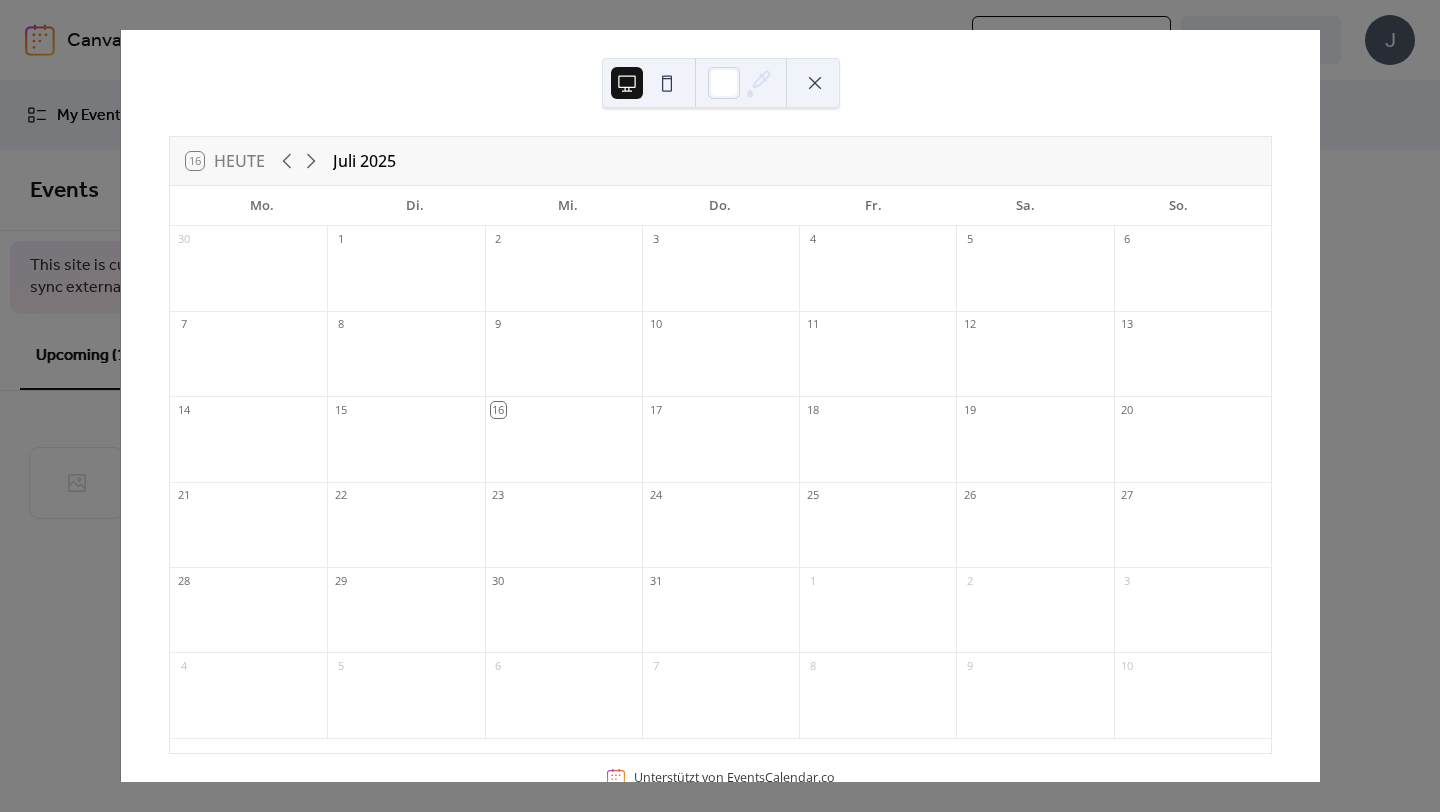 scroll, scrollTop: 49, scrollLeft: 0, axis: vertical 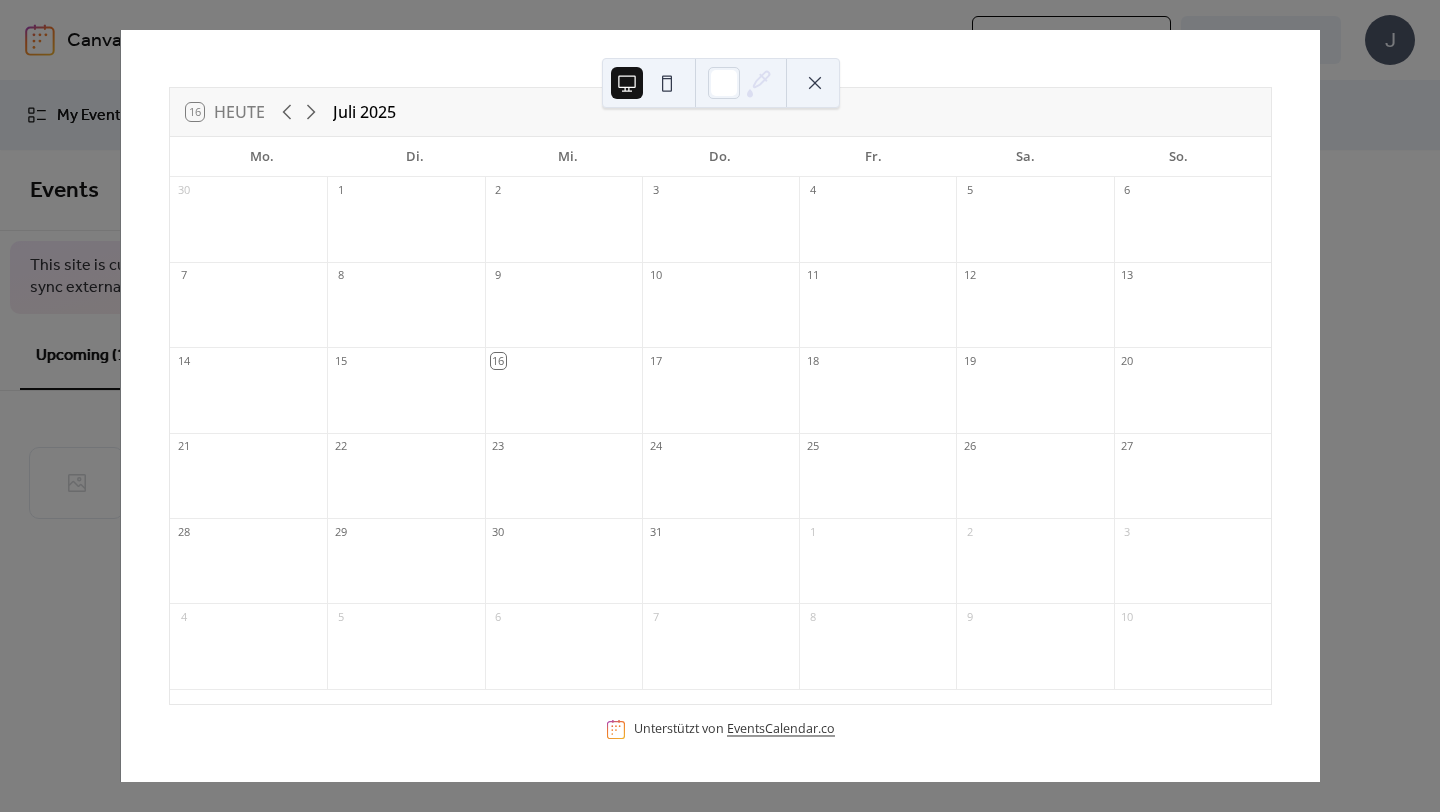 click on "EventsCalendar.co" at bounding box center [781, 729] 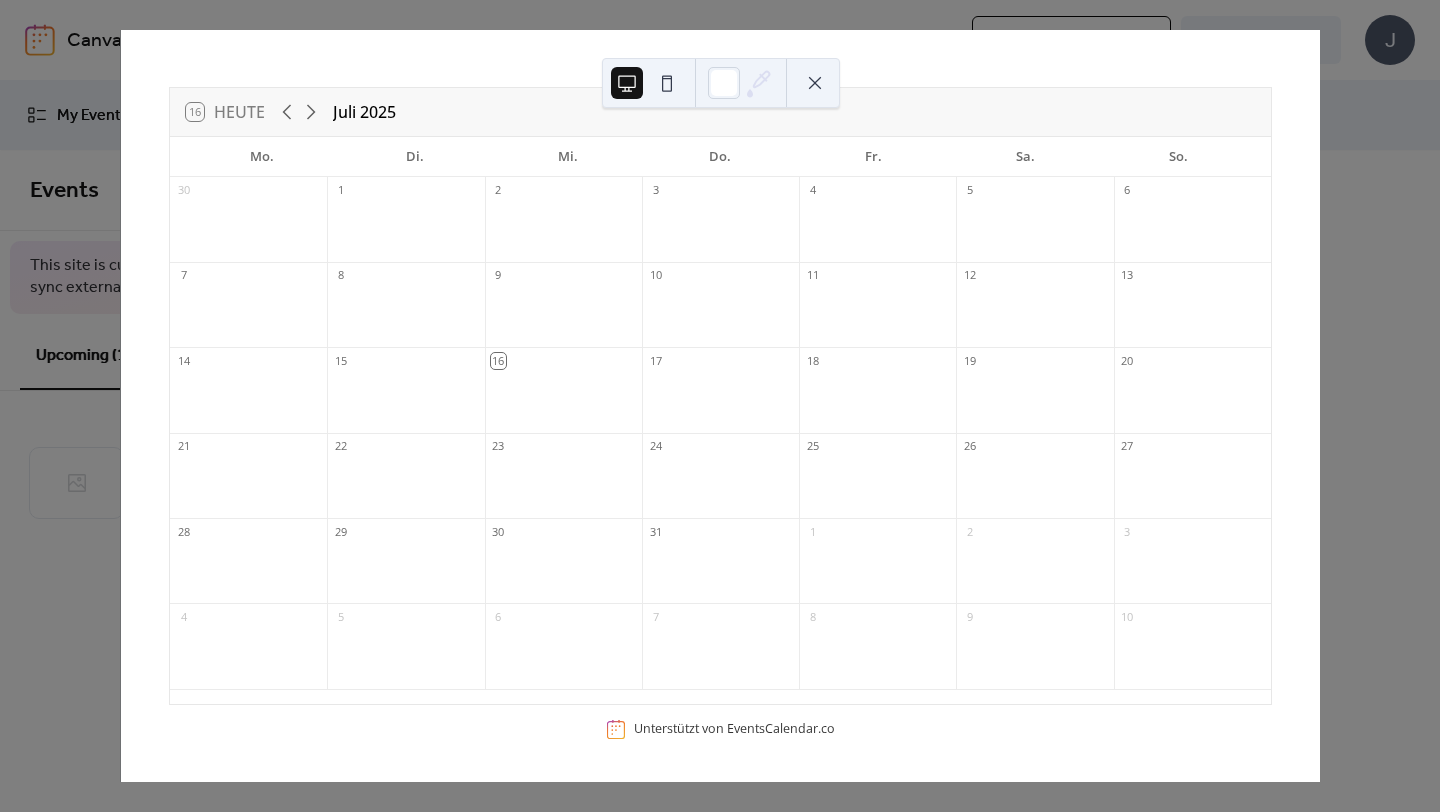 click at bounding box center (815, 83) 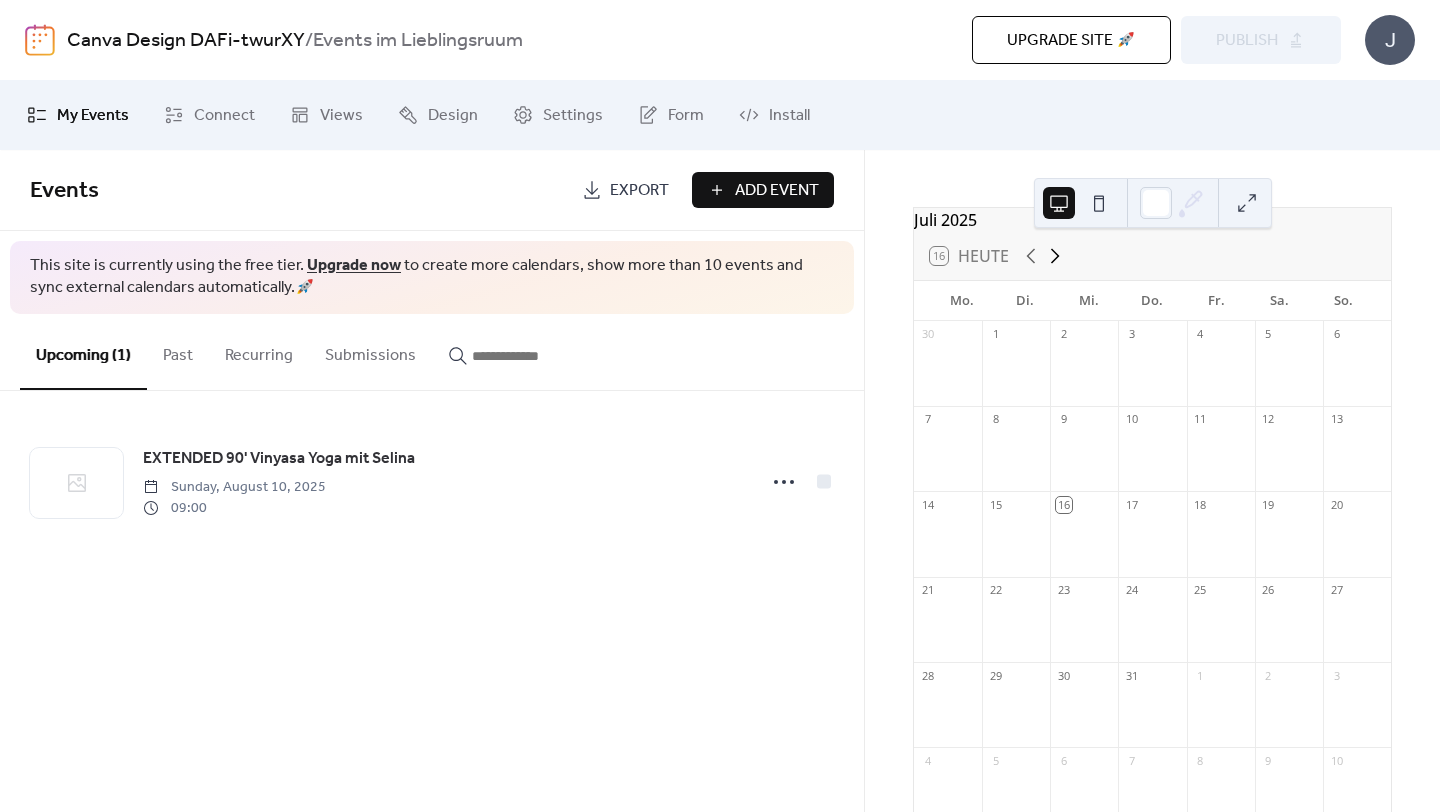click 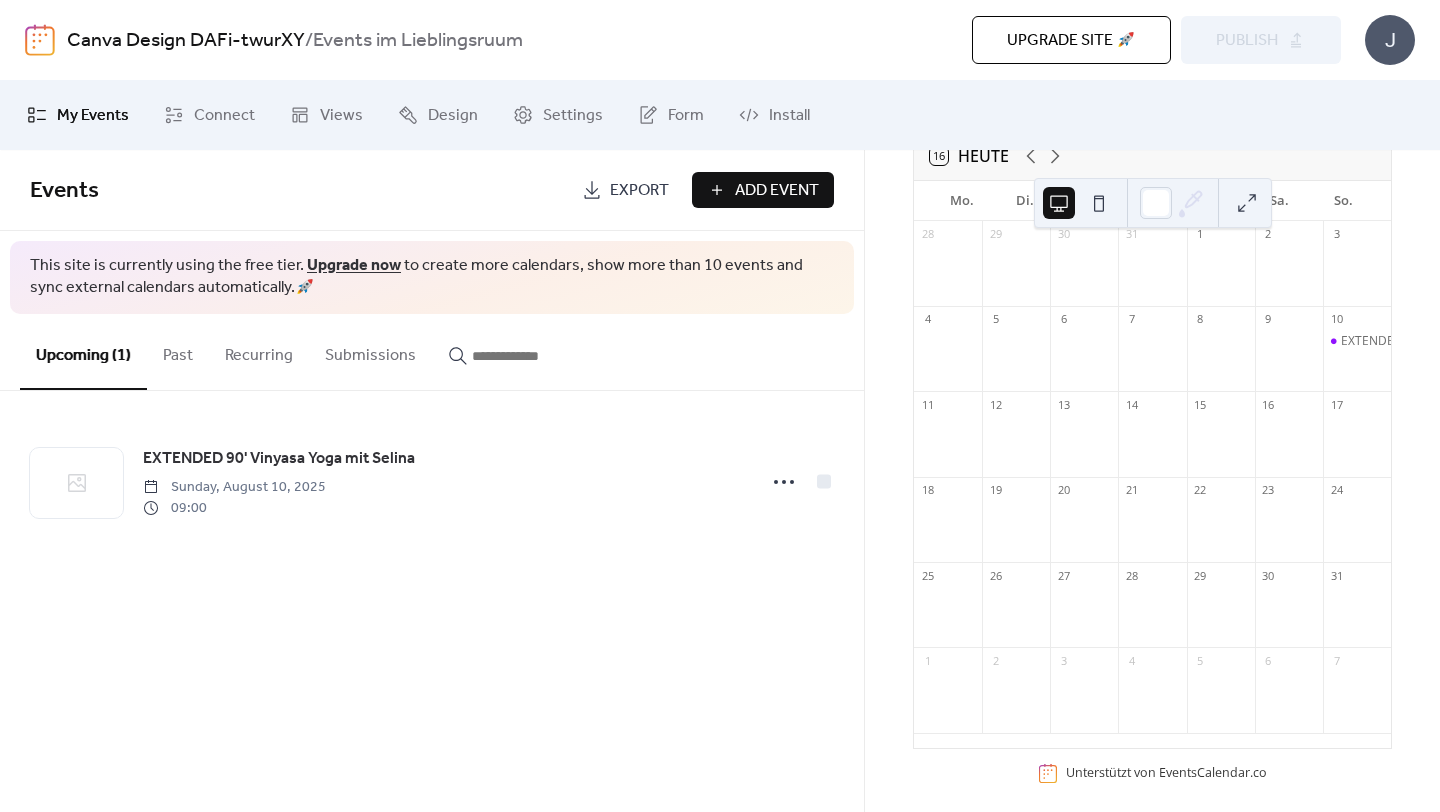 scroll, scrollTop: 175, scrollLeft: 0, axis: vertical 